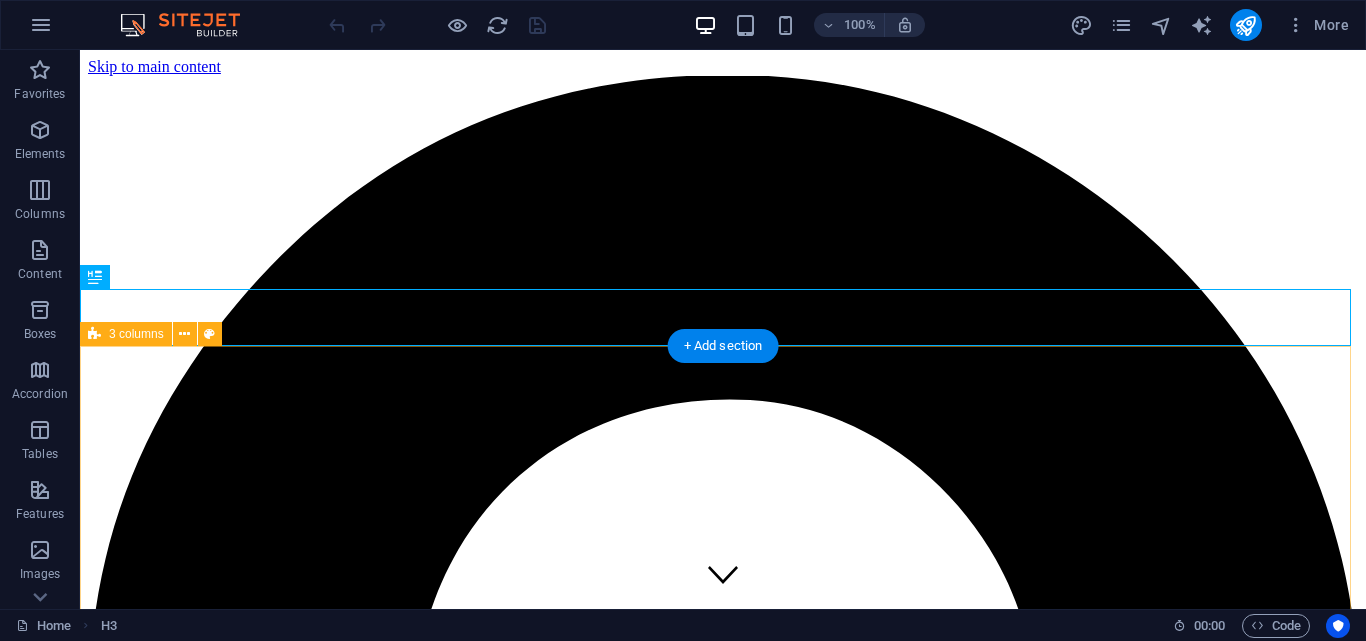 scroll, scrollTop: 754, scrollLeft: 0, axis: vertical 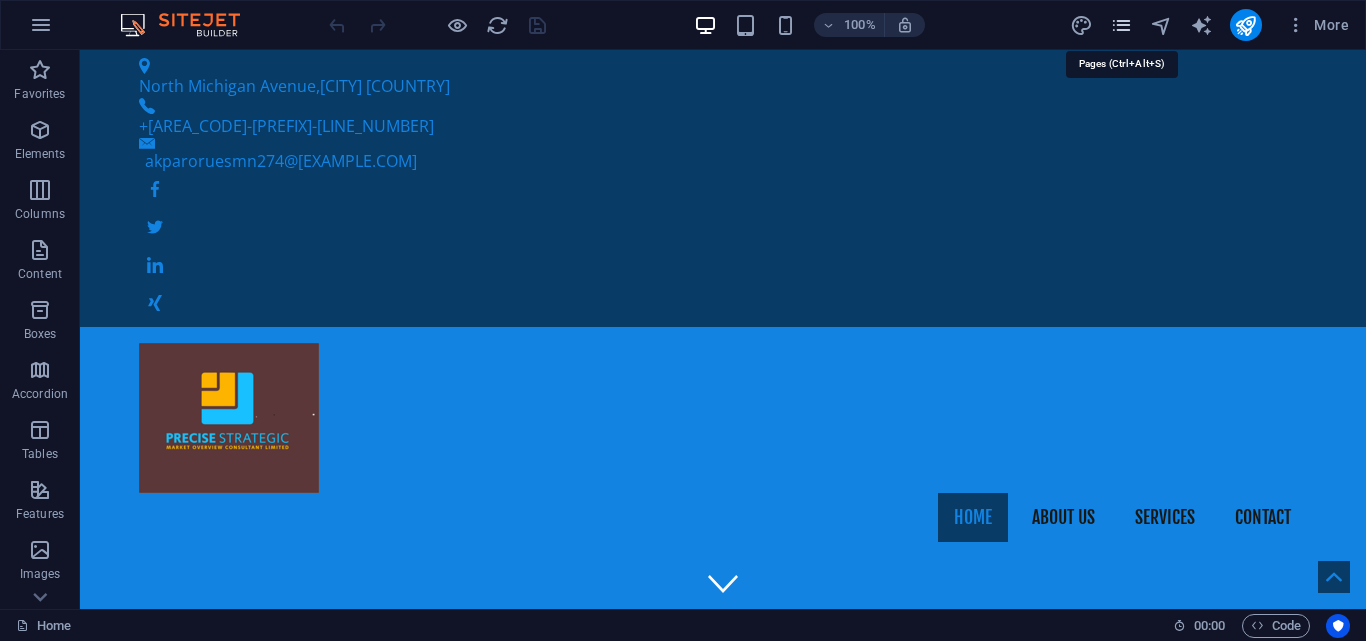 click at bounding box center (1121, 25) 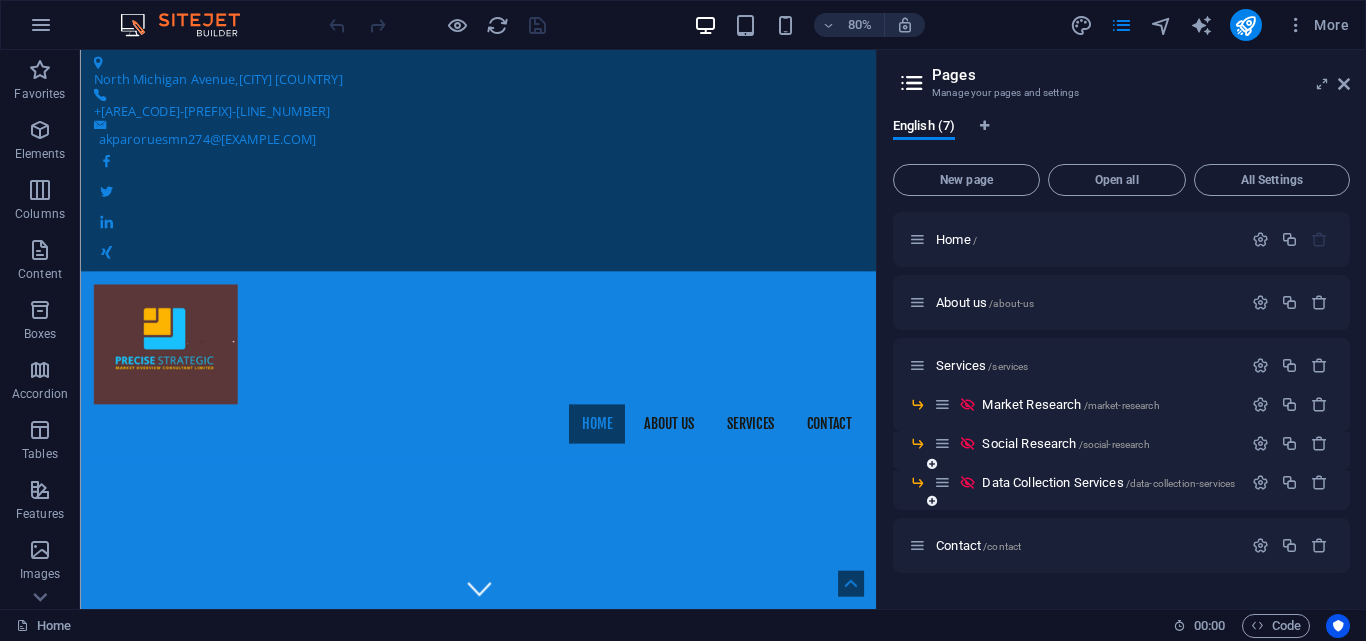 click on "Data Collection Services  /data-collection-services" at bounding box center [1088, 482] 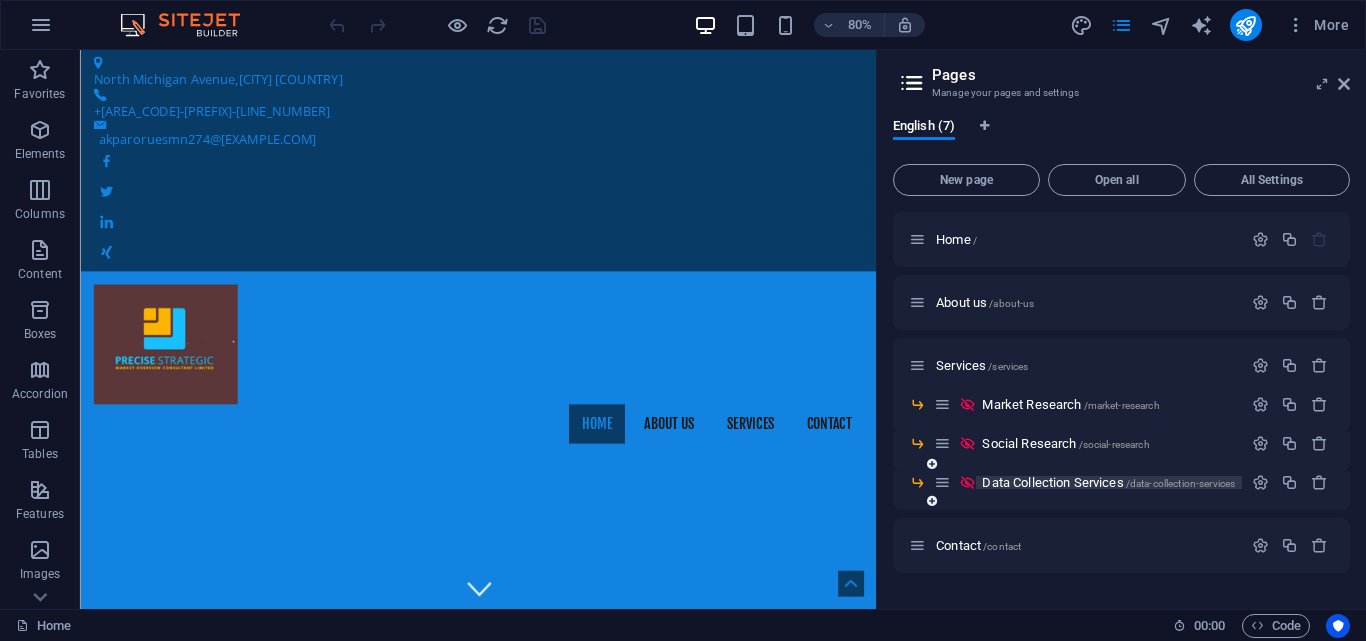 click on "Data Collection Services  /data-collection-services" at bounding box center [1108, 482] 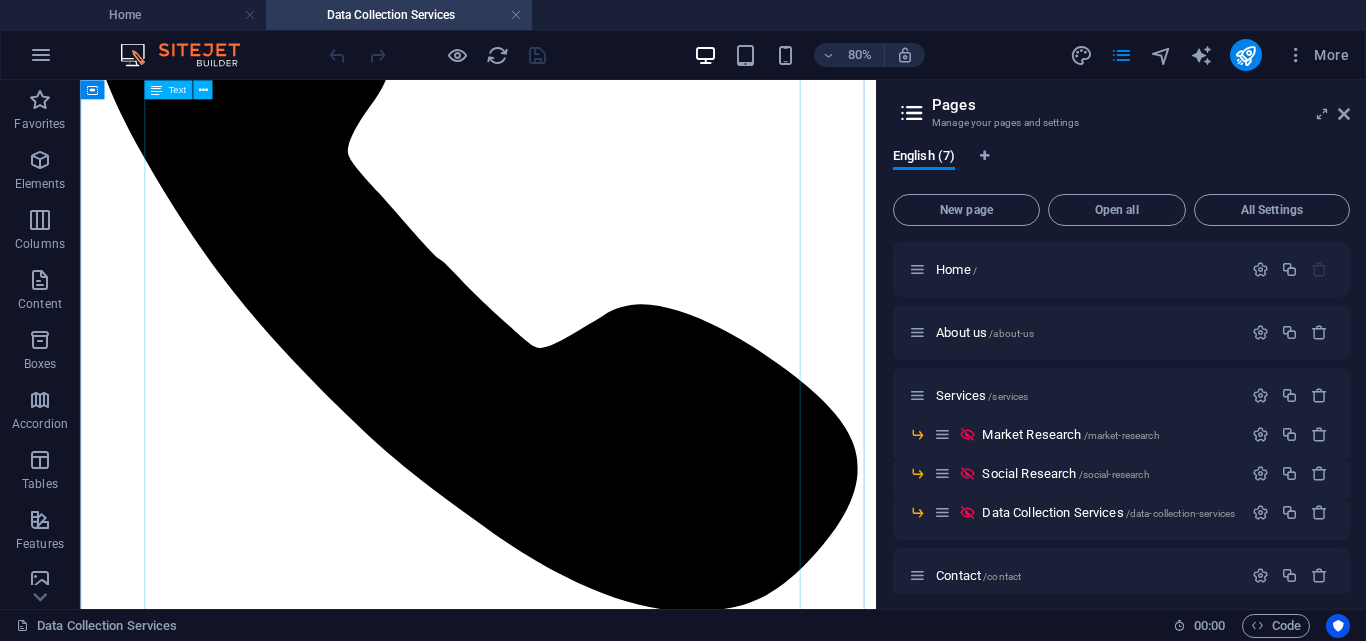 scroll, scrollTop: 600, scrollLeft: 0, axis: vertical 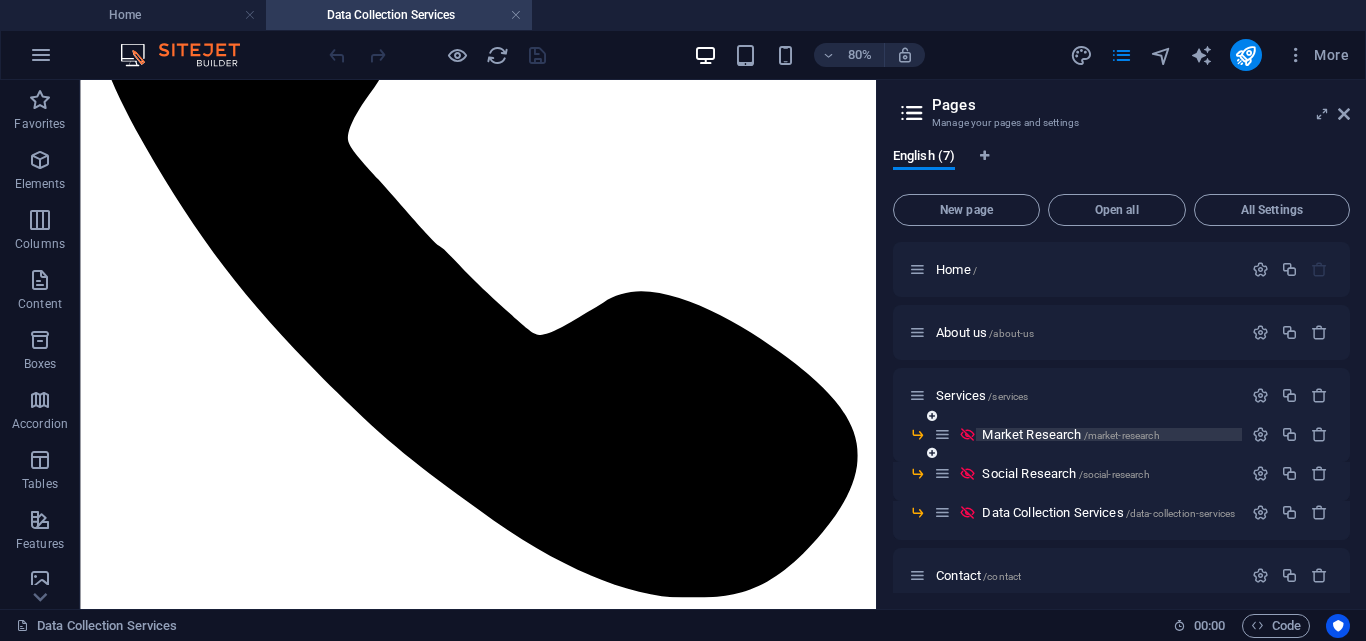 click on "Market Research /market-research" at bounding box center (1070, 434) 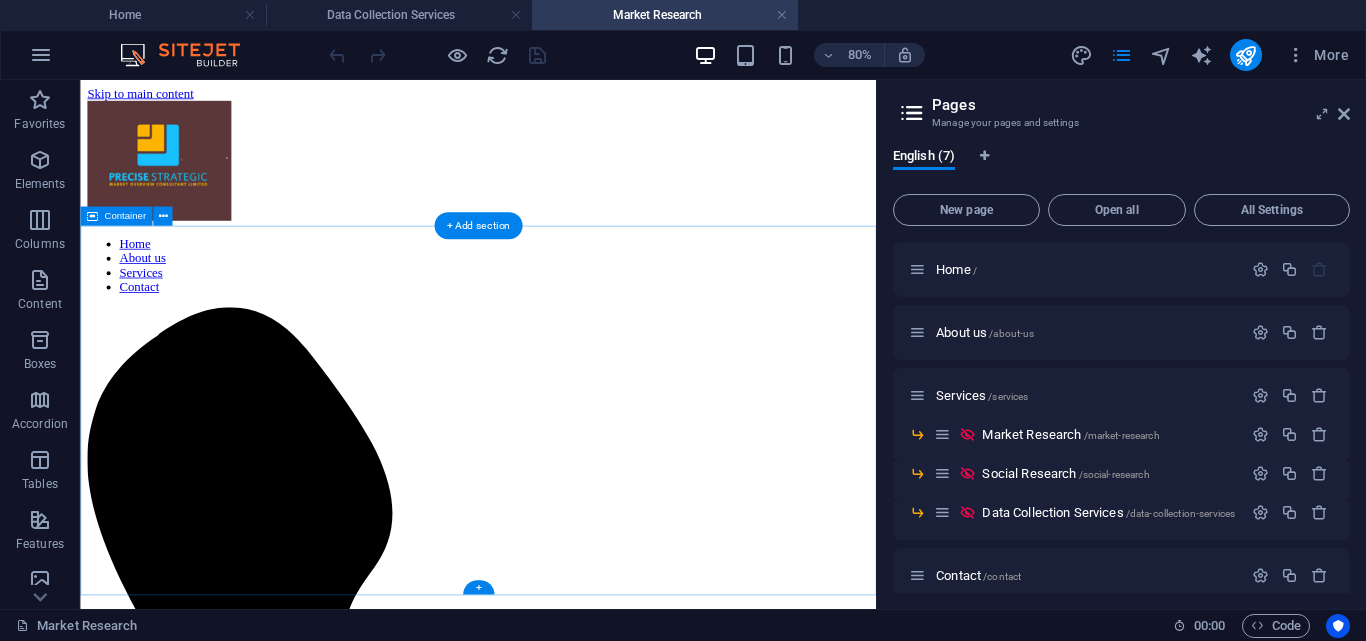 scroll, scrollTop: 0, scrollLeft: 0, axis: both 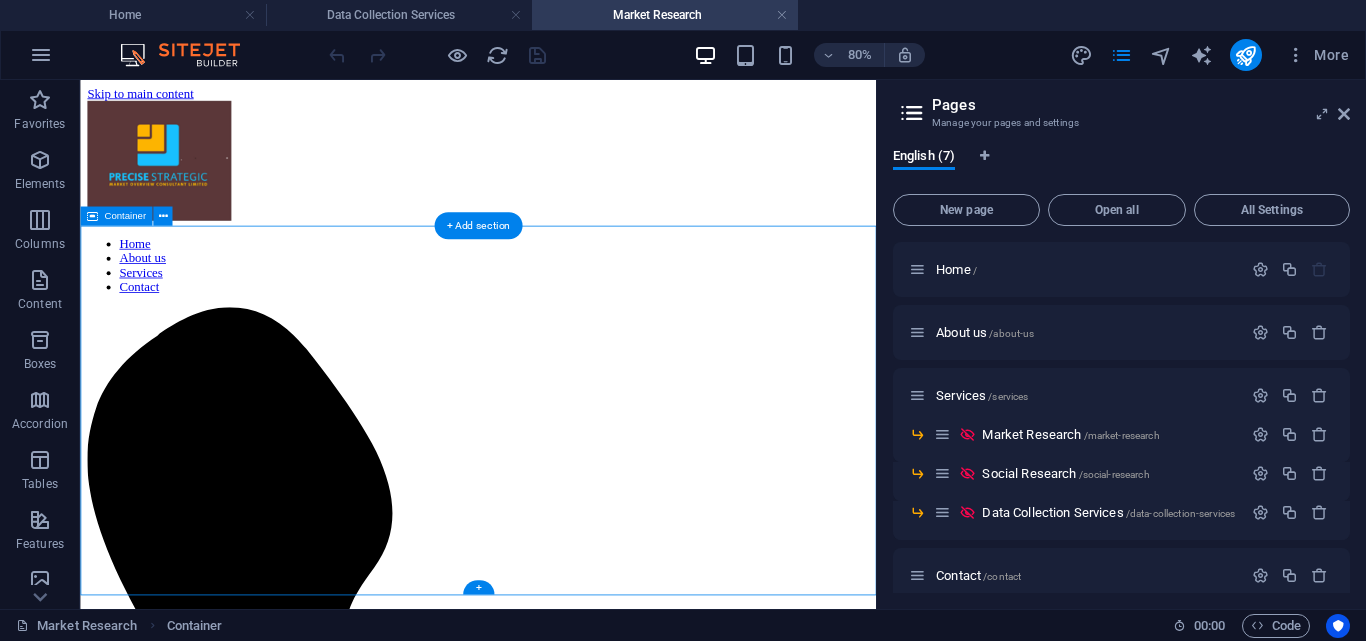 click on "Drop content here or  Add elements  Paste clipboard" at bounding box center (577, 1420) 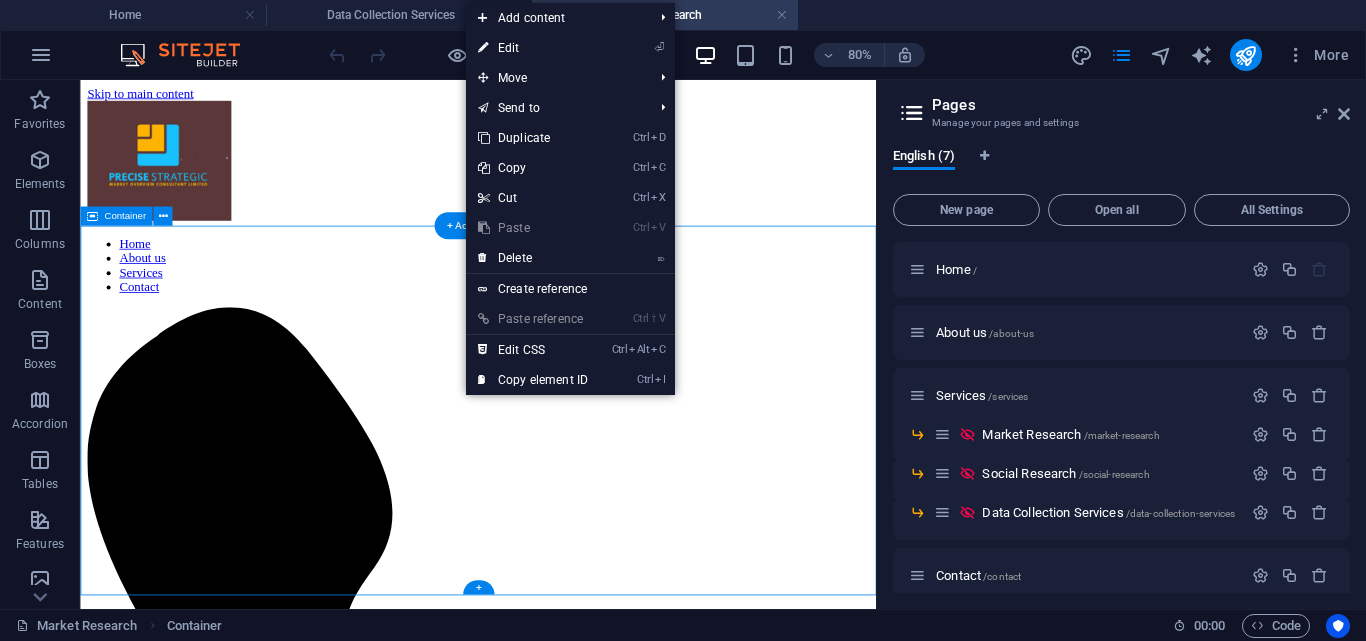 click on "Drop content here or  Add elements  Paste clipboard" at bounding box center [577, 1420] 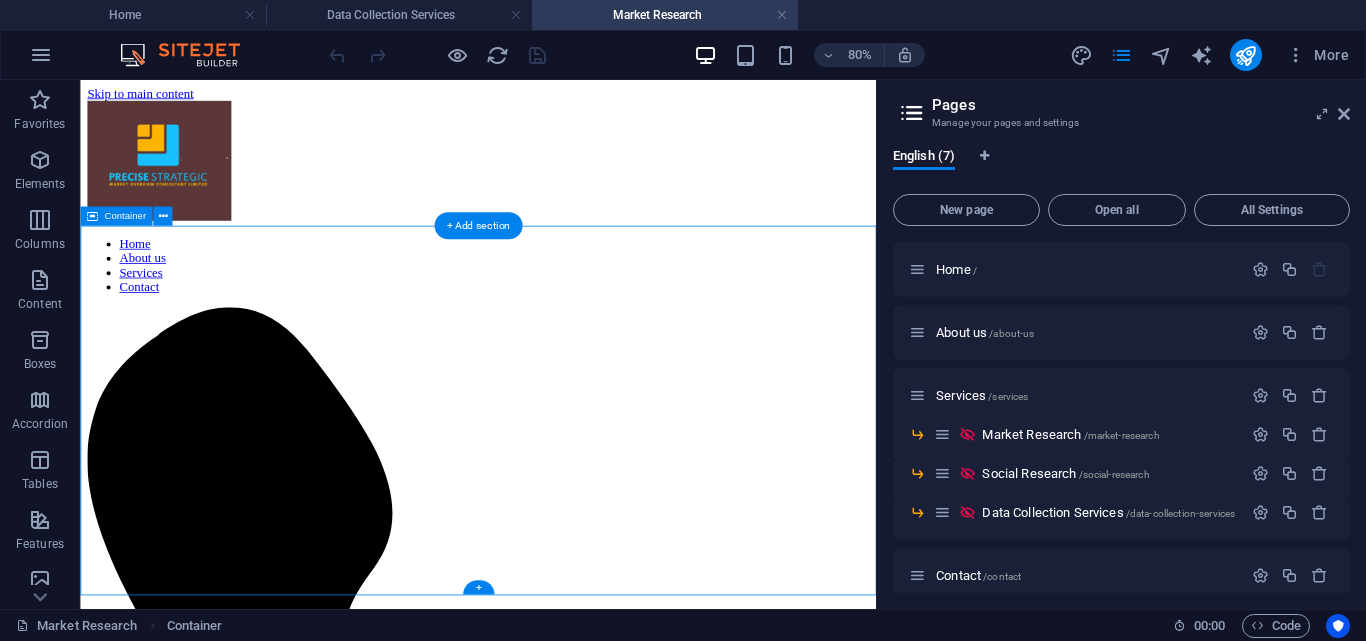 click on "Drop content here or  Add elements  Paste clipboard" at bounding box center (577, 1420) 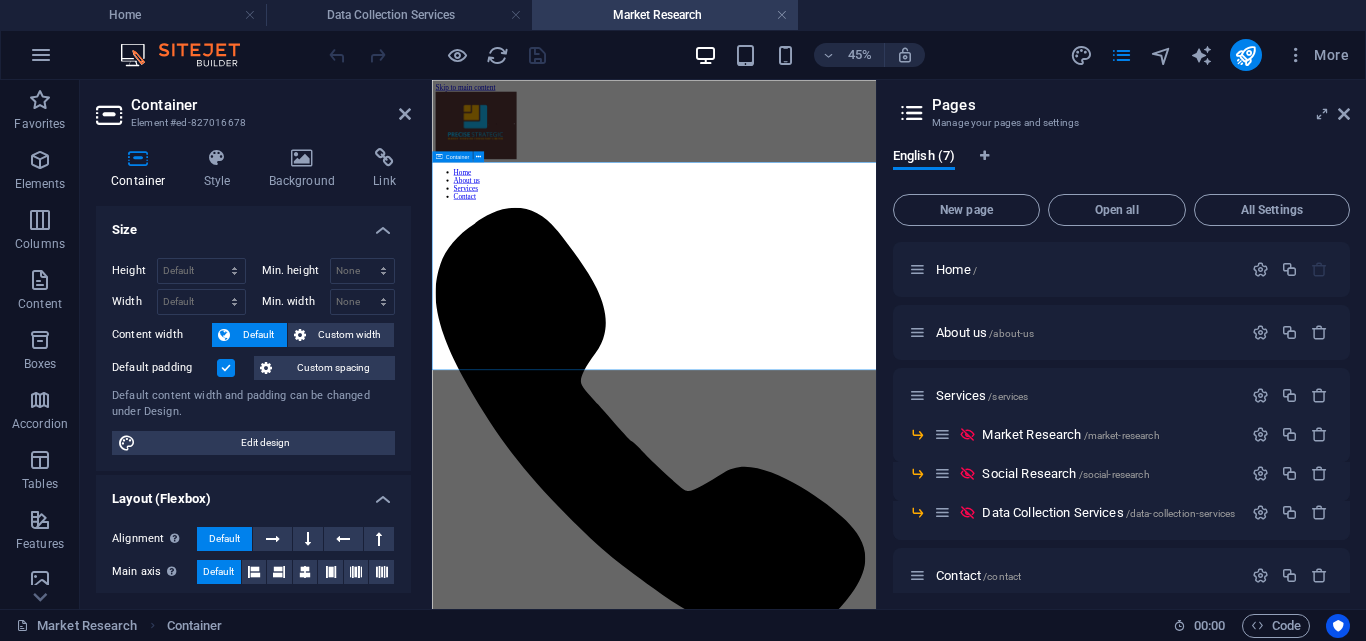 click on "Drop content here or  Add elements  Paste clipboard" at bounding box center [925, 1412] 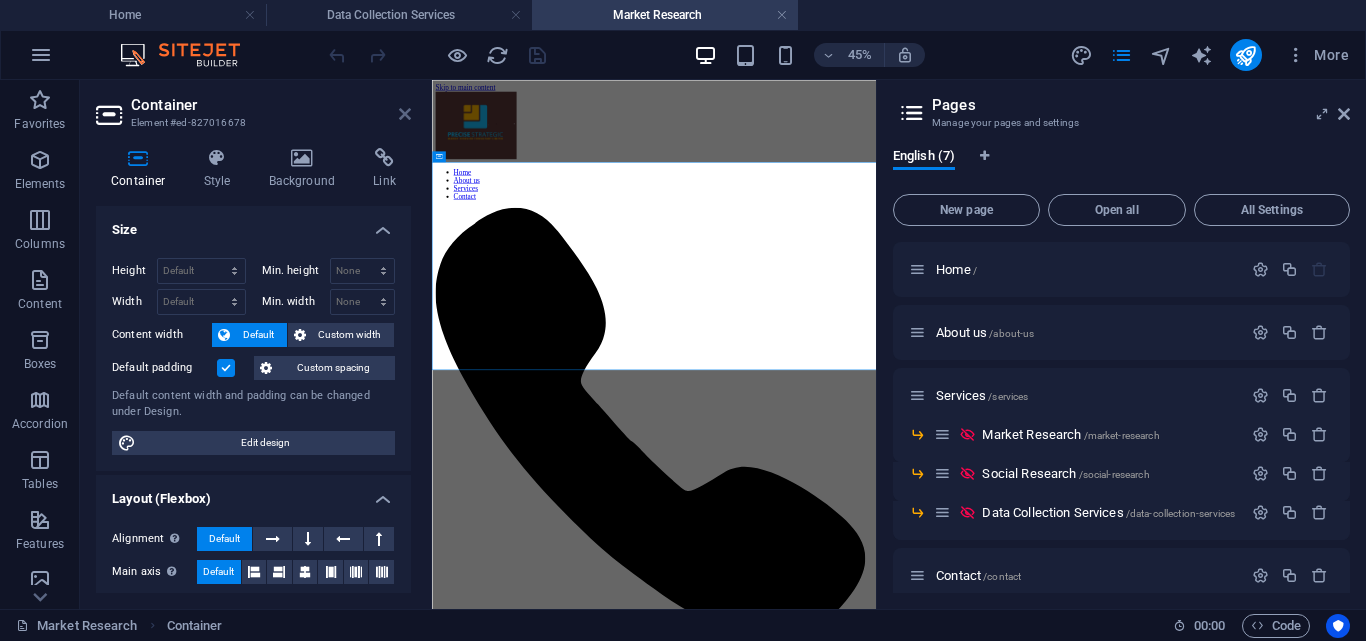 click at bounding box center (405, 114) 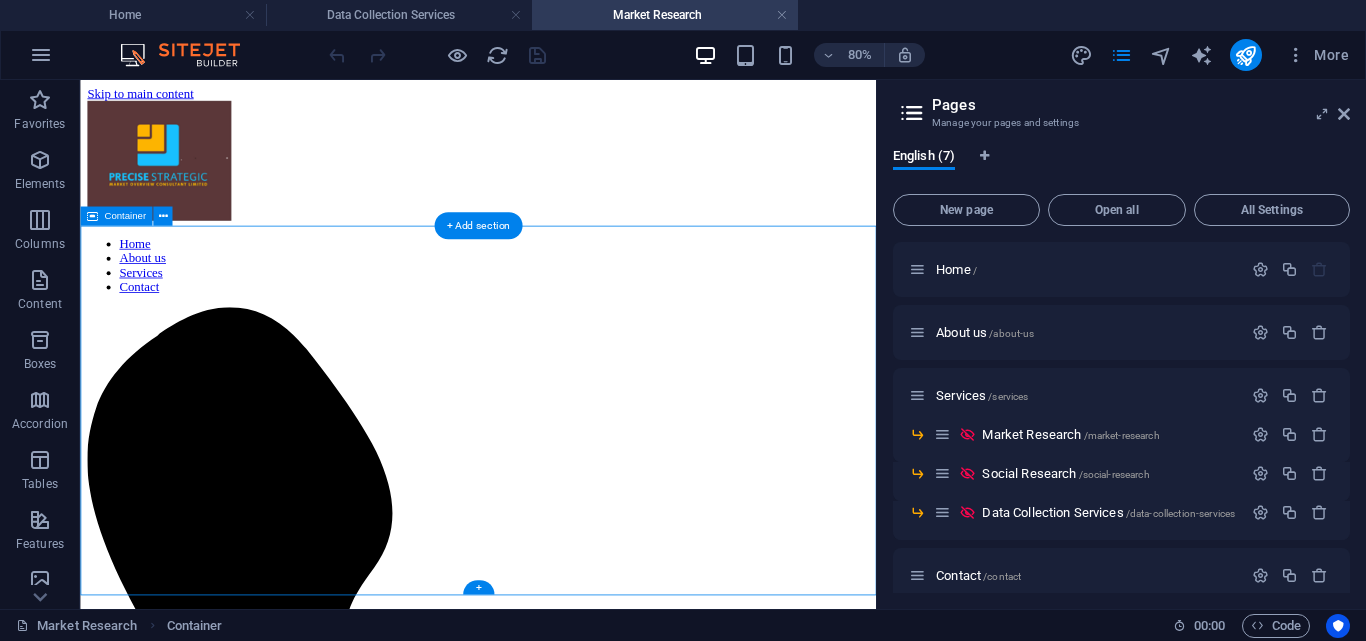 click on "Add elements" at bounding box center (518, 1450) 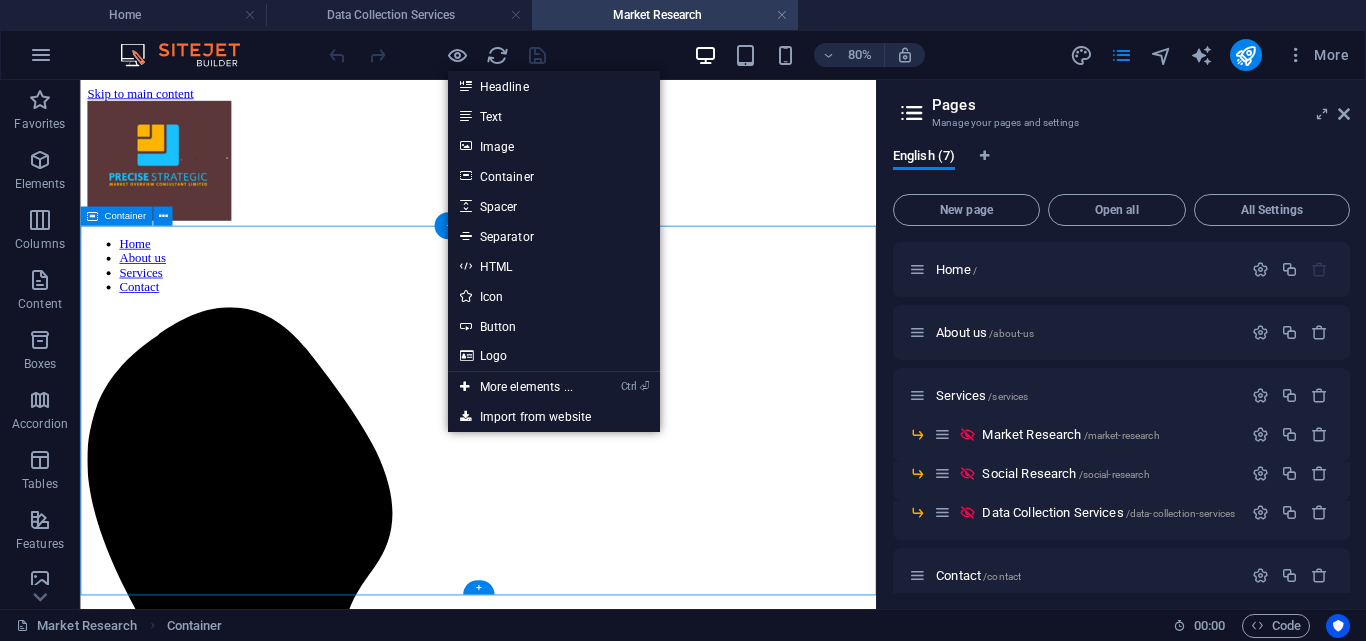 click on "Drop content here or  Add elements  Paste clipboard" at bounding box center (577, 1420) 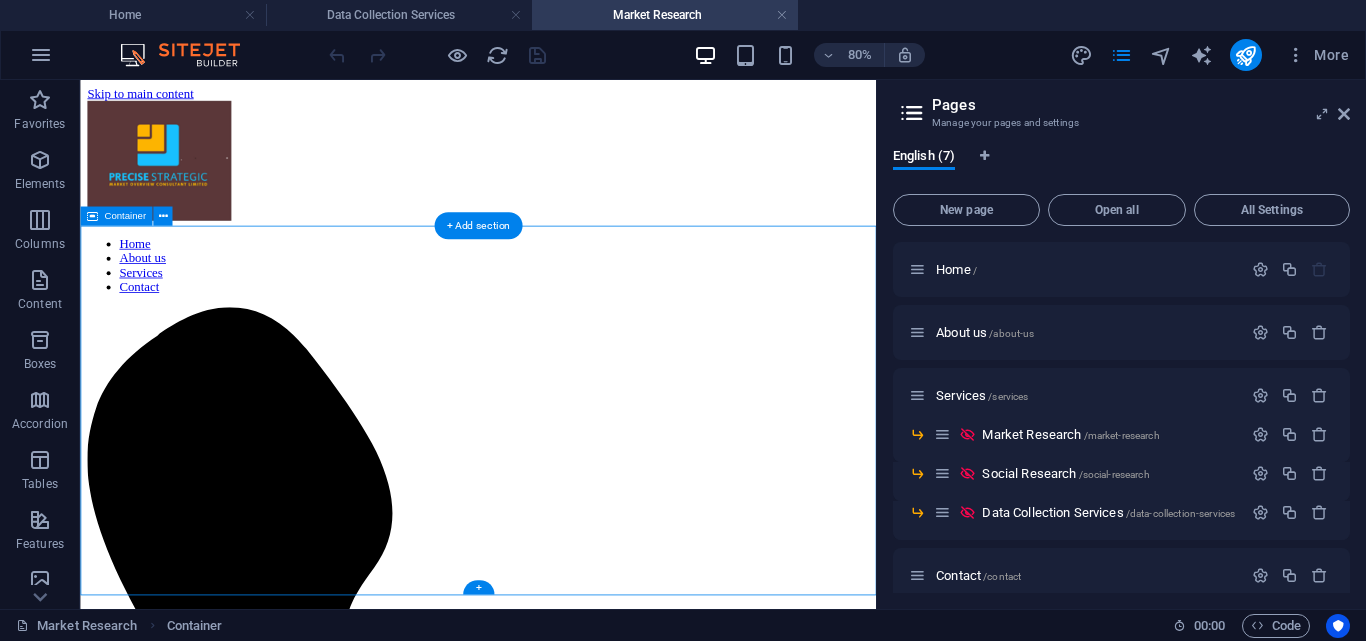 click on "Drop content here or  Add elements  Paste clipboard" at bounding box center (577, 1420) 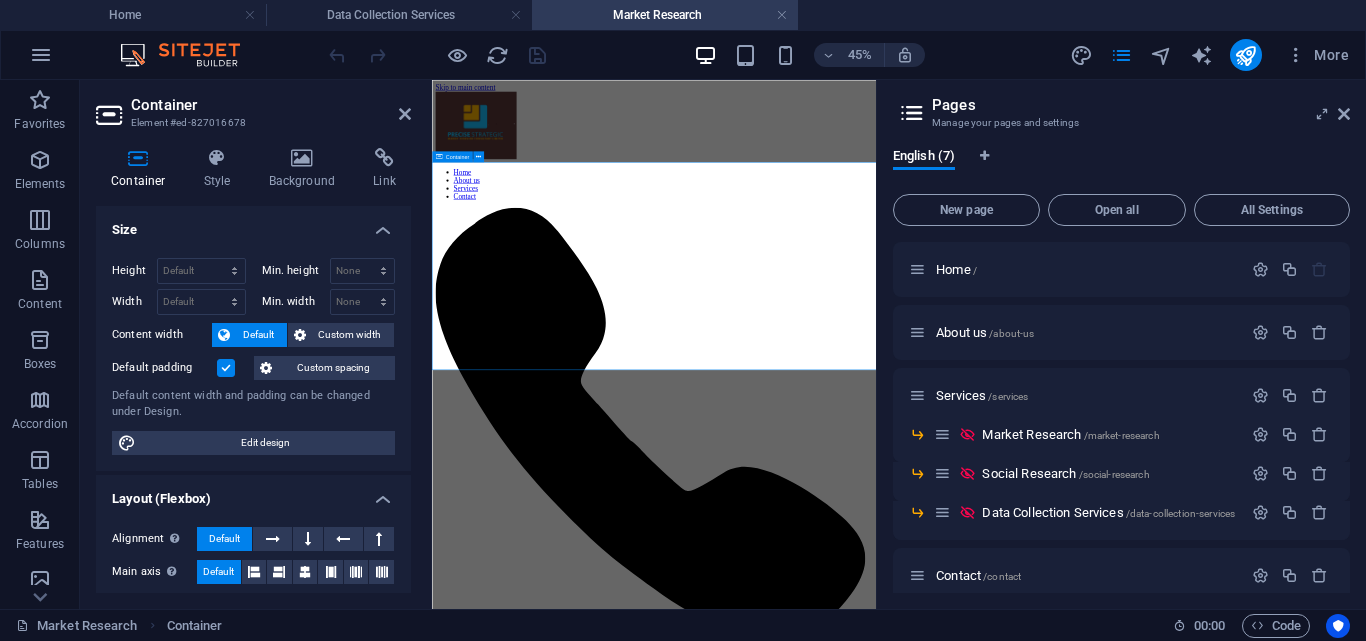 click on "Drop content here or  Add elements  Paste clipboard" at bounding box center [925, 1412] 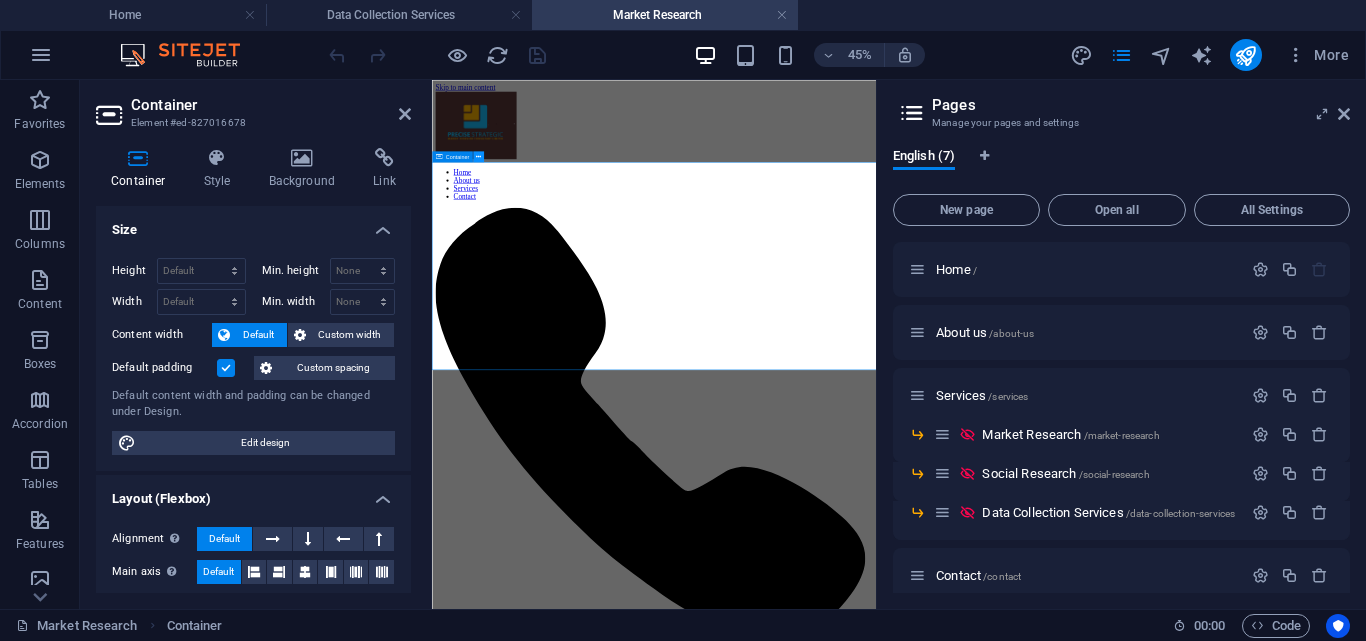 click at bounding box center [478, 156] 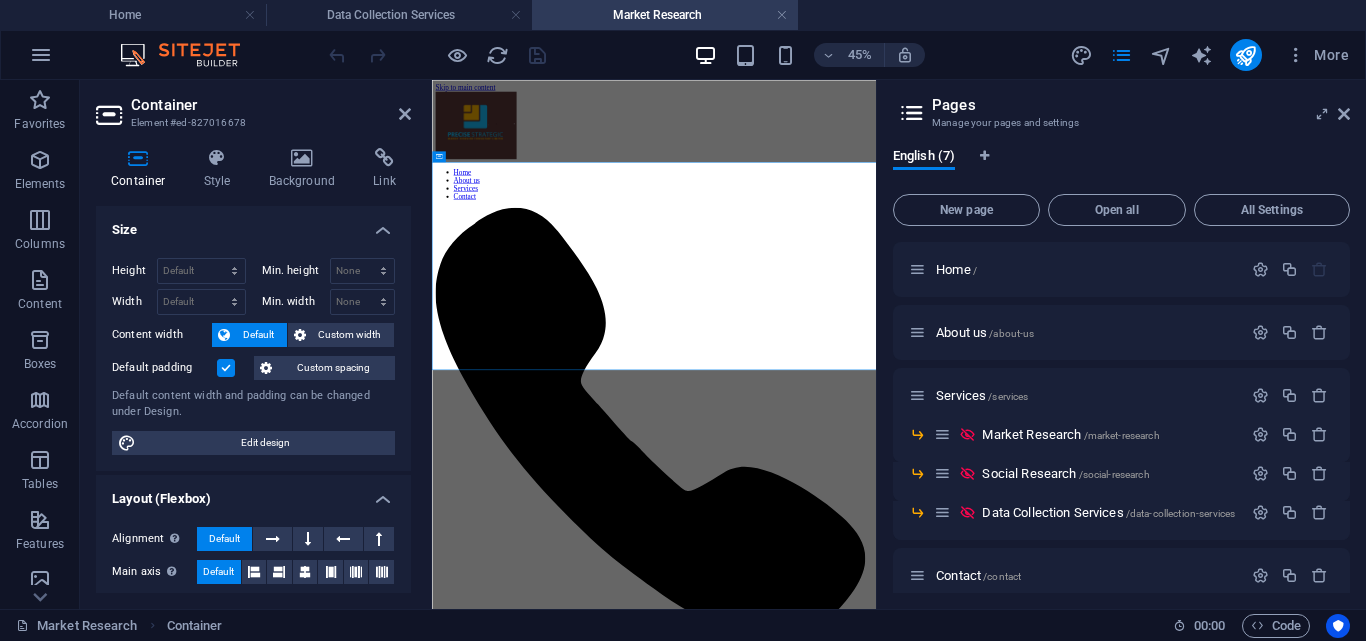 click on "Skip to main content
Home About us Services Contact Drop content here or  Add elements  Paste clipboard" at bounding box center [925, 785] 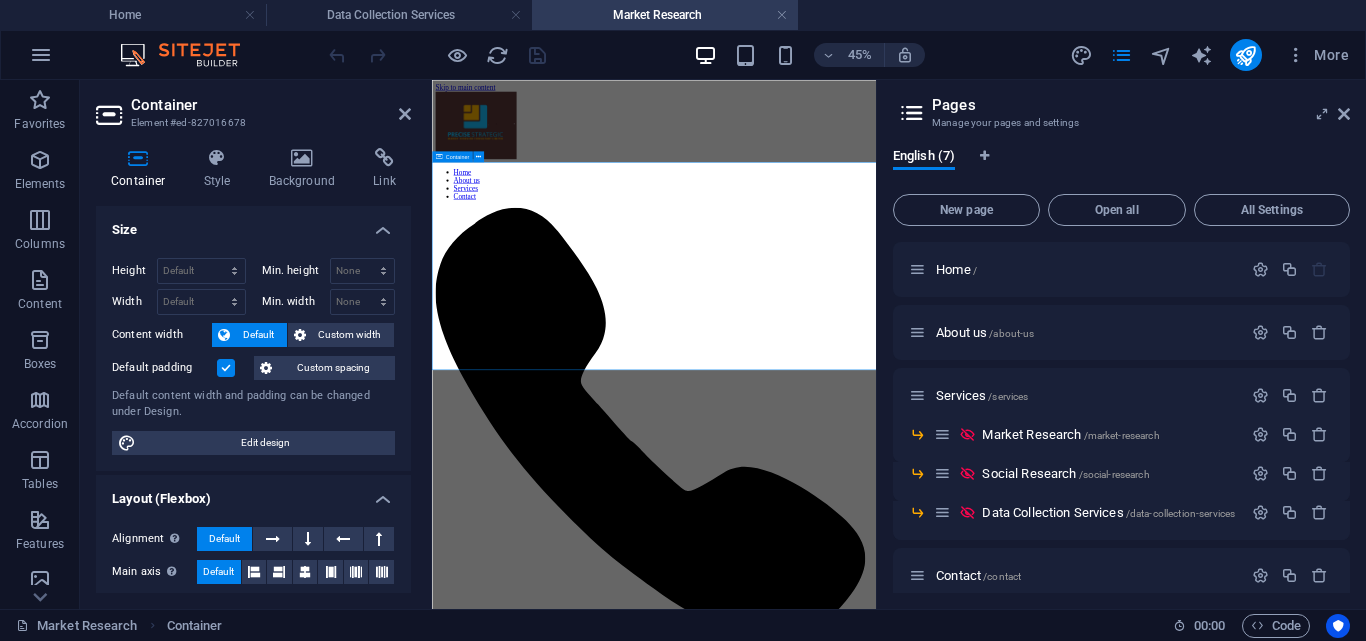 click on "Paste clipboard" at bounding box center [979, 1442] 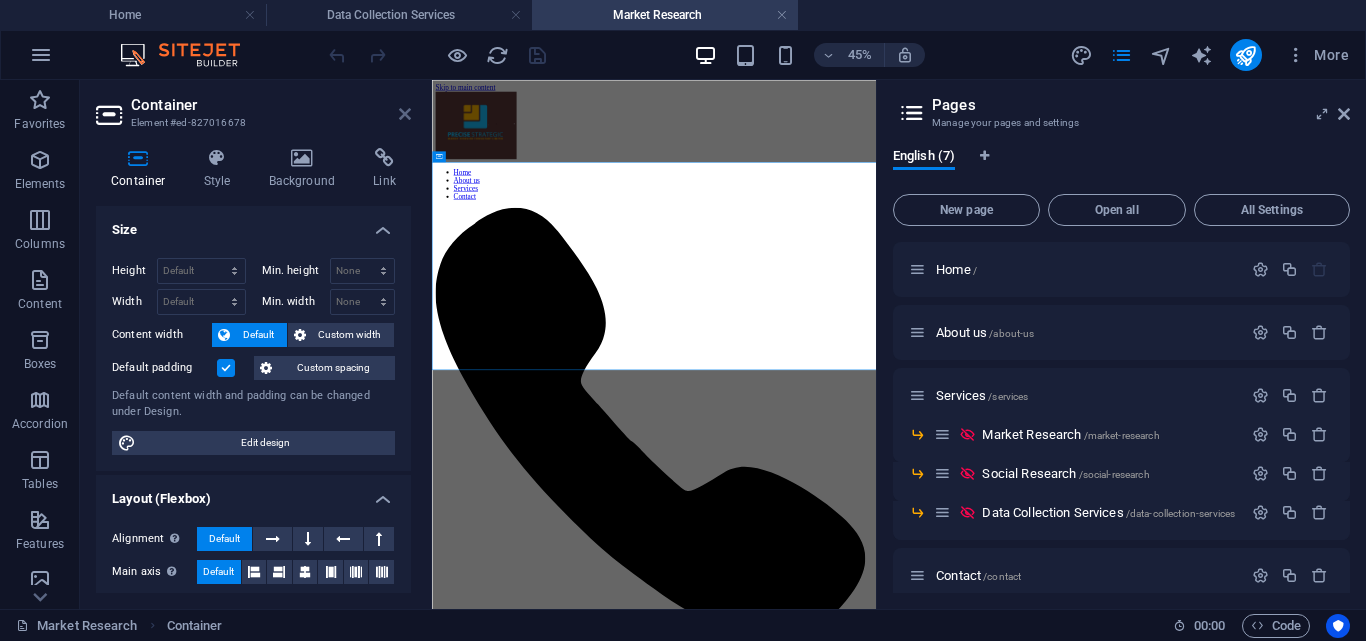click at bounding box center [405, 114] 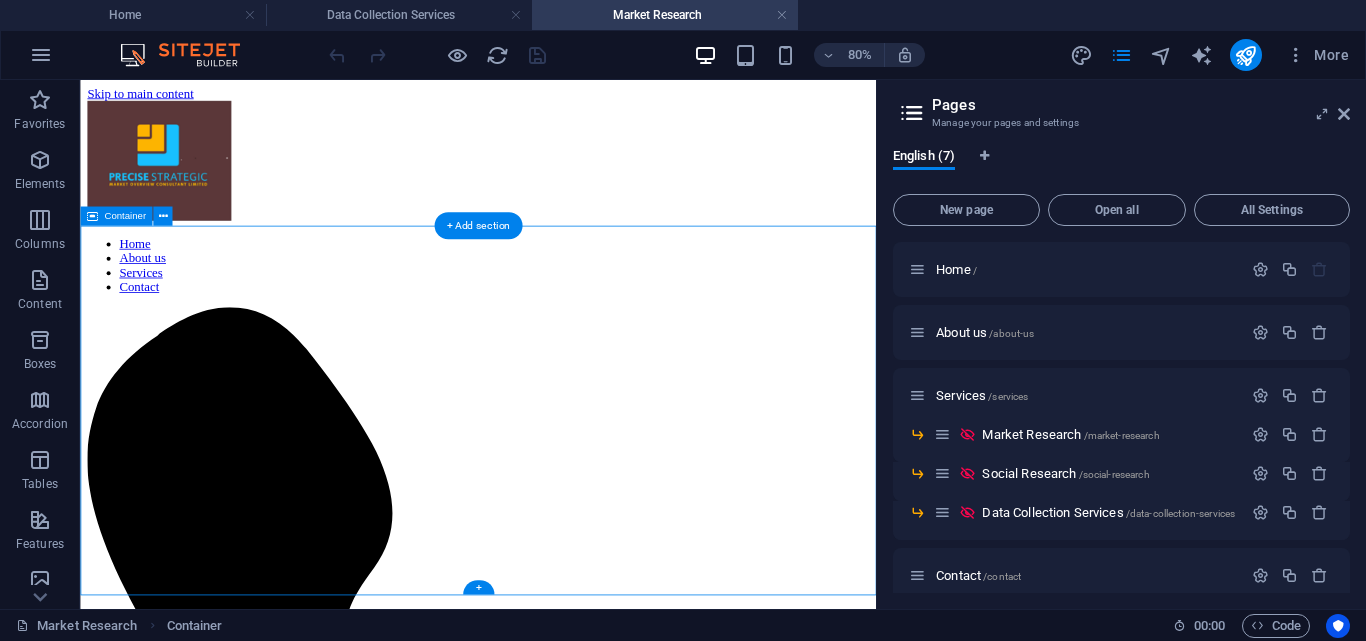 click on "Drop content here or  Add elements  Paste clipboard" at bounding box center (577, 1420) 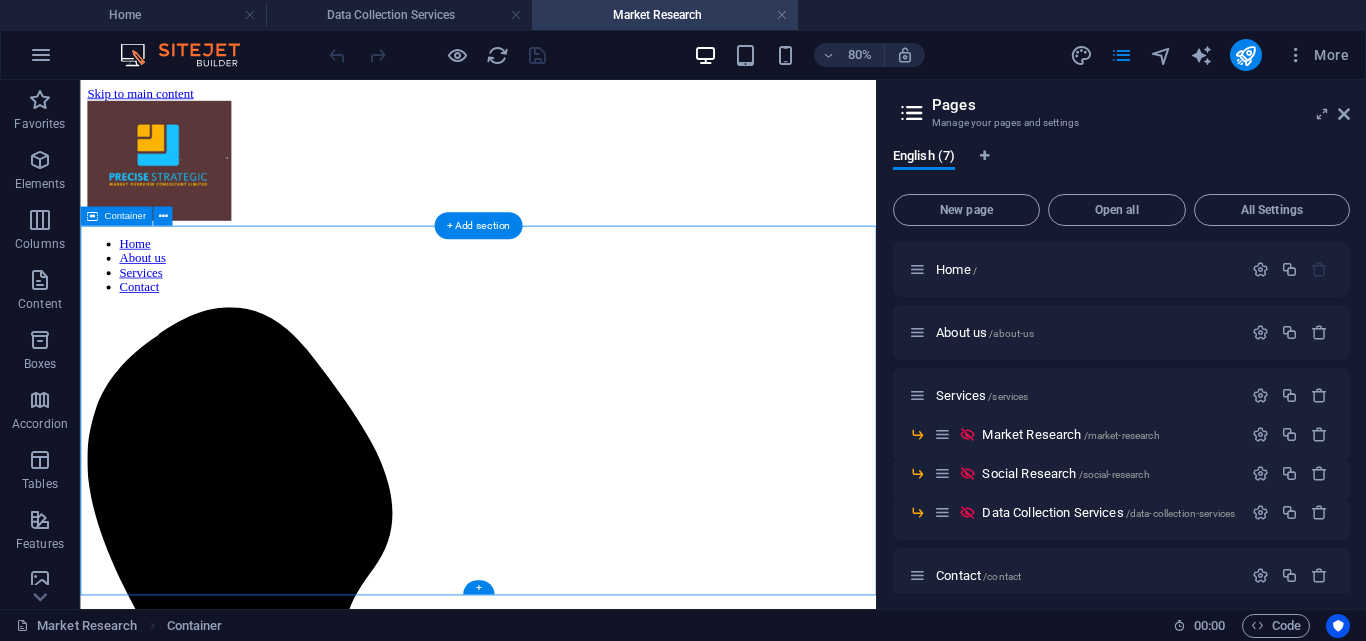click on "Paste clipboard" at bounding box center (631, 1450) 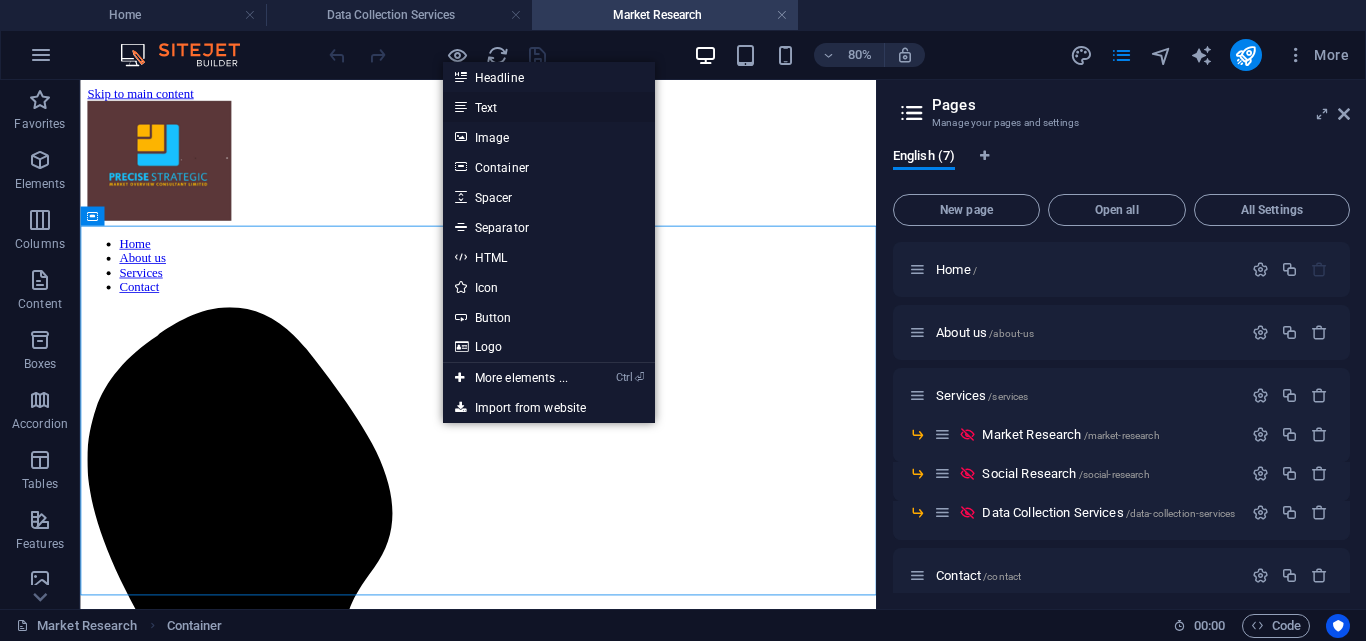 click on "Text" at bounding box center [549, 107] 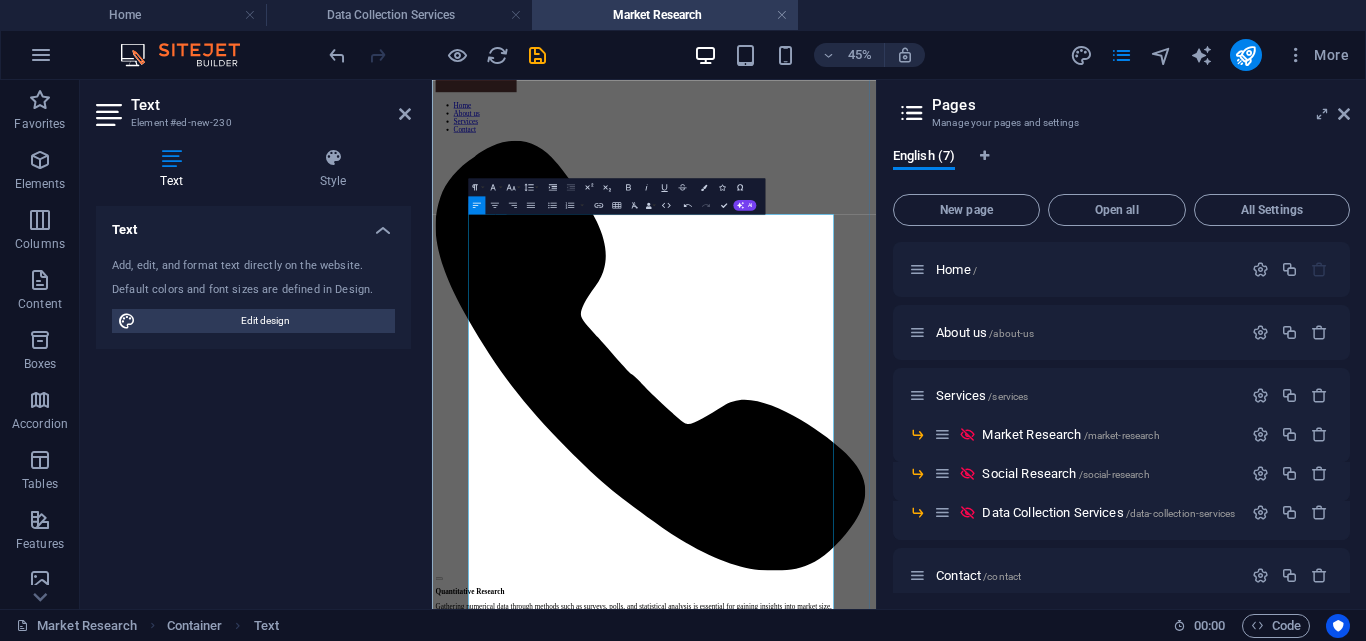 scroll, scrollTop: 0, scrollLeft: 0, axis: both 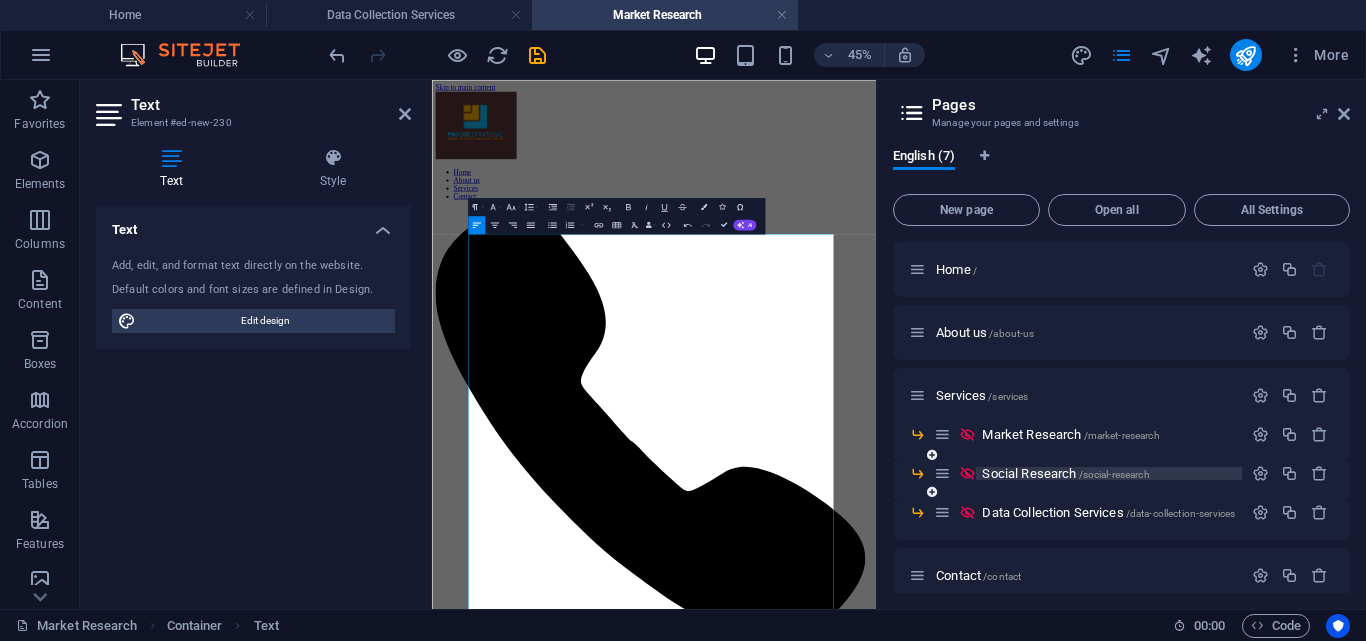 click on "Social Research  /social-research" at bounding box center (1065, 473) 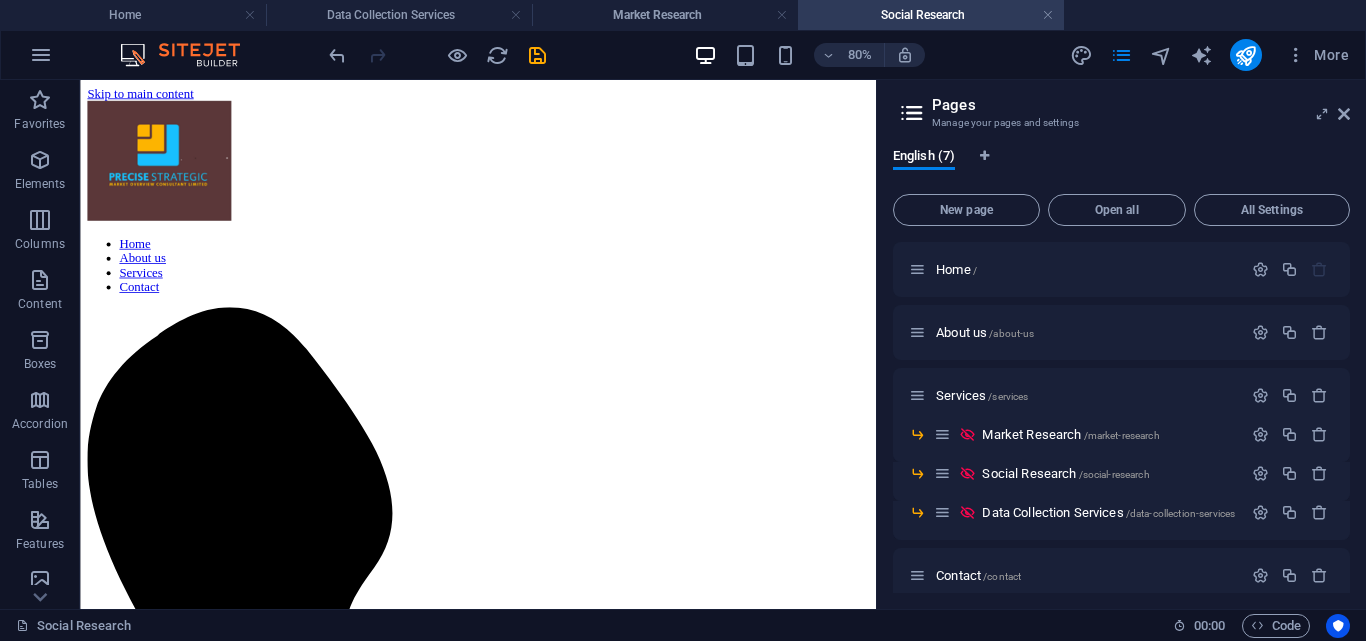 scroll, scrollTop: 0, scrollLeft: 0, axis: both 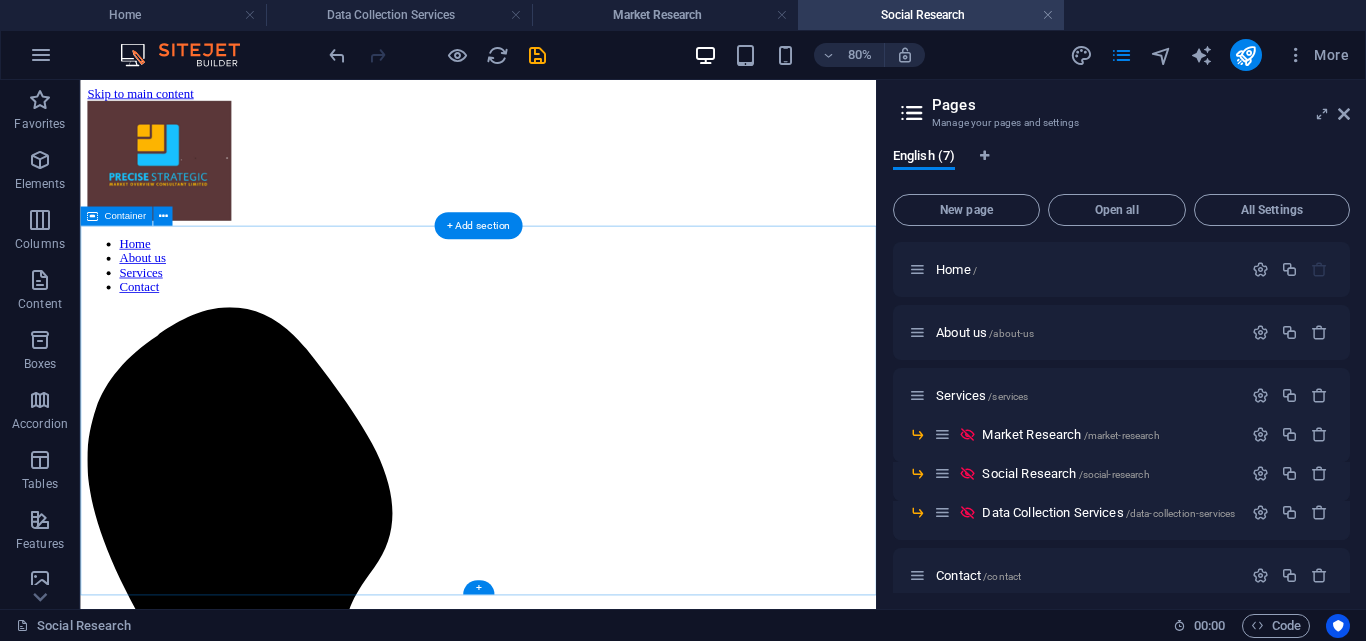 click on "Drop content here or  Add elements  Paste clipboard" at bounding box center (577, 1420) 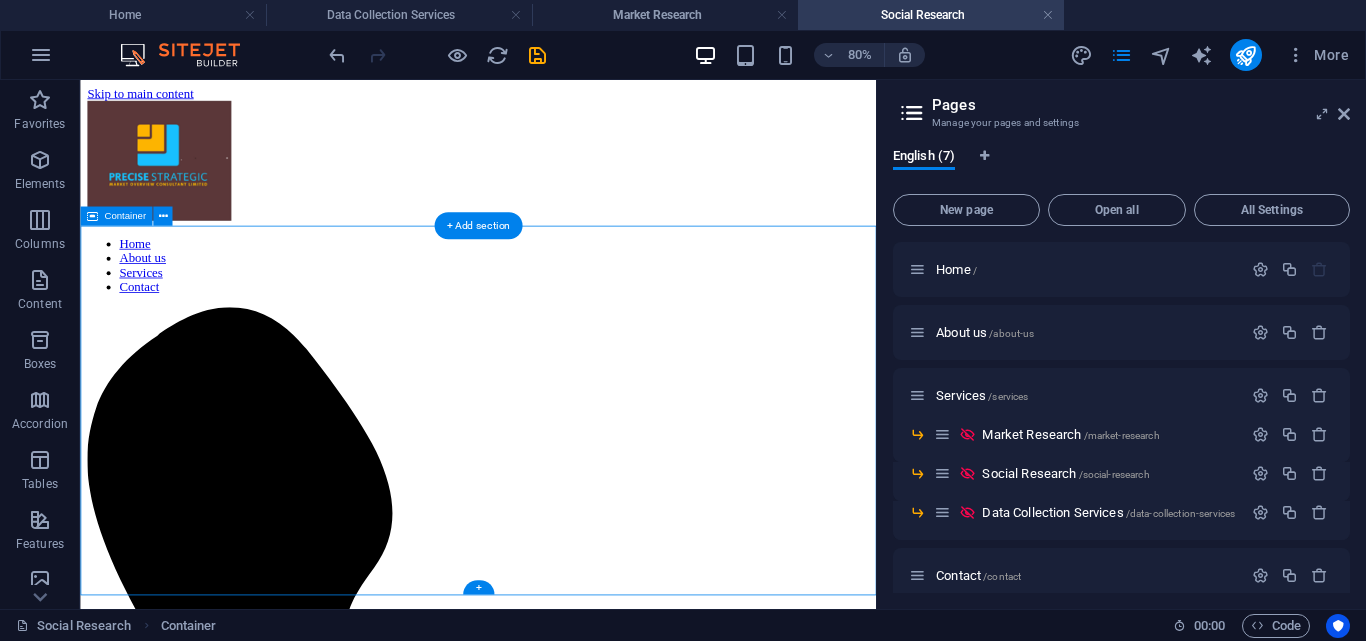 click on "Drop content here or  Add elements  Paste clipboard" at bounding box center [577, 1420] 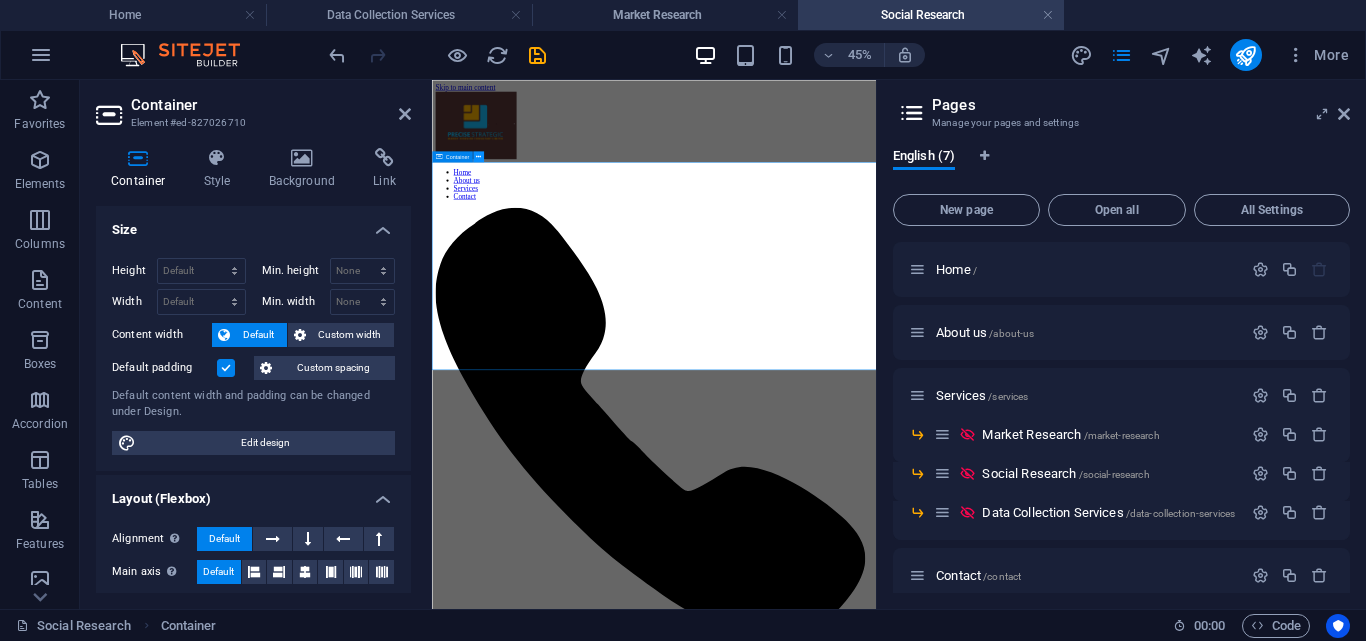 click at bounding box center (478, 156) 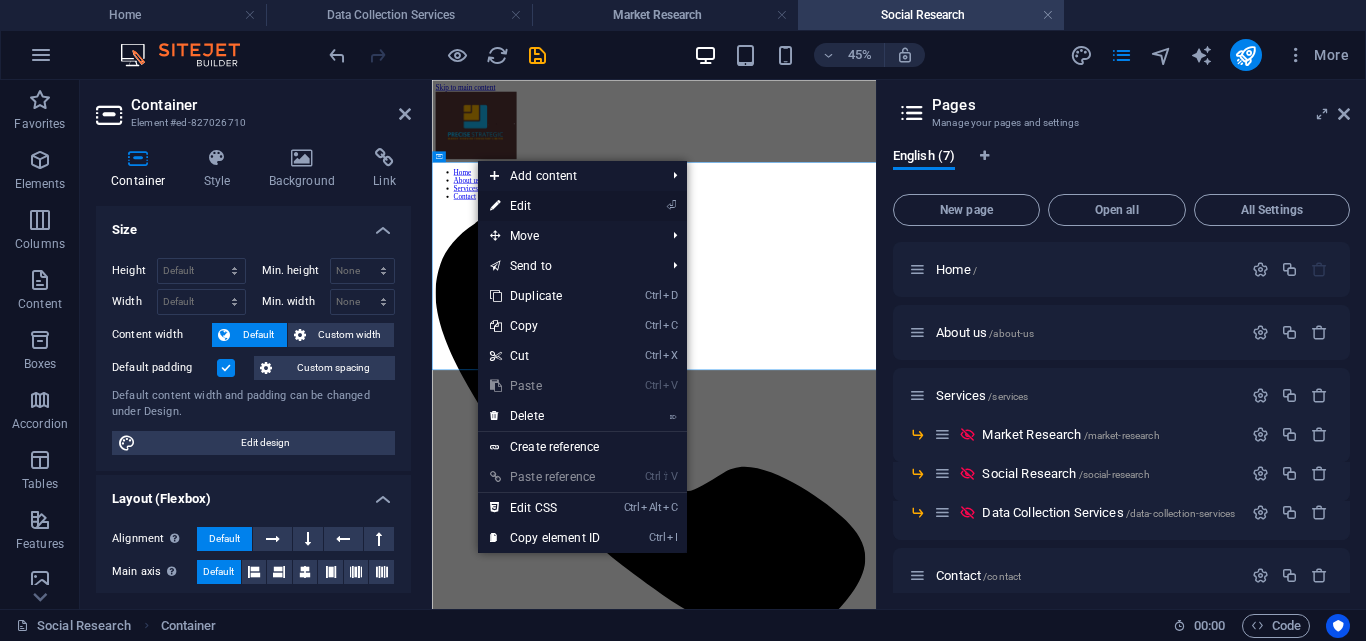 click on "⏎  Edit" at bounding box center (545, 206) 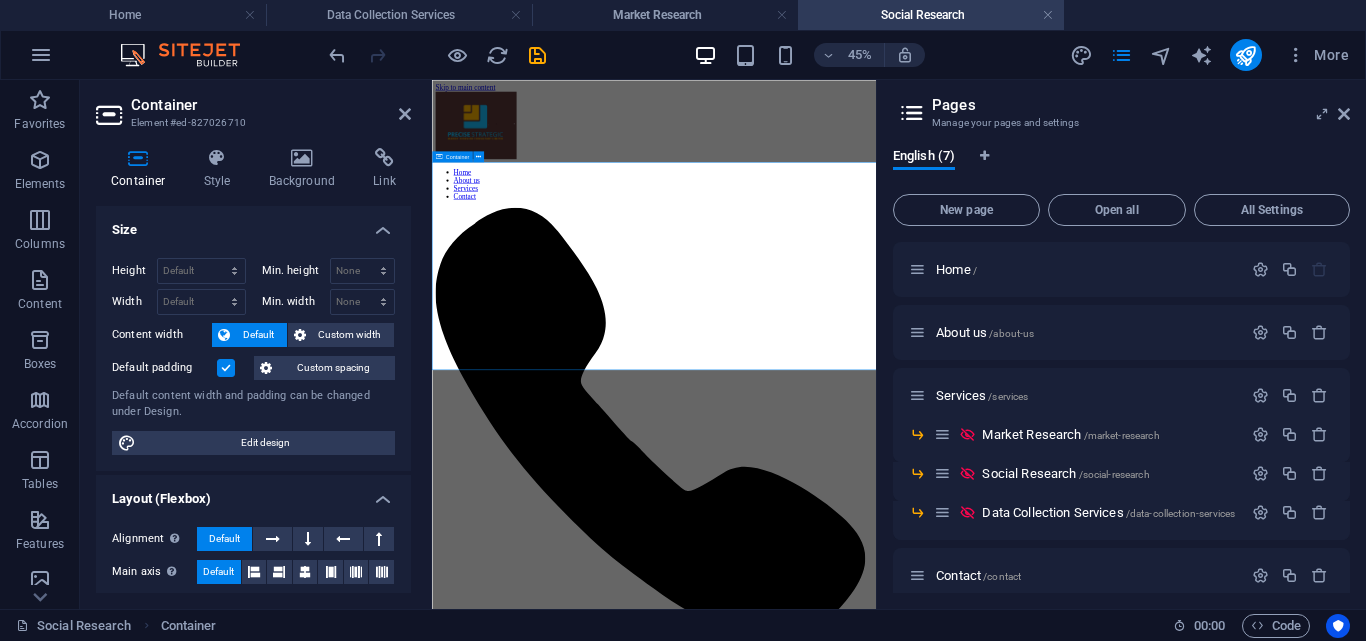 click on "Drop content here or  Add elements  Paste clipboard" at bounding box center (925, 1412) 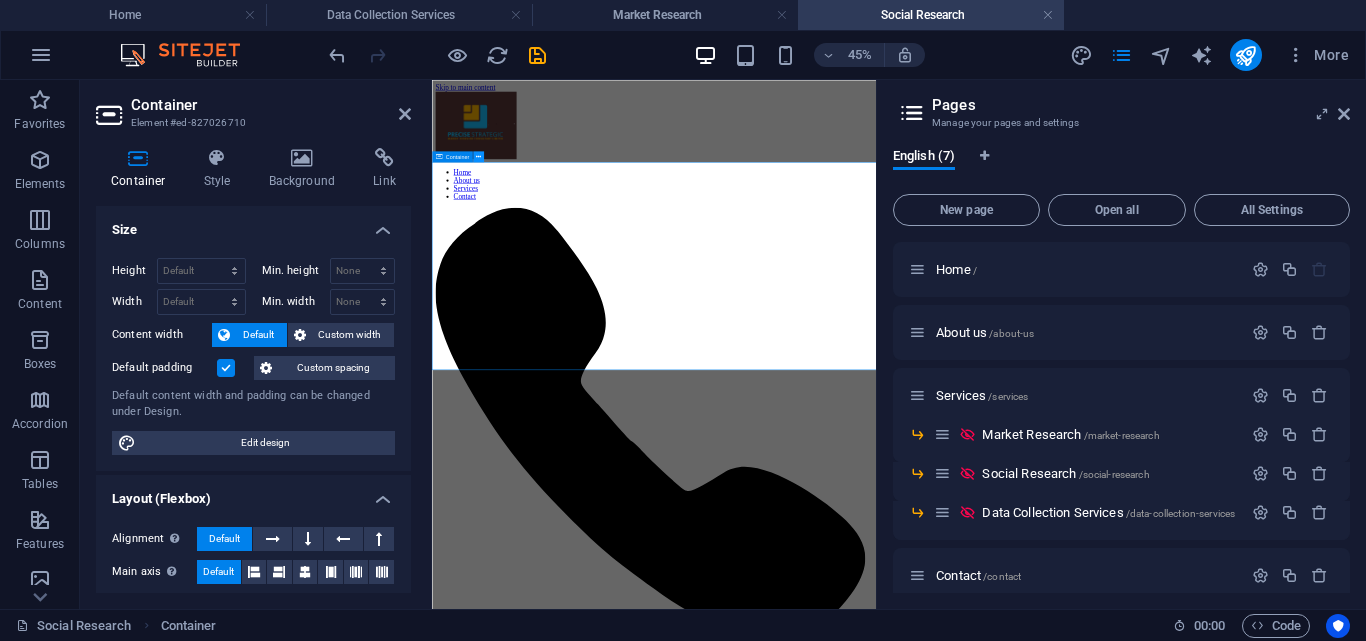 click at bounding box center (478, 156) 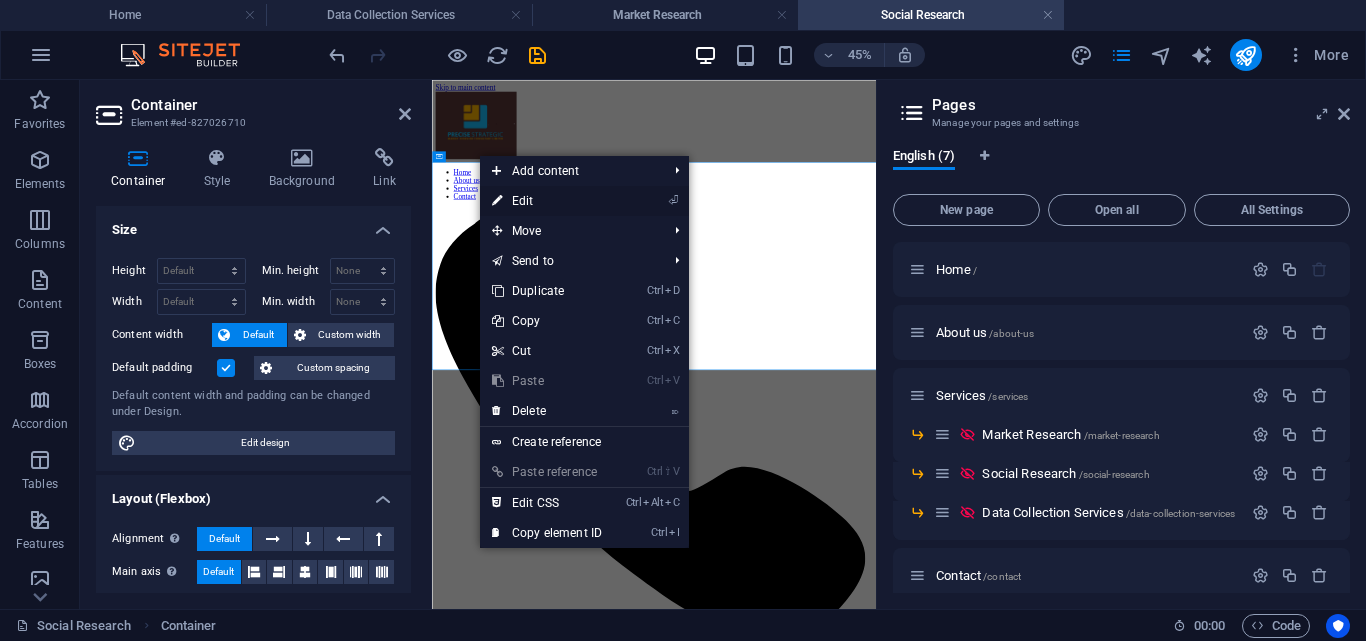 click on "⏎  Edit" at bounding box center (547, 201) 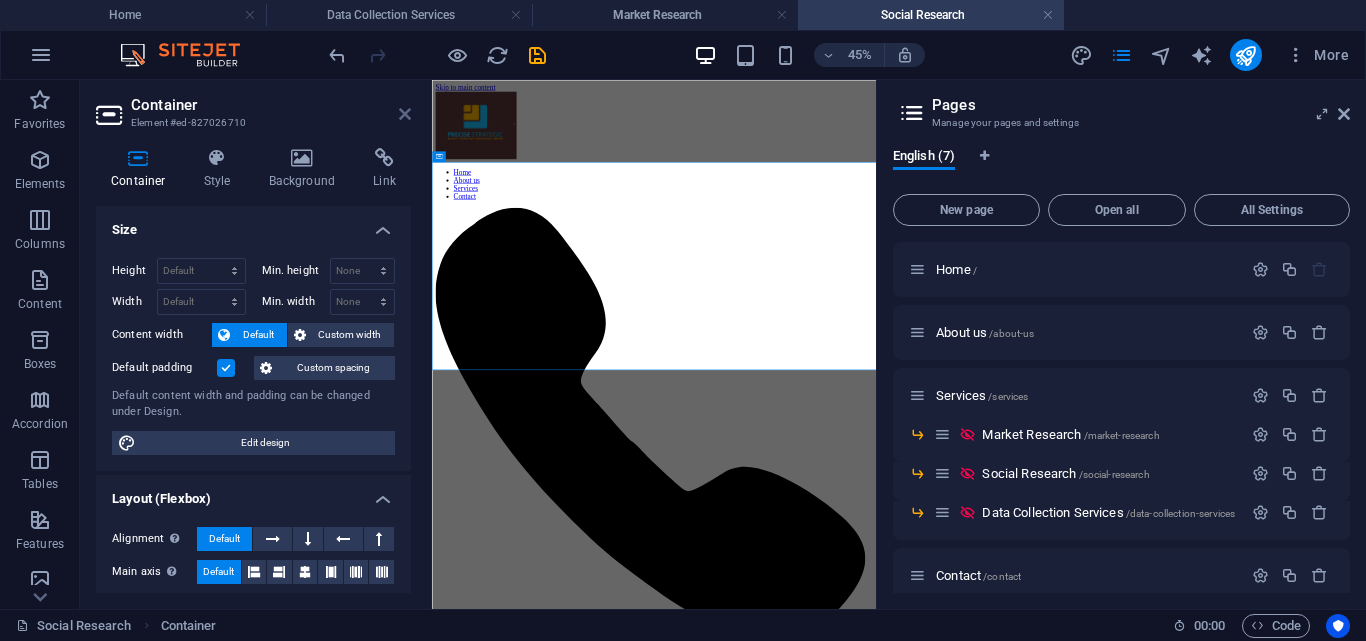 click at bounding box center (405, 114) 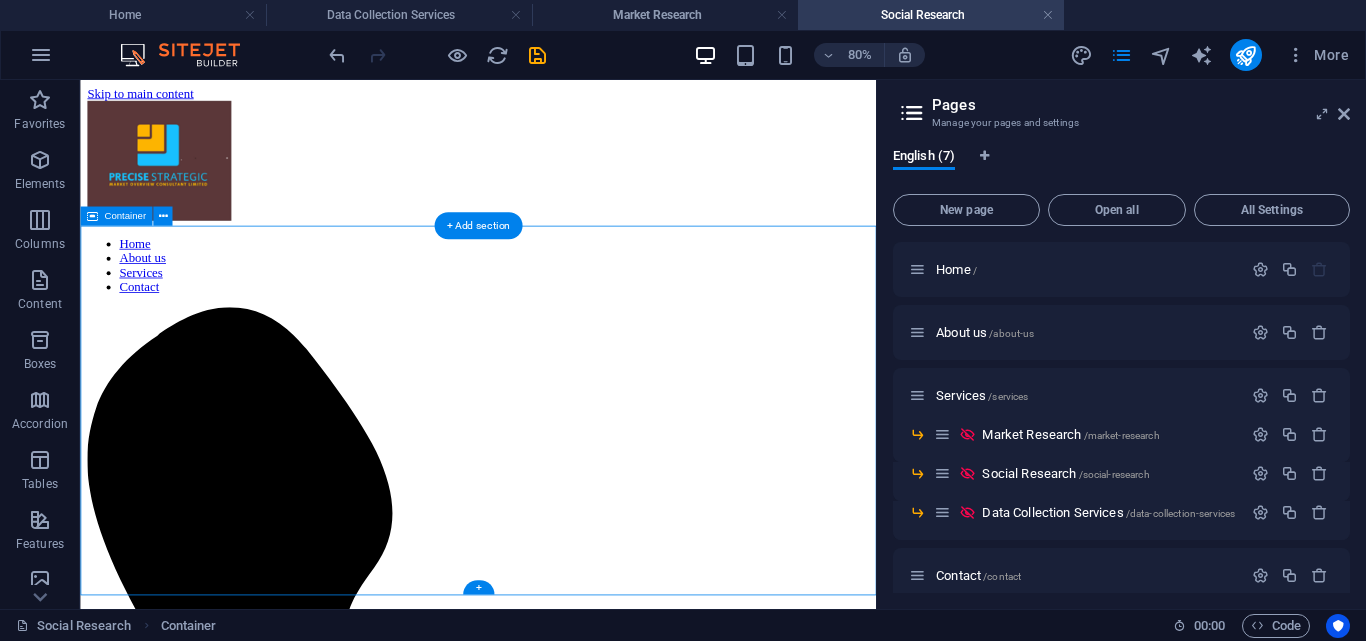 click on "Drop content here or  Add elements  Paste clipboard" at bounding box center (577, 1420) 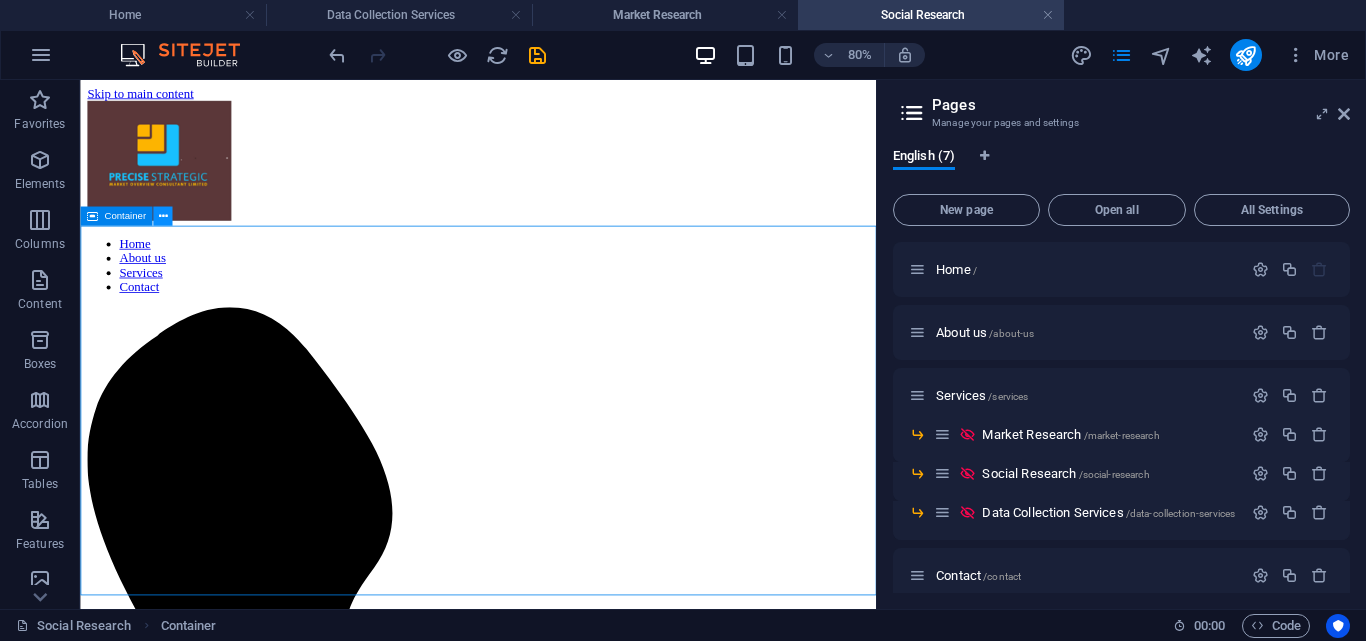 click at bounding box center [162, 216] 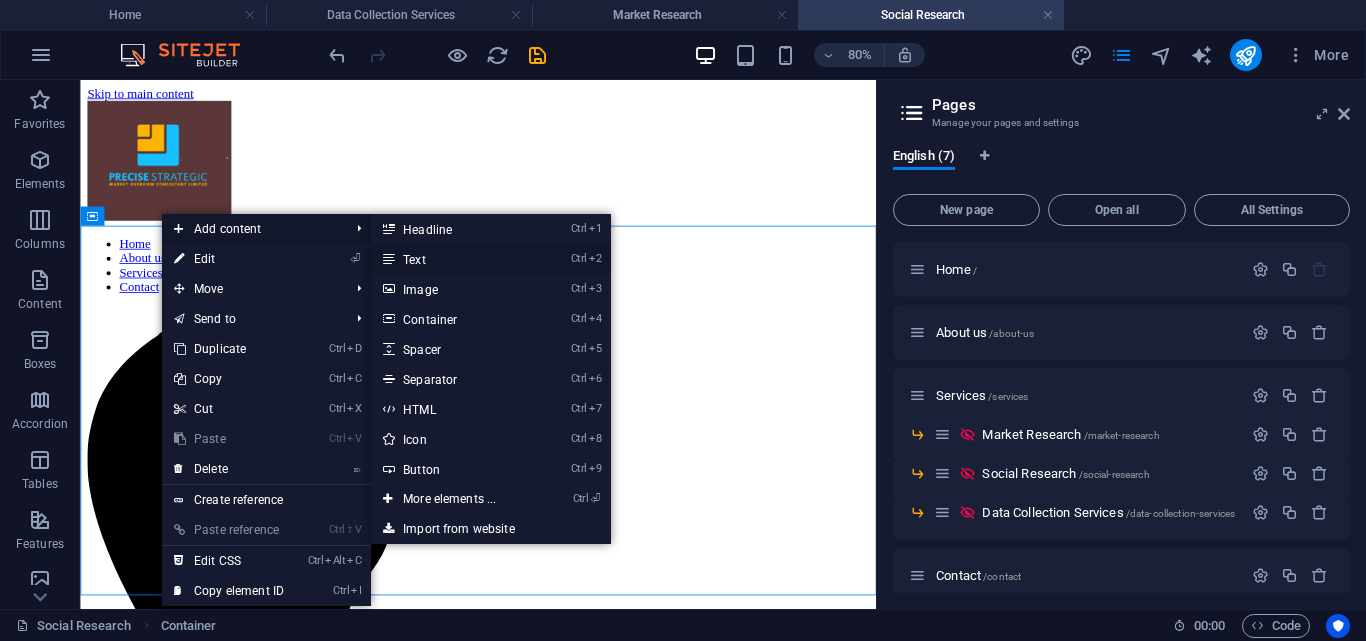 click on "Ctrl 2  Text" at bounding box center (453, 259) 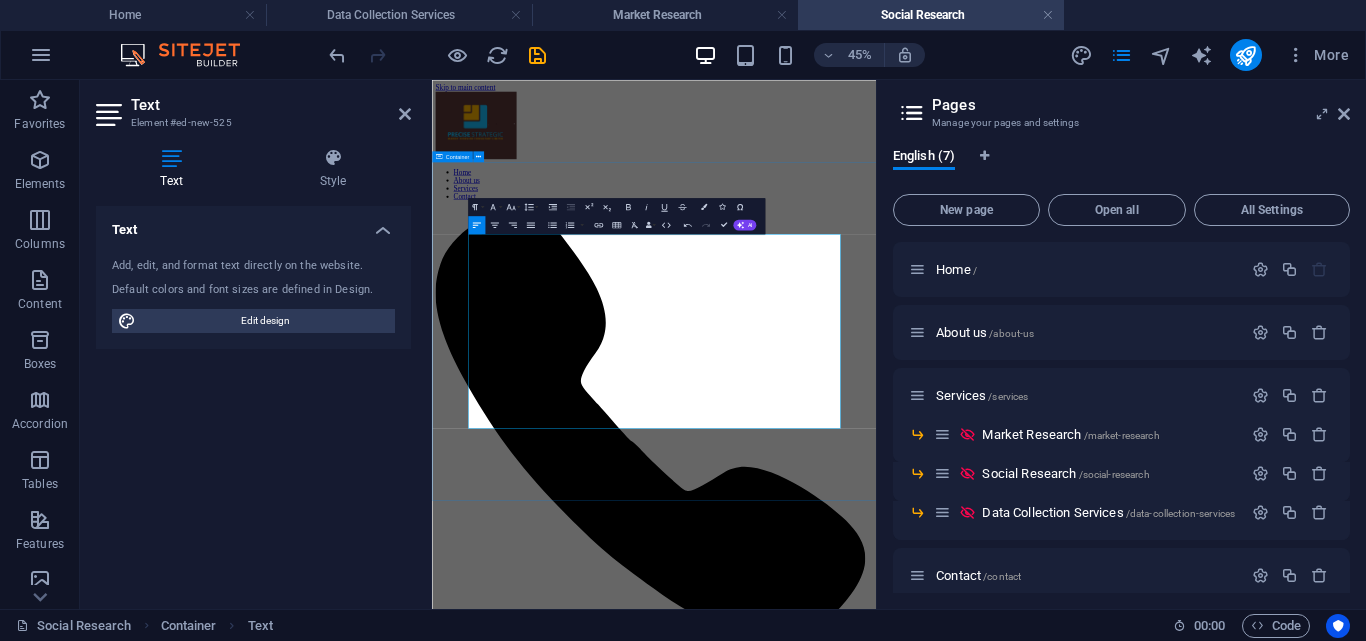 click on "Fundamental Services  Opinion Poll  Assess public opinions on critical social, political, and economic matters. Understanding these sentiments is essential for shaping policies and addressing the needs of the community effectively. By gauging public perspectives, we can foster informed discussions and drive meaningful change in society. Electoral Research  Electoral research is crucial for understanding the dynamics of voter behavior and the effectiveness of various electoral systems. By analyzing data and trends, researchers can provide insights that inform policy decisions and enhance democratic processes. This knowledge not only aids in improving electoral outcomes but also fosters greater public engagement and trust in the political system. Investing in electoral research is essential for creating a more informed electorate and ensuring that democratic principles are upheld. Media and Communication Research" at bounding box center (925, 1540) 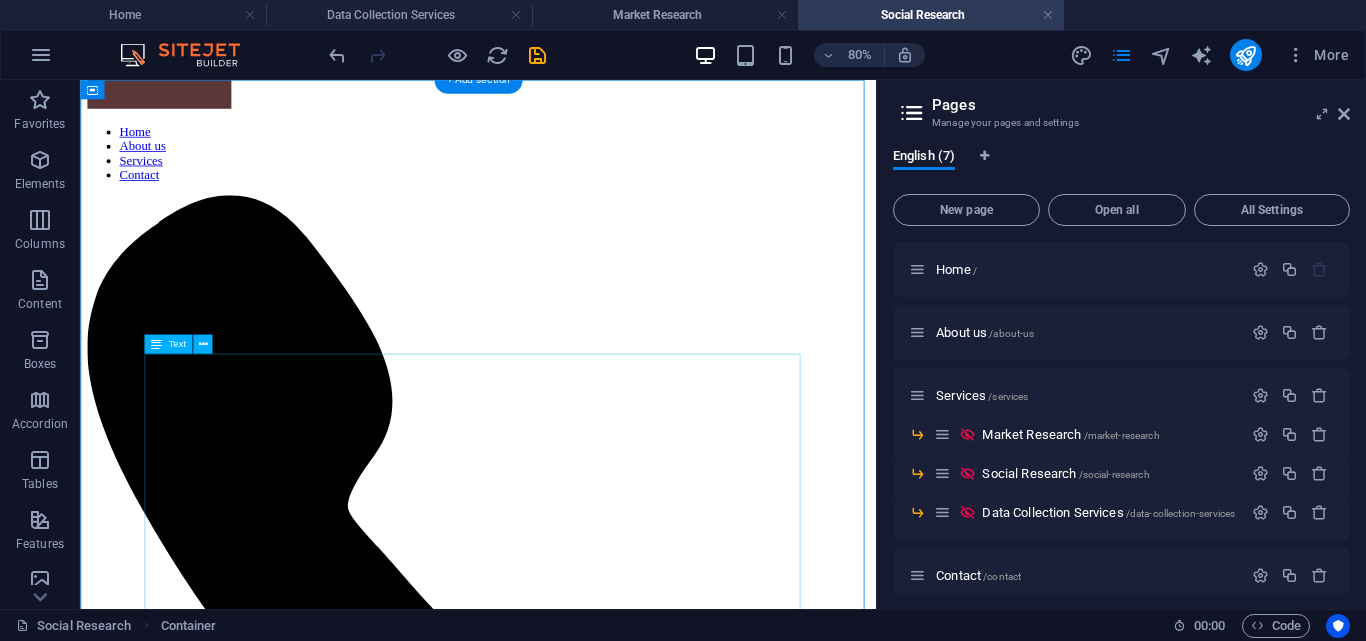 scroll, scrollTop: 0, scrollLeft: 0, axis: both 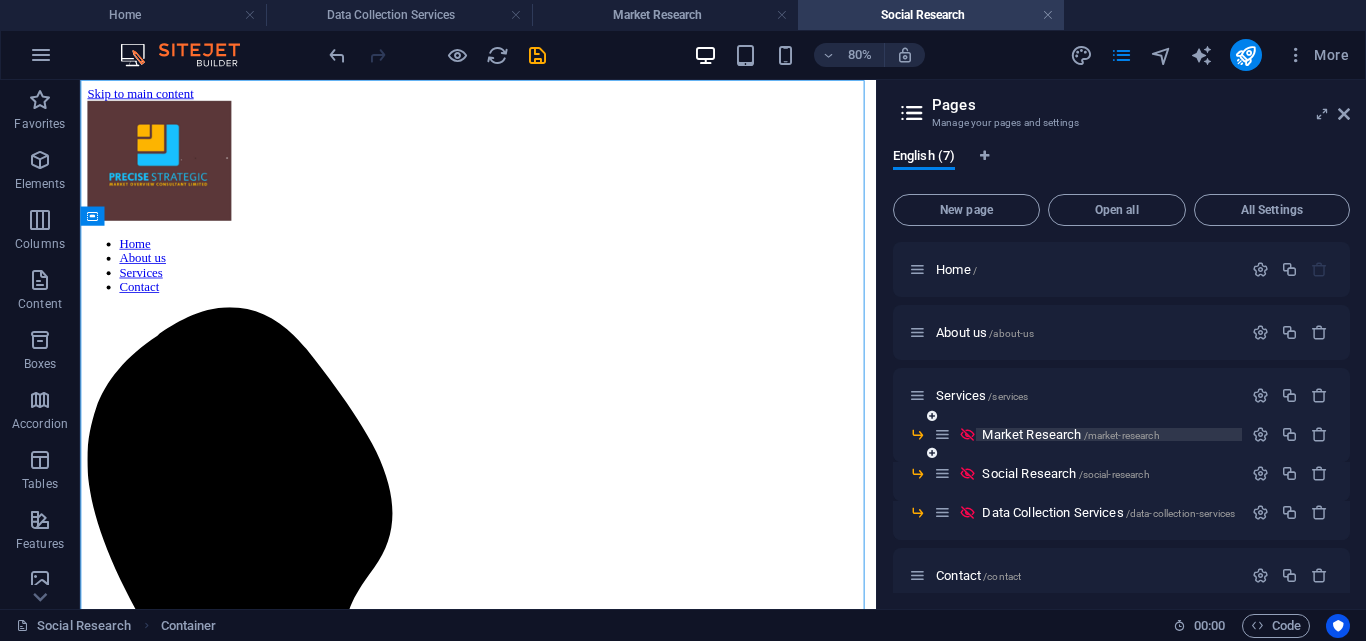 click on "Market Research /market-research" at bounding box center (1070, 434) 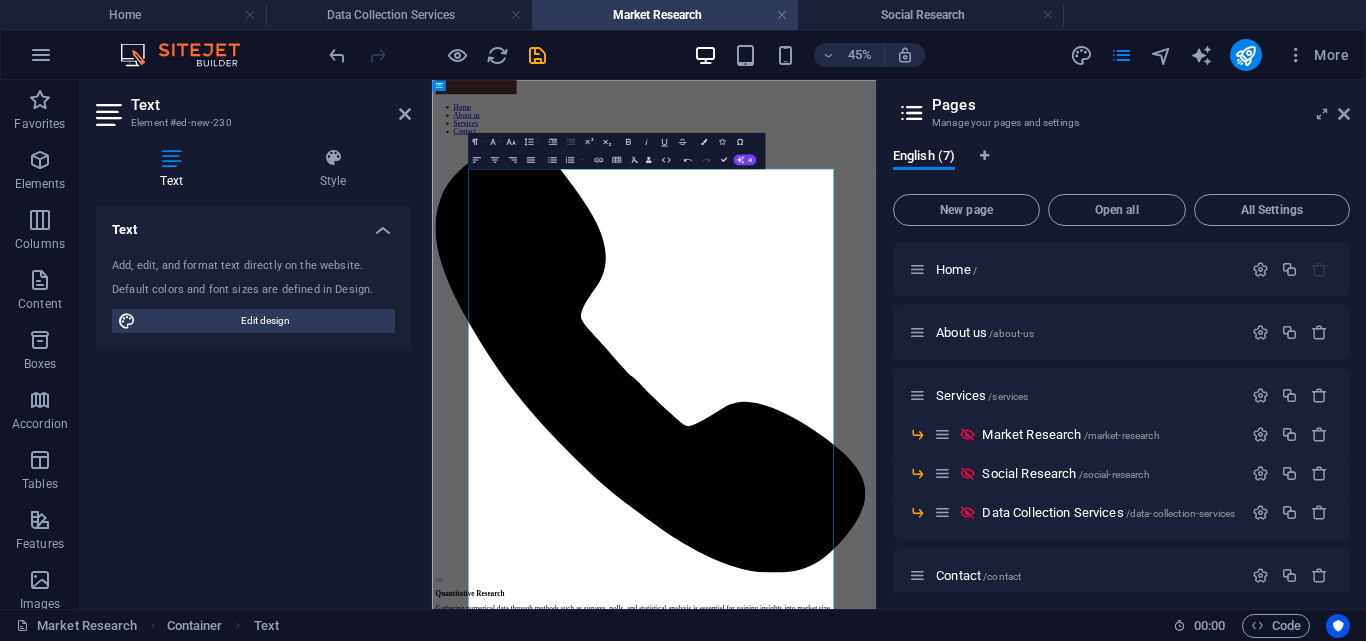 scroll, scrollTop: 0, scrollLeft: 0, axis: both 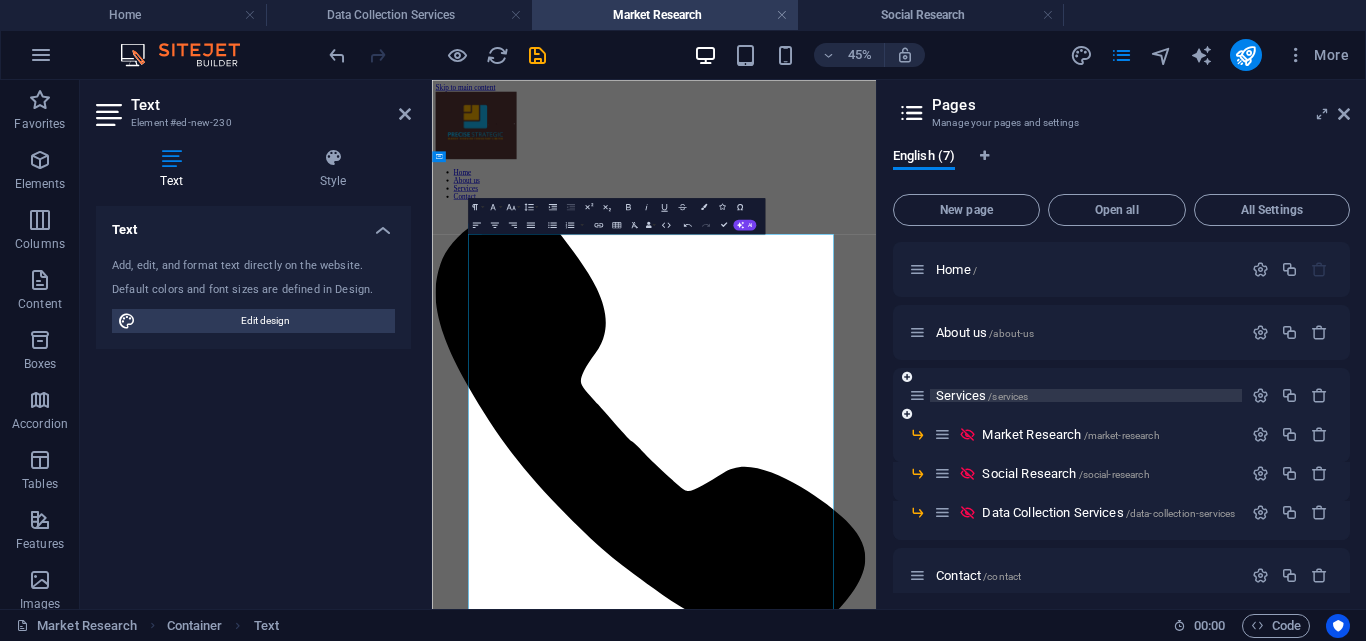 click on "Services /services" at bounding box center (982, 395) 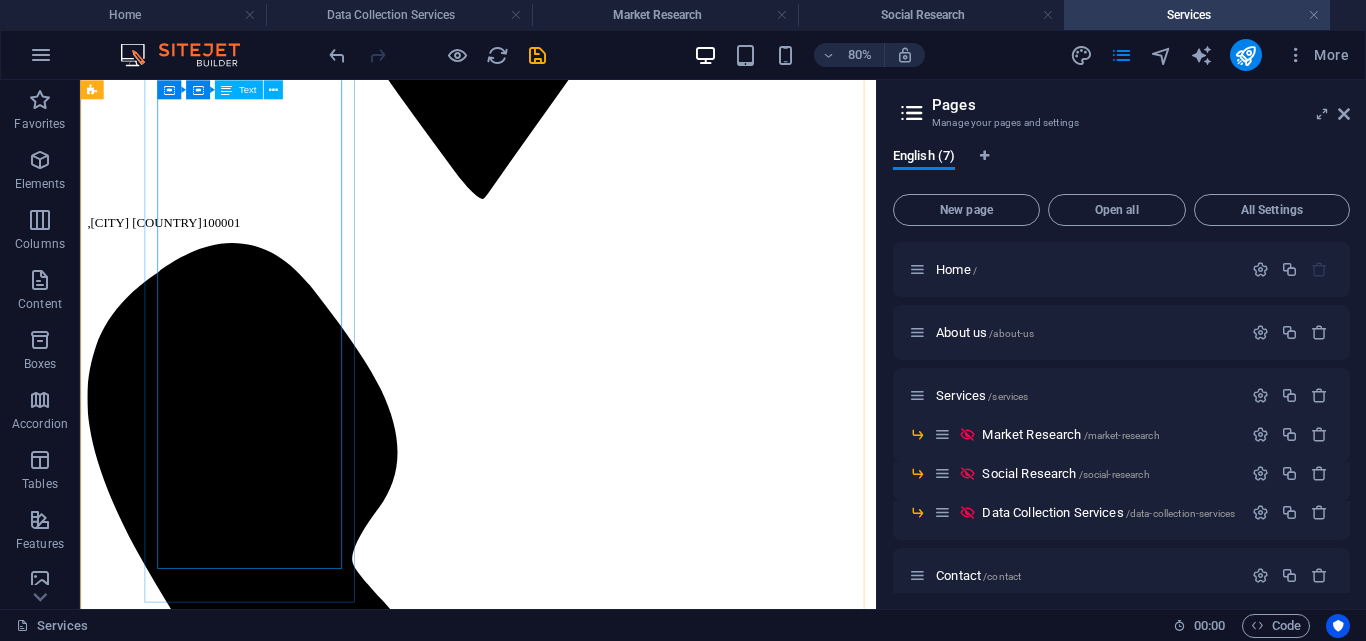 scroll, scrollTop: 1400, scrollLeft: 0, axis: vertical 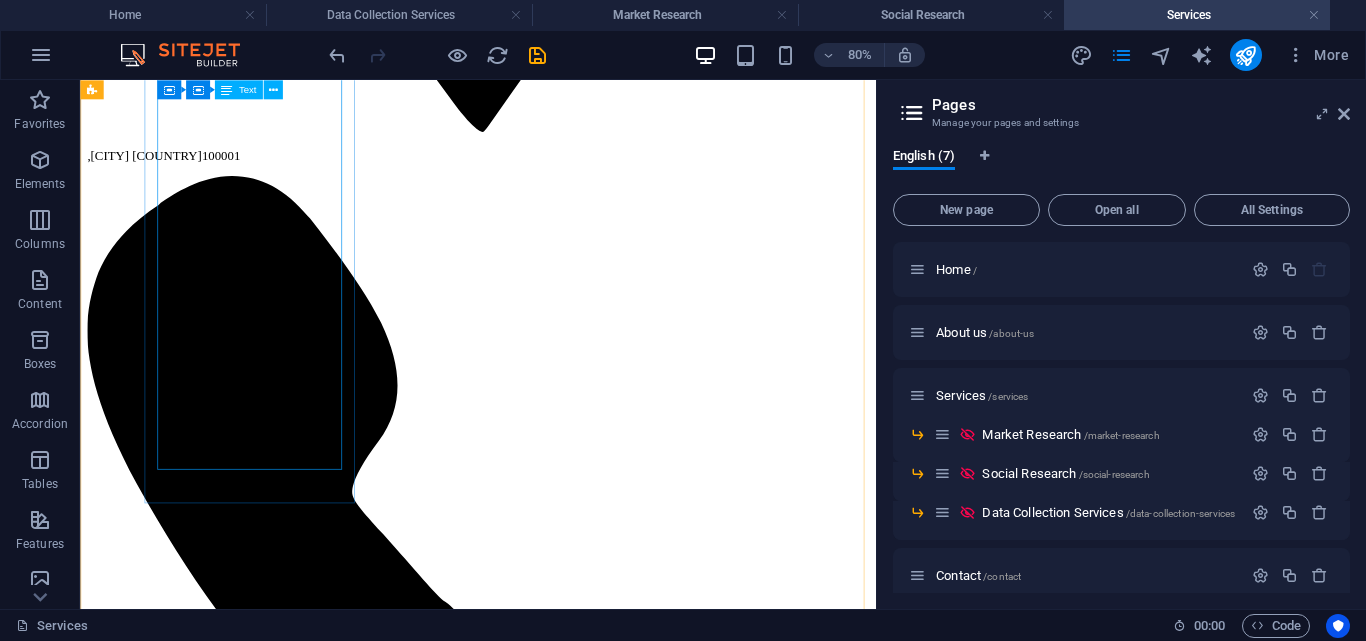 click on "Precise Strategic utilize cutting-edge marketing techniques and comprehensive social research to empower our clients with profound insights into societal trends, market dynamics, and brand perceptions. This approach enables businesses to make informed decisions that resonate with their target audiences. We operate as a full-service research agency, dedicated to providing innovative solutions that address complex social challenges. Our team is committed to delivering actionable insights that drive strategic growth and enhance brand positioning.  Our focus on delivering tailored research methodologies ensures that we meet the unique needs of each client. By combining qualitative and quantitative analysis, we uncover valuable data that informs effective marketing strategies and fosters deeper connections with consumers." at bounding box center (577, 9819) 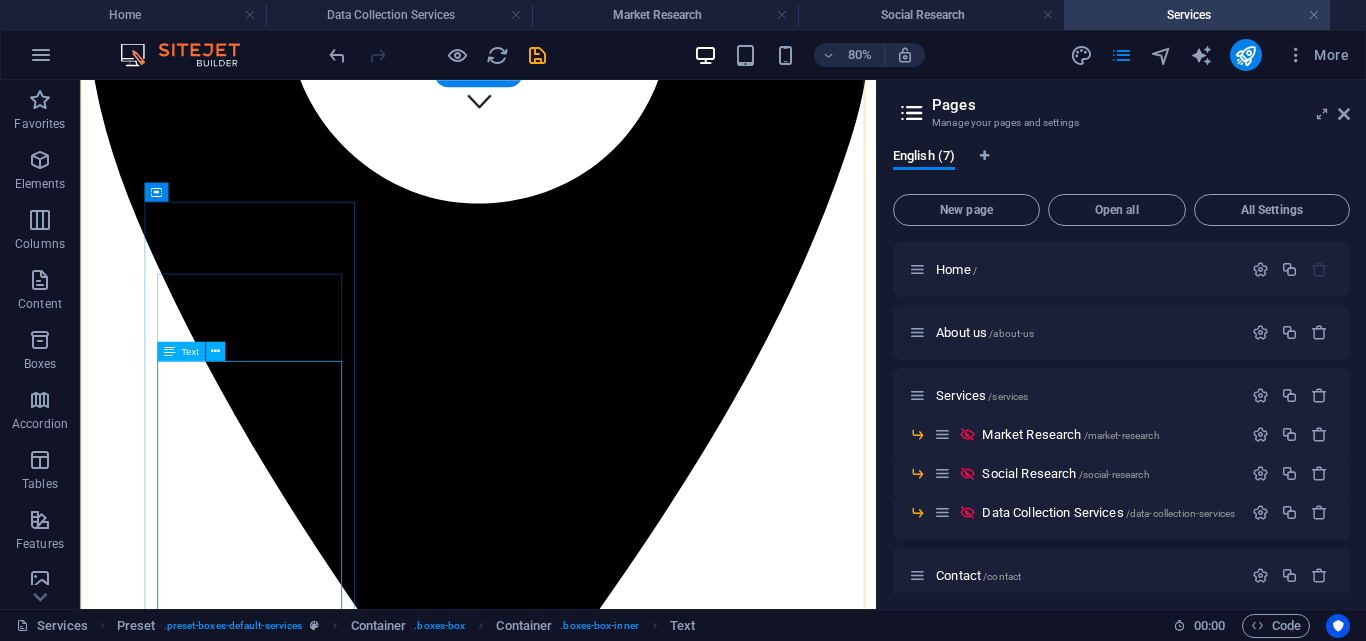 scroll, scrollTop: 800, scrollLeft: 0, axis: vertical 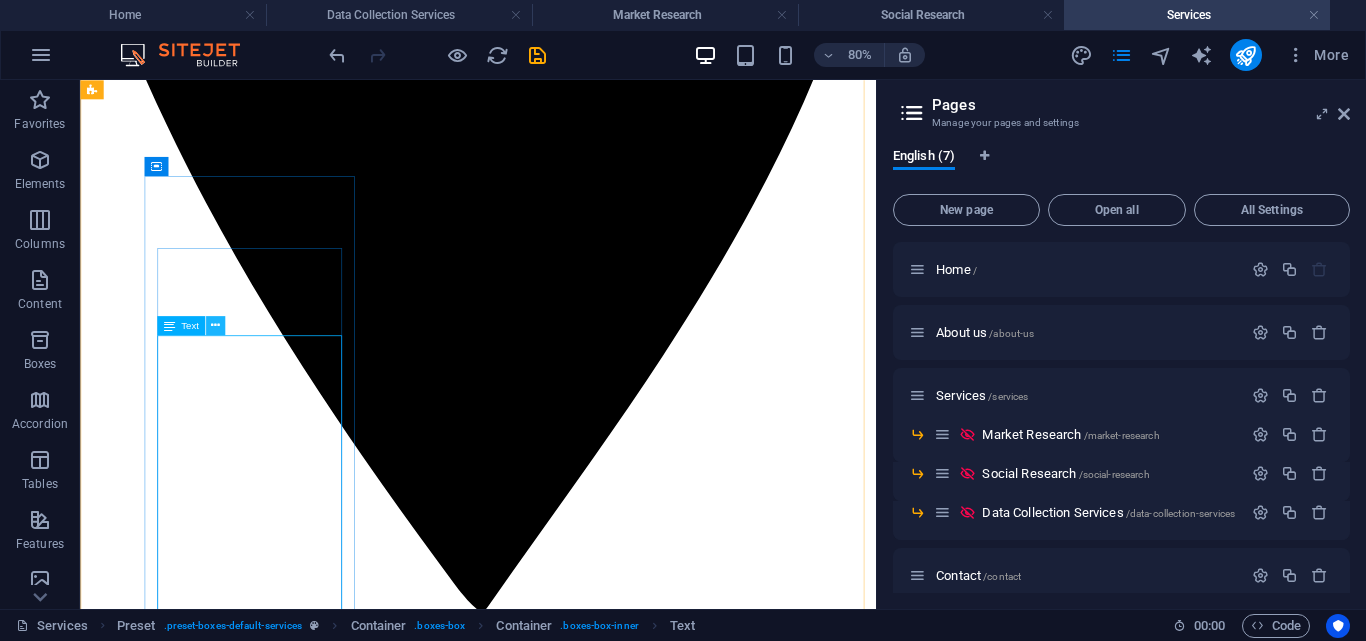 click at bounding box center [215, 325] 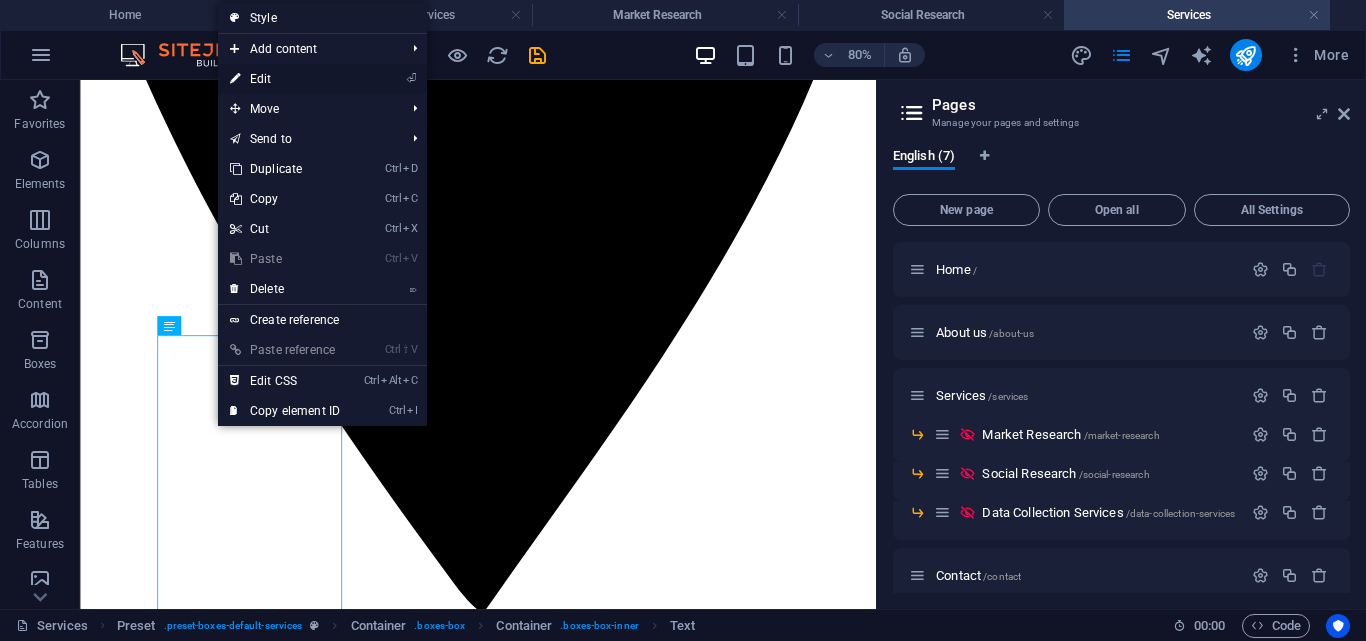 click on "⏎  Edit" at bounding box center [285, 79] 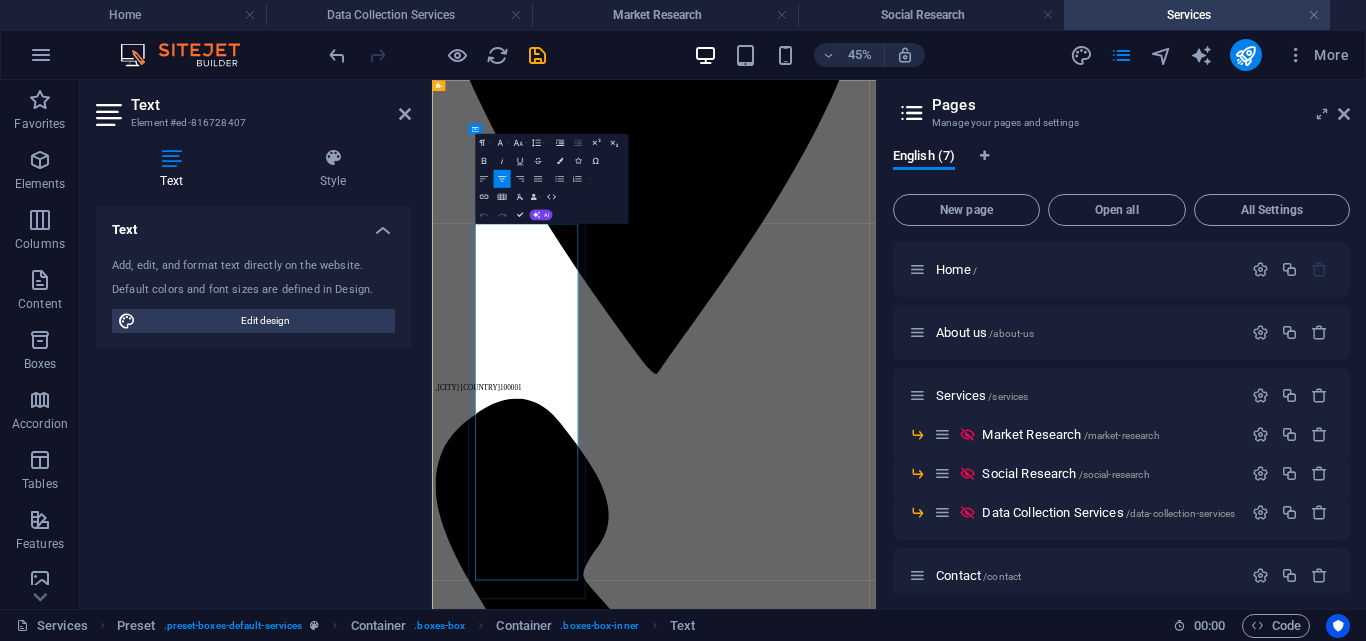 click on "Our focus on delivering tailored research methodologies ensures that we meet the unique needs of each client. By combining qualitative and quantitative analysis, we uncover valuable data that informs effective marketing strategies and fosters deeper connections with consumers." at bounding box center [925, 10760] 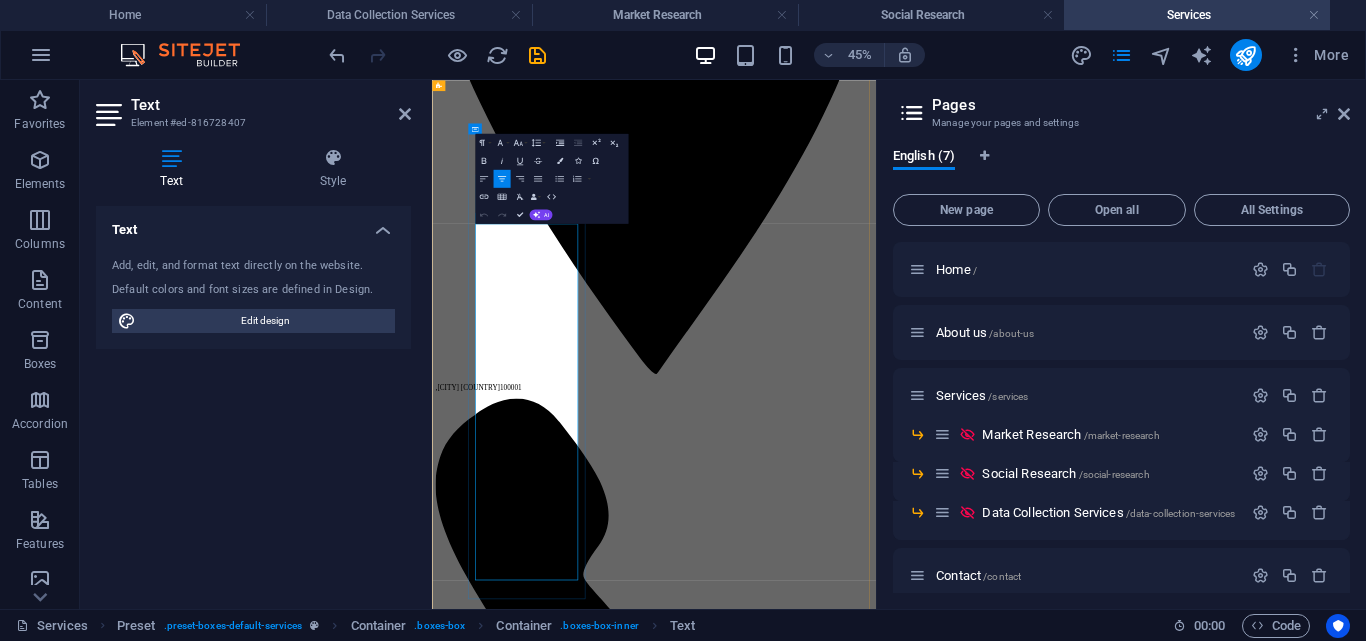 click on "Our focus on delivering tailored research methodologies ensures that we meet the unique needs of each client. By combining qualitative and quantitative analysis, we uncover valuable data that informs effective marketing strategies and fosters deeper connections with consumers." at bounding box center (925, 10760) 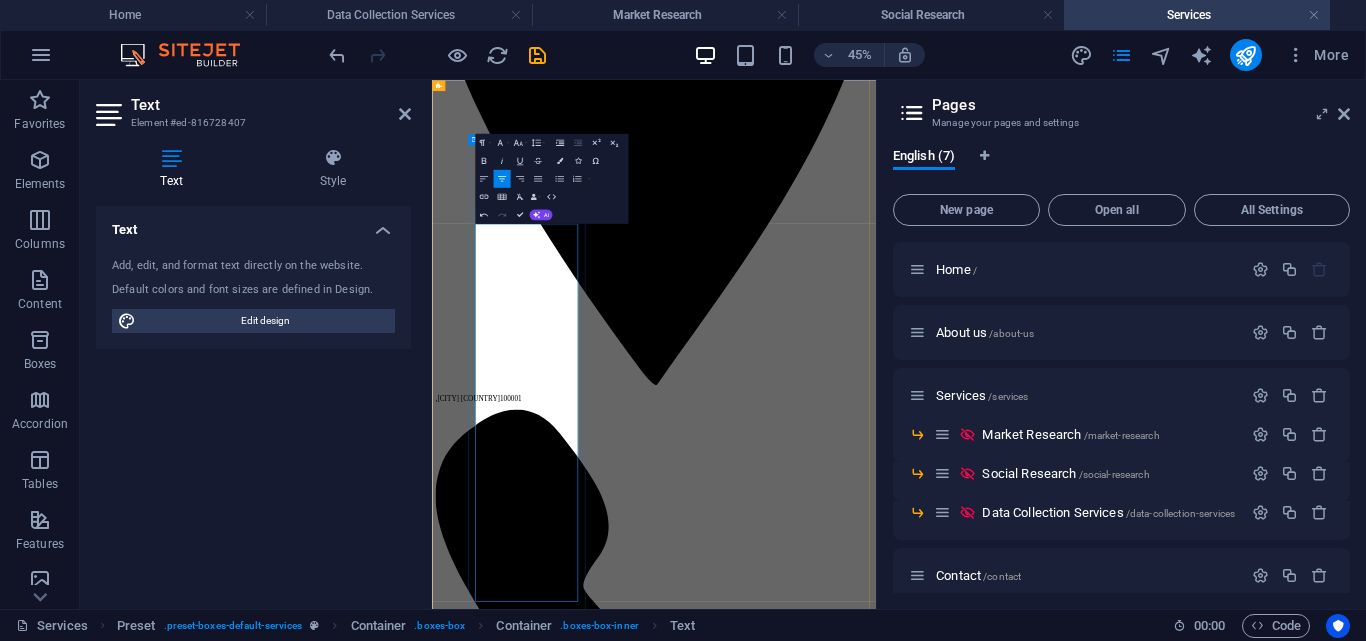 scroll, scrollTop: 773, scrollLeft: 0, axis: vertical 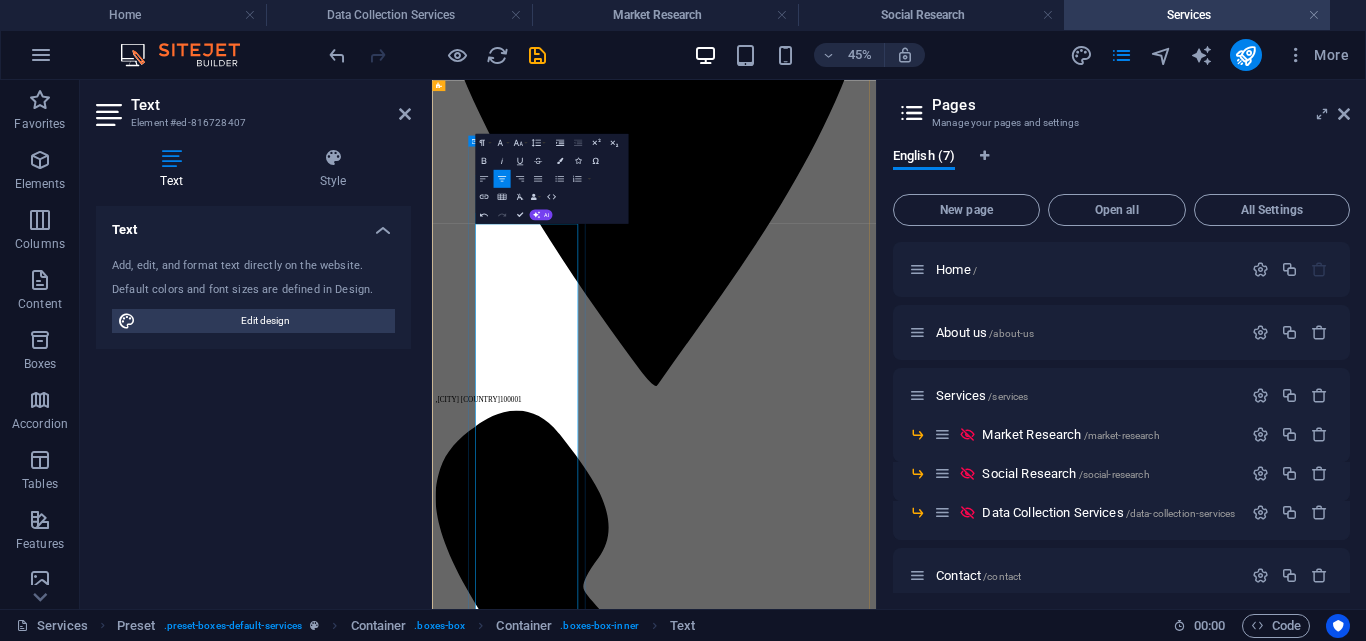 type 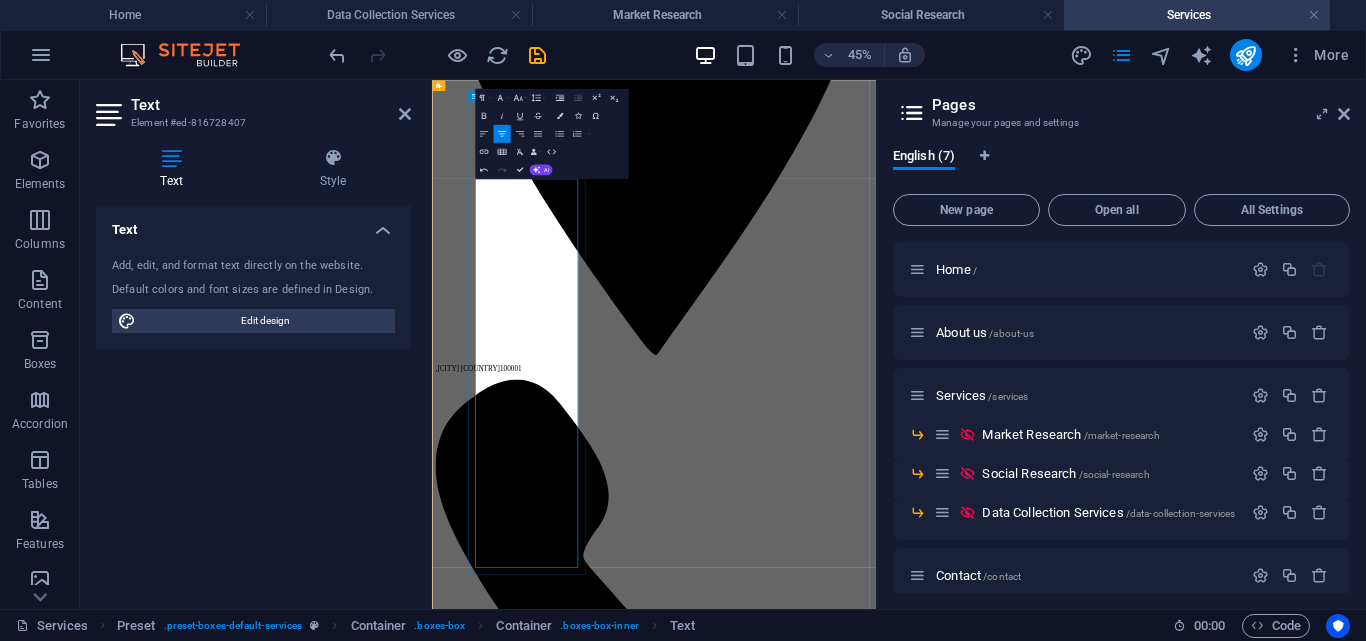 scroll, scrollTop: 873, scrollLeft: 0, axis: vertical 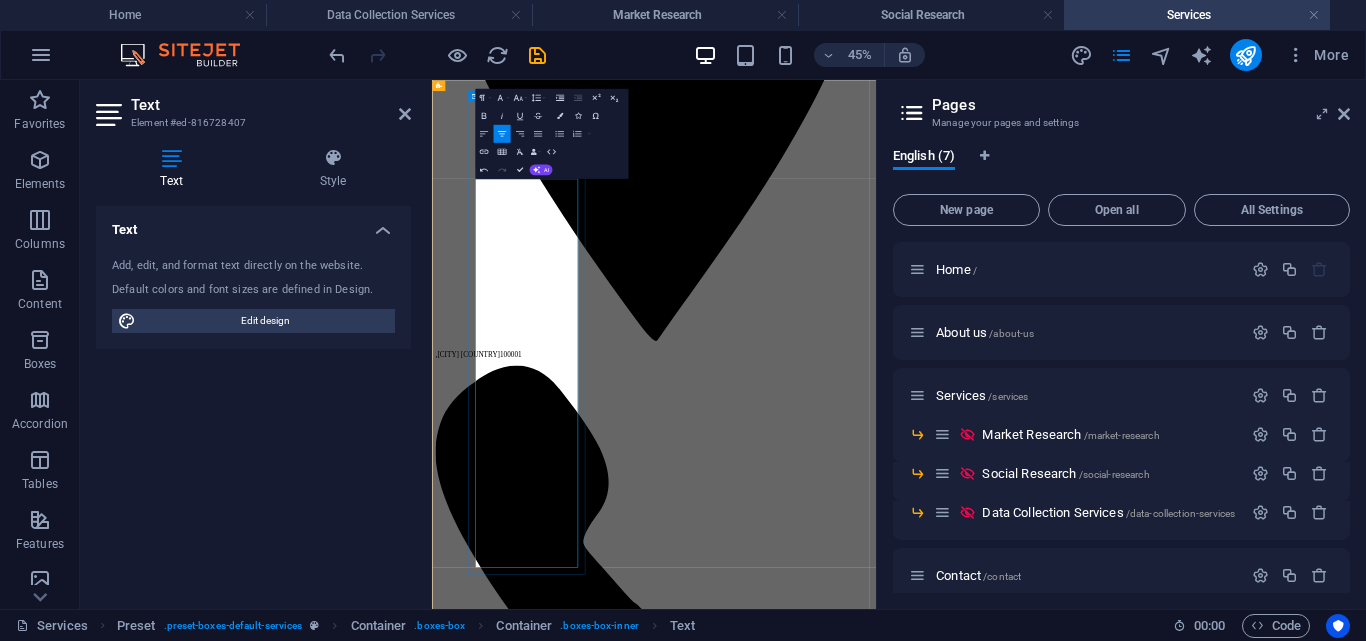 drag, startPoint x: 594, startPoint y: 1137, endPoint x: 694, endPoint y: 1137, distance: 100 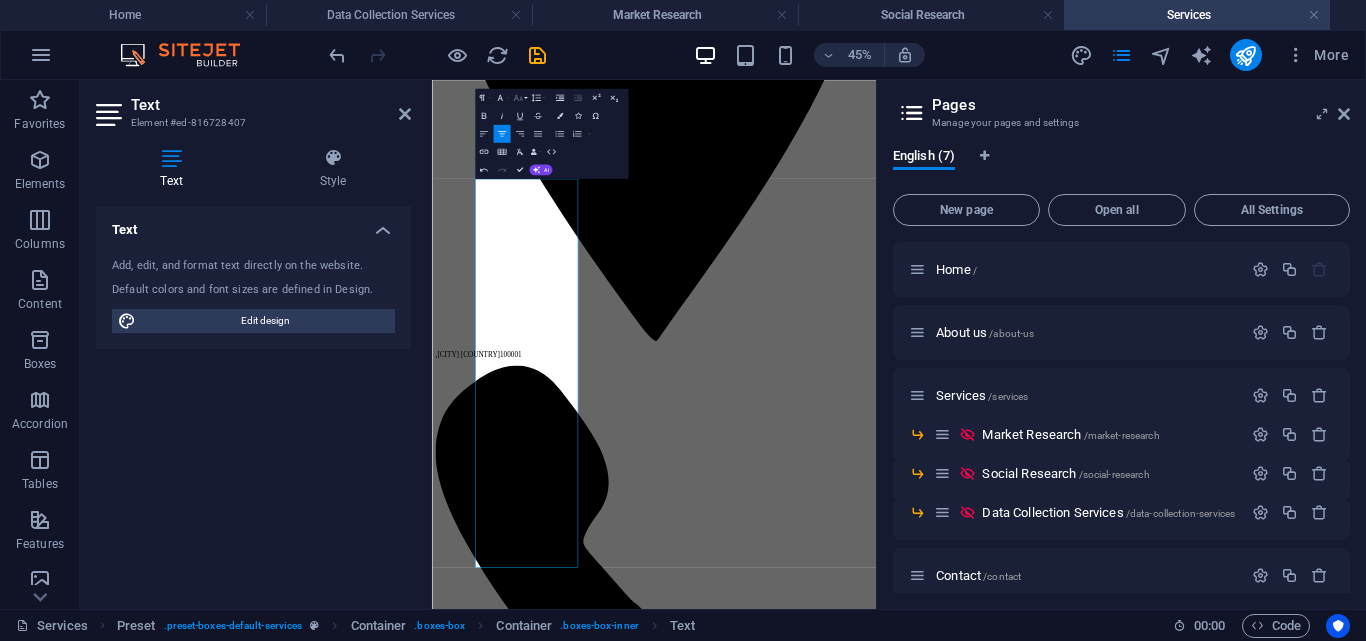 click 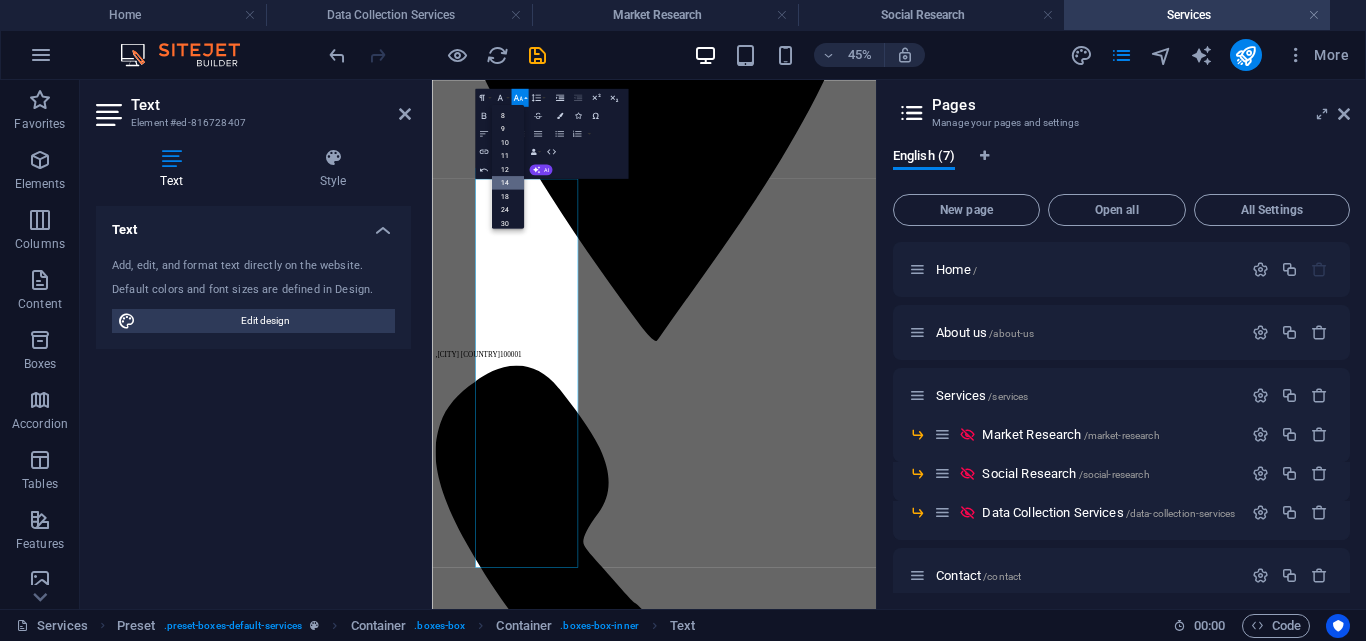 click on "14" at bounding box center (507, 183) 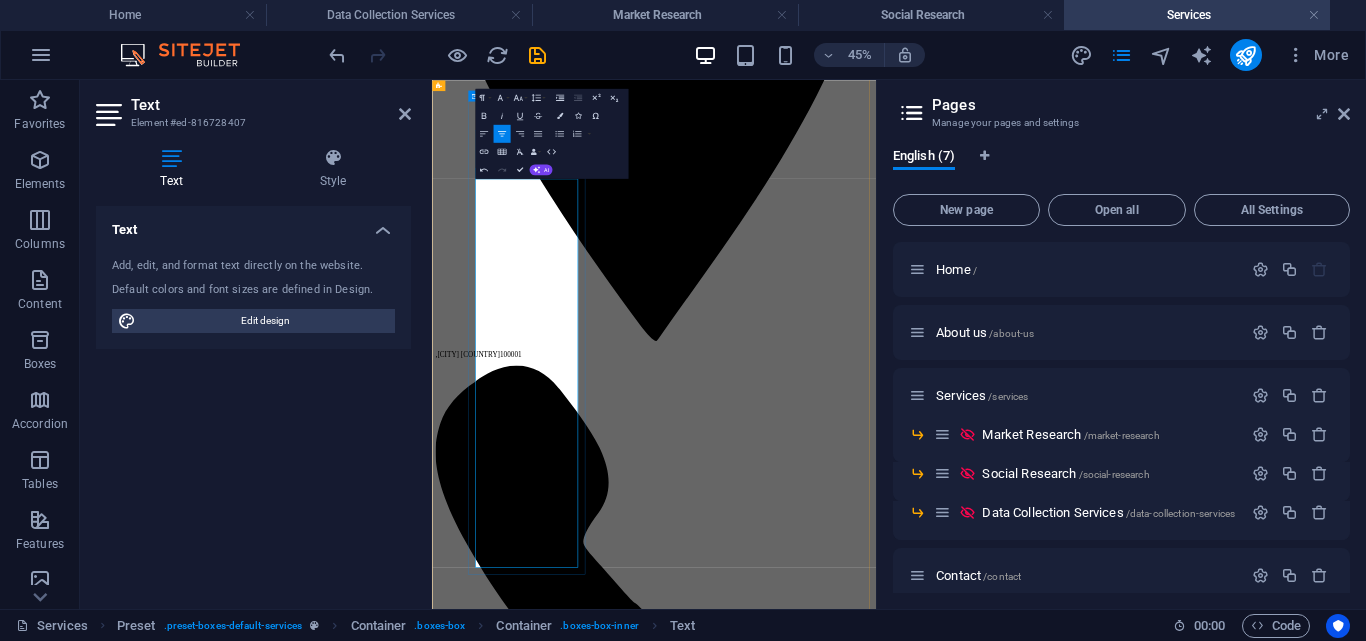 click on "Our focus on delivering tailored research methodologies ensures that we meet the unique needs of each client. By combining qualitative and quantitative analysis, we uncover valuable data that informs effective marketing strategies and fosters deeper connections with consumers." at bounding box center [925, 10687] 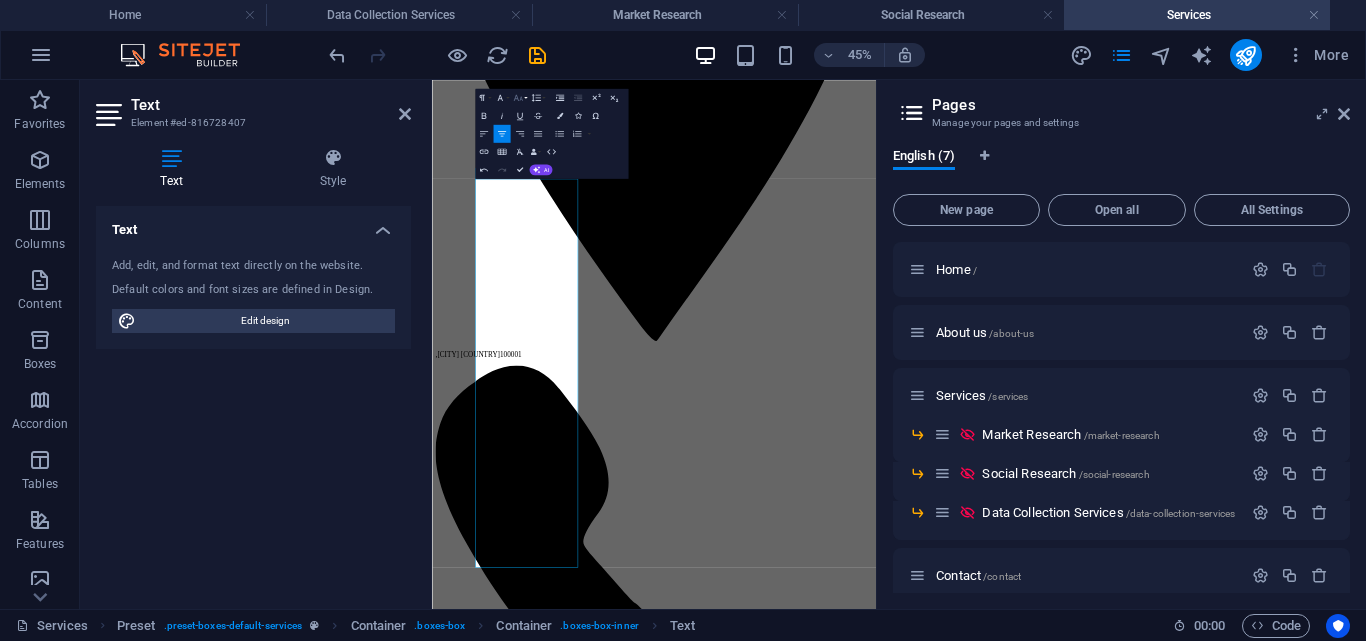 click 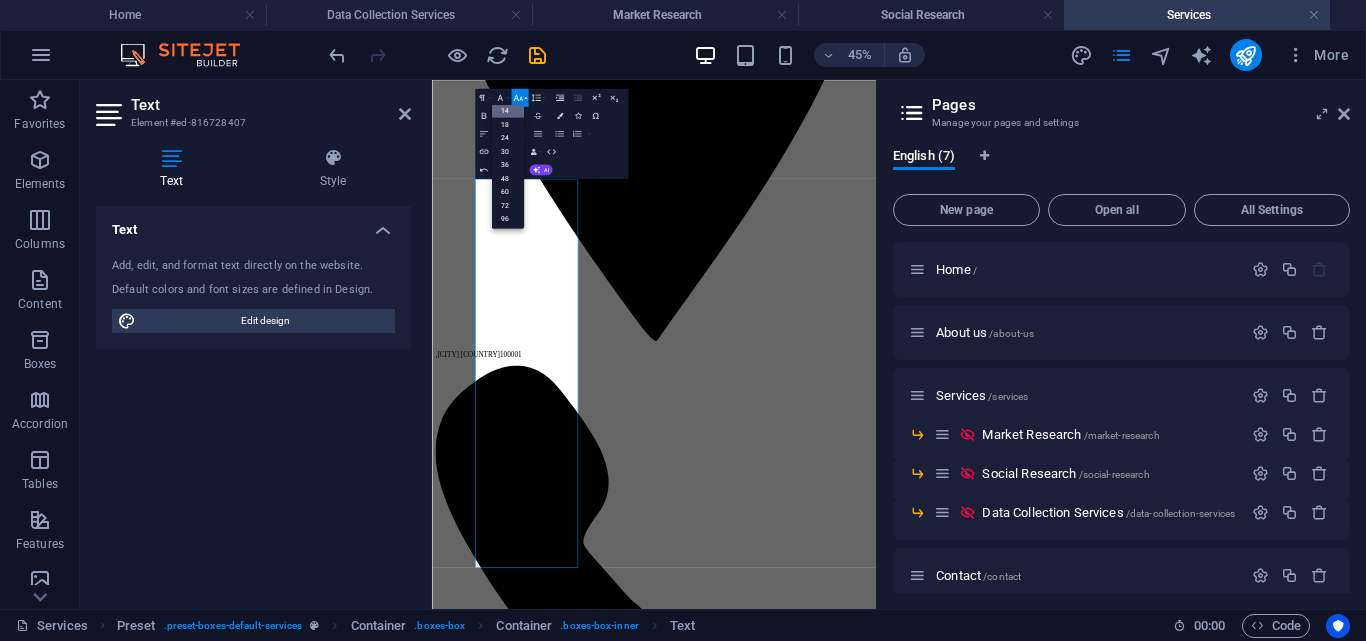 scroll, scrollTop: 161, scrollLeft: 0, axis: vertical 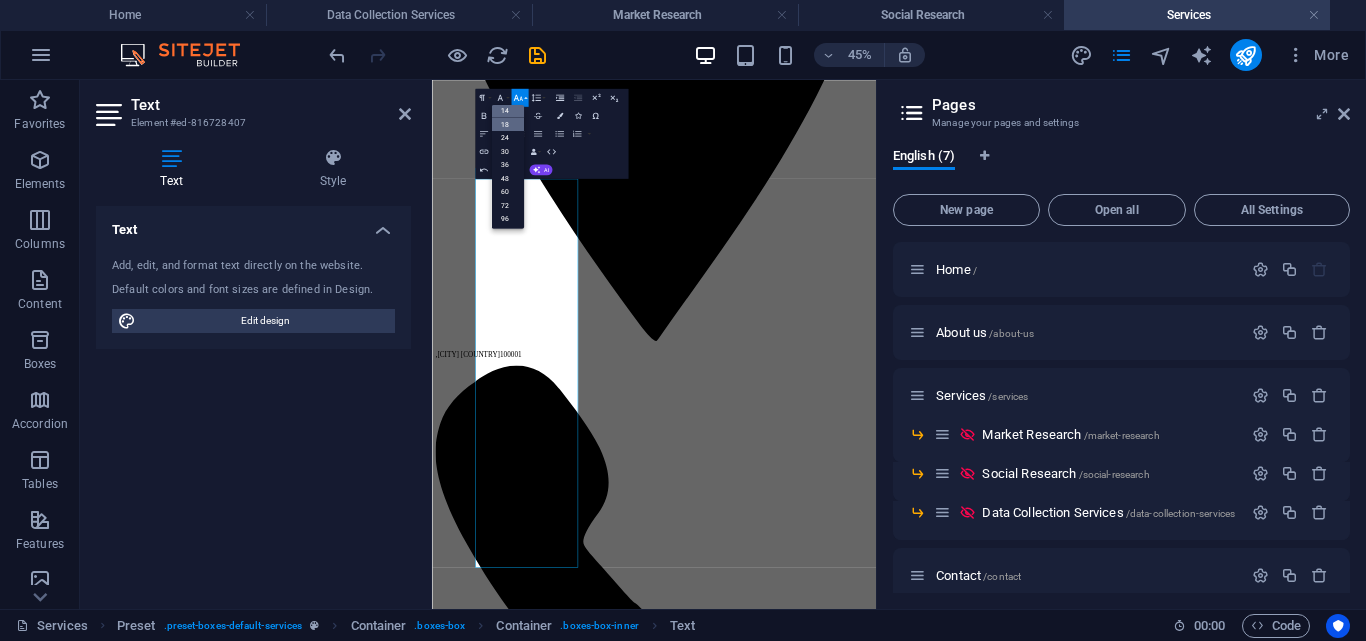 click on "18" at bounding box center [507, 124] 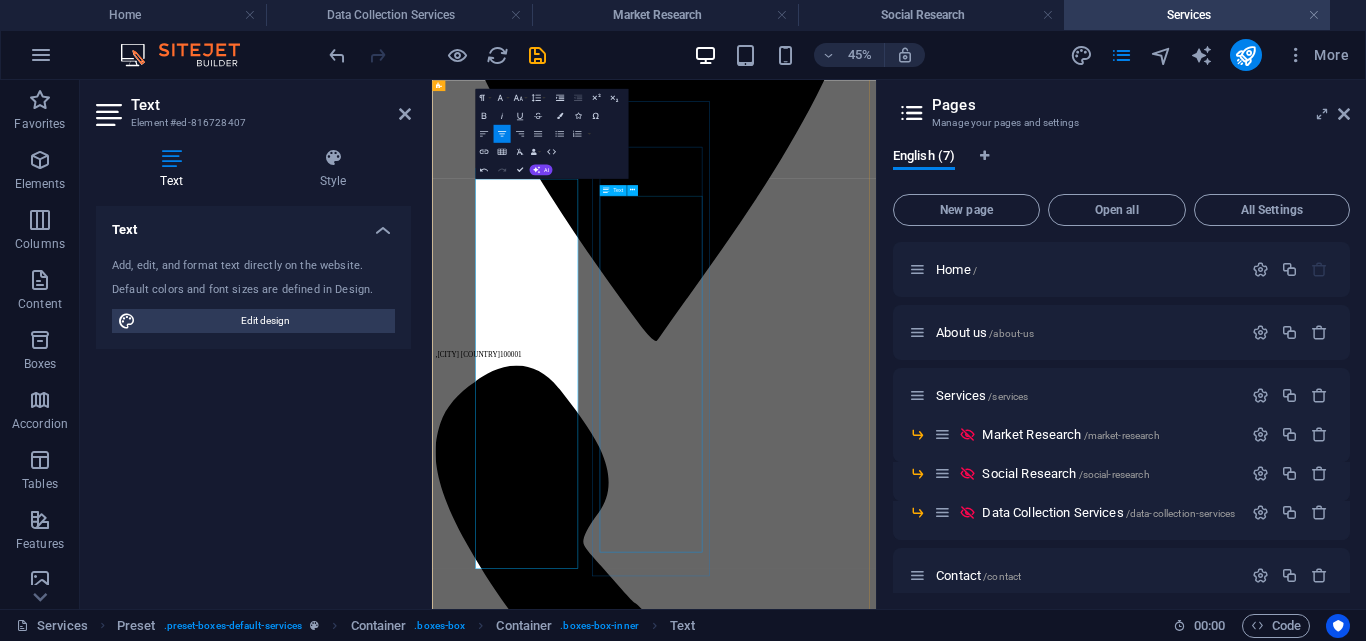 click on "Precise Strategic stands out as a reliable ally in the realm of public opinion research, equipping organizations with the critical insights necessary to grasp and address the diverse views, attitudes, and perceptions of various populations. By leveraging advanced methodologies and a deep understanding of social dynamics, Precise Strategic enables its clients to navigate the complexities of public sentiment effectively. This partnership not only enhances decision-making processes but also fosters a more profound connection with target audiences, ensuring that organizations can tailor their strategies to meet the evolving needs and expectations of the communities they serve. In an era where understanding public opinion is paramount, collaborating with Precise Strategic empowers organizations to stay ahead of the curve and make informed choices that resonate with their stakeholders." at bounding box center (925, 11875) 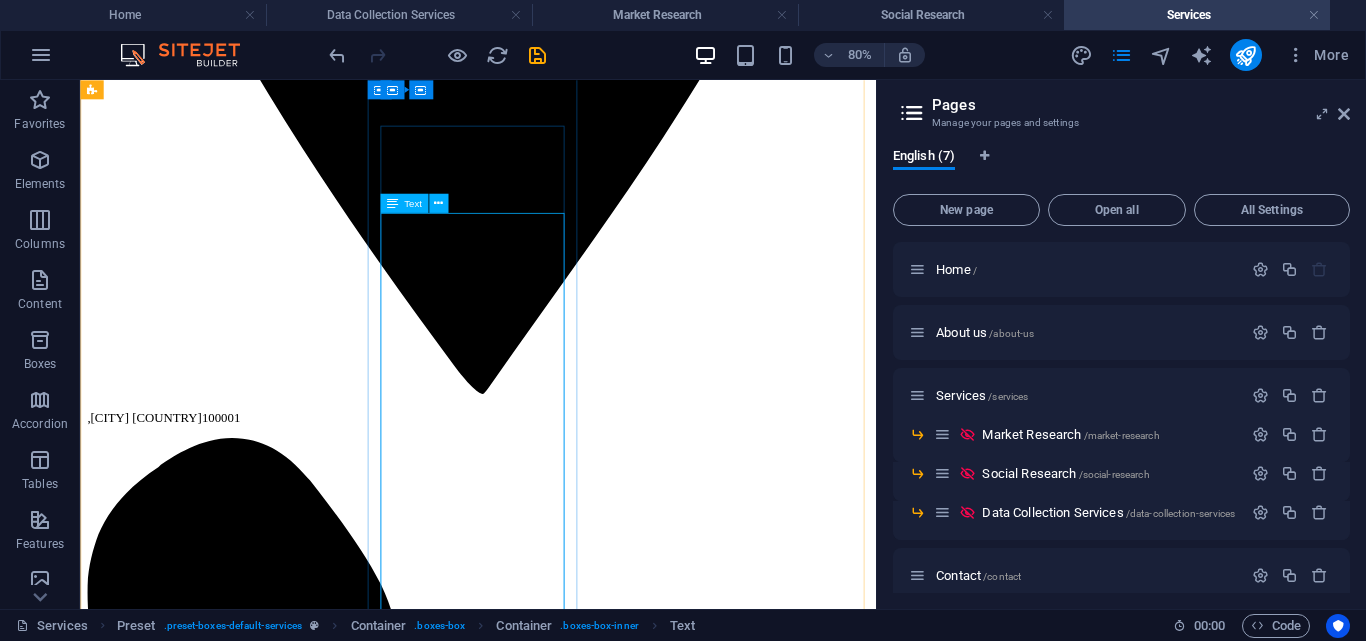 scroll, scrollTop: 773, scrollLeft: 0, axis: vertical 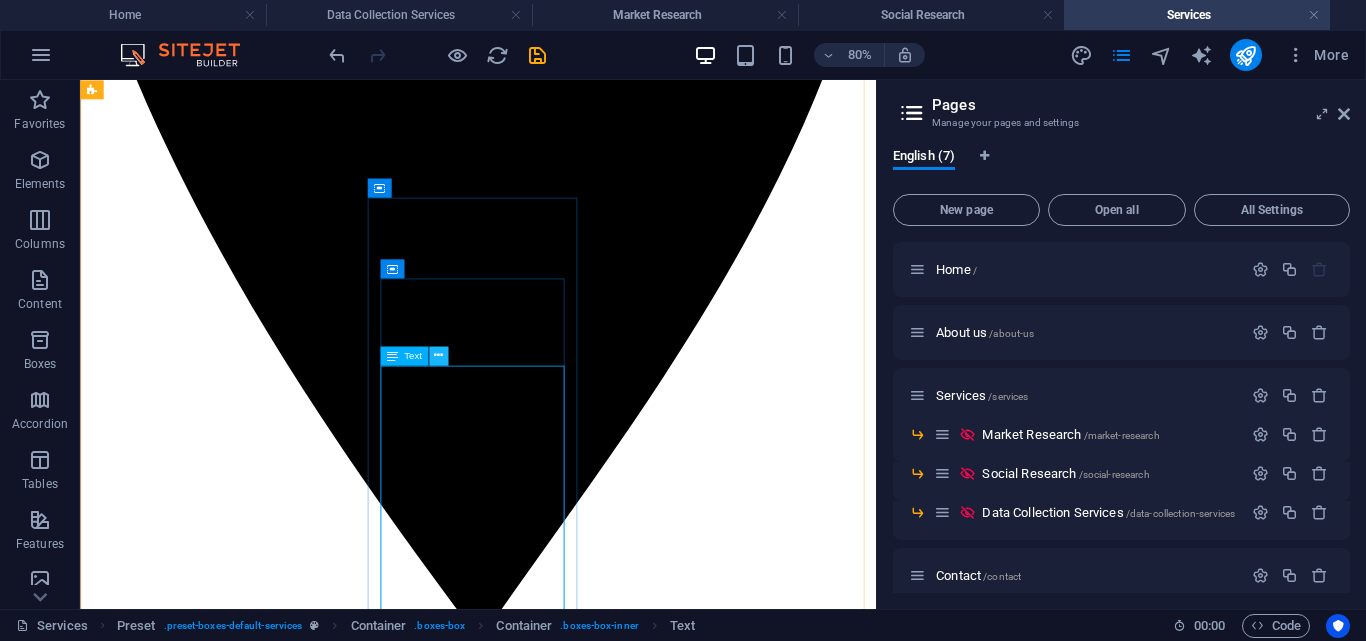 click at bounding box center [438, 356] 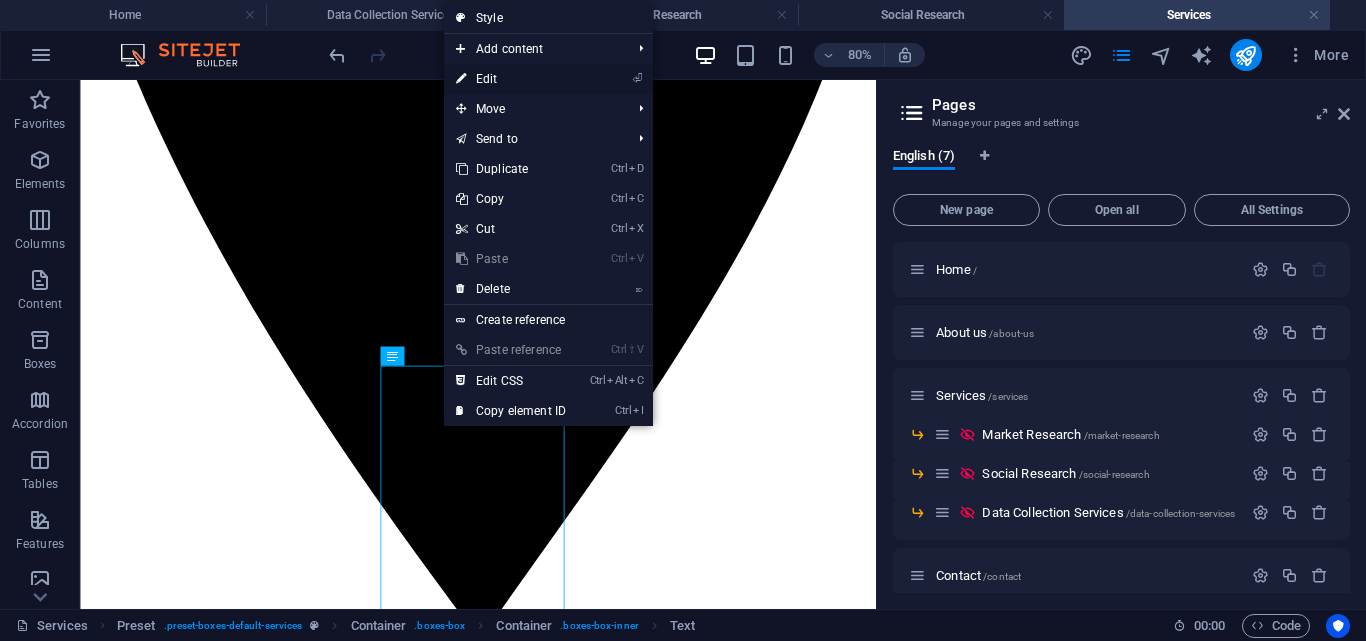 click on "⏎  Edit" at bounding box center (511, 79) 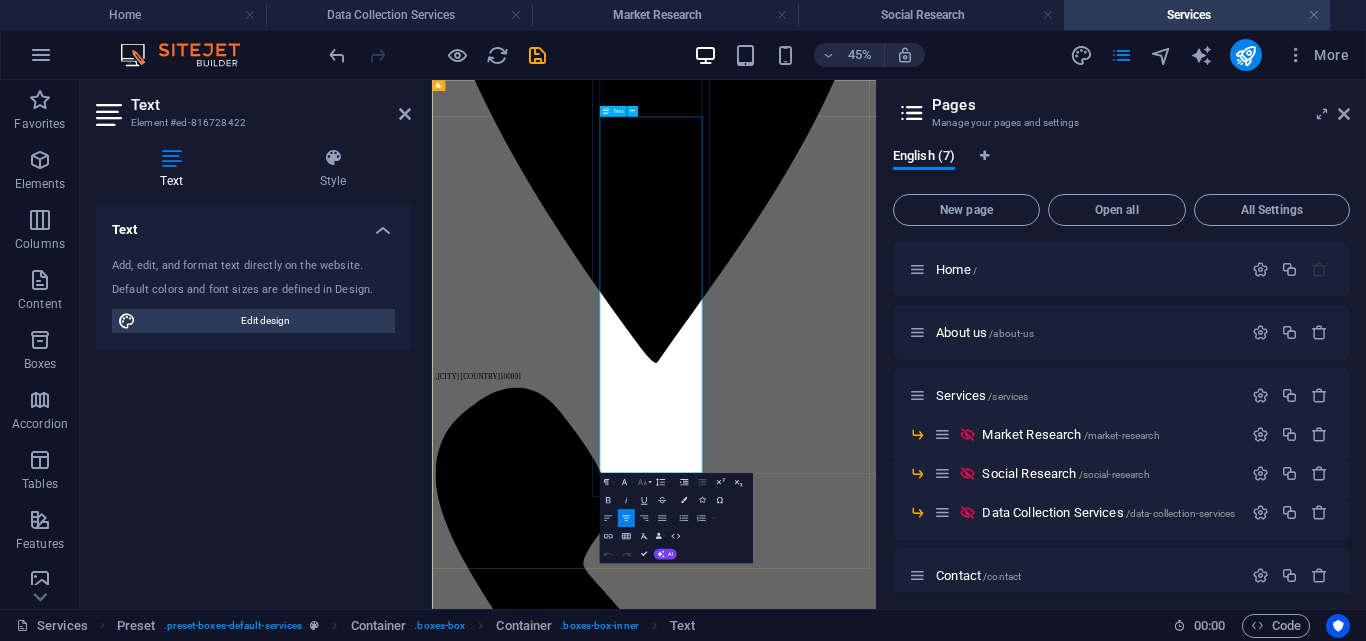 scroll, scrollTop: 1073, scrollLeft: 0, axis: vertical 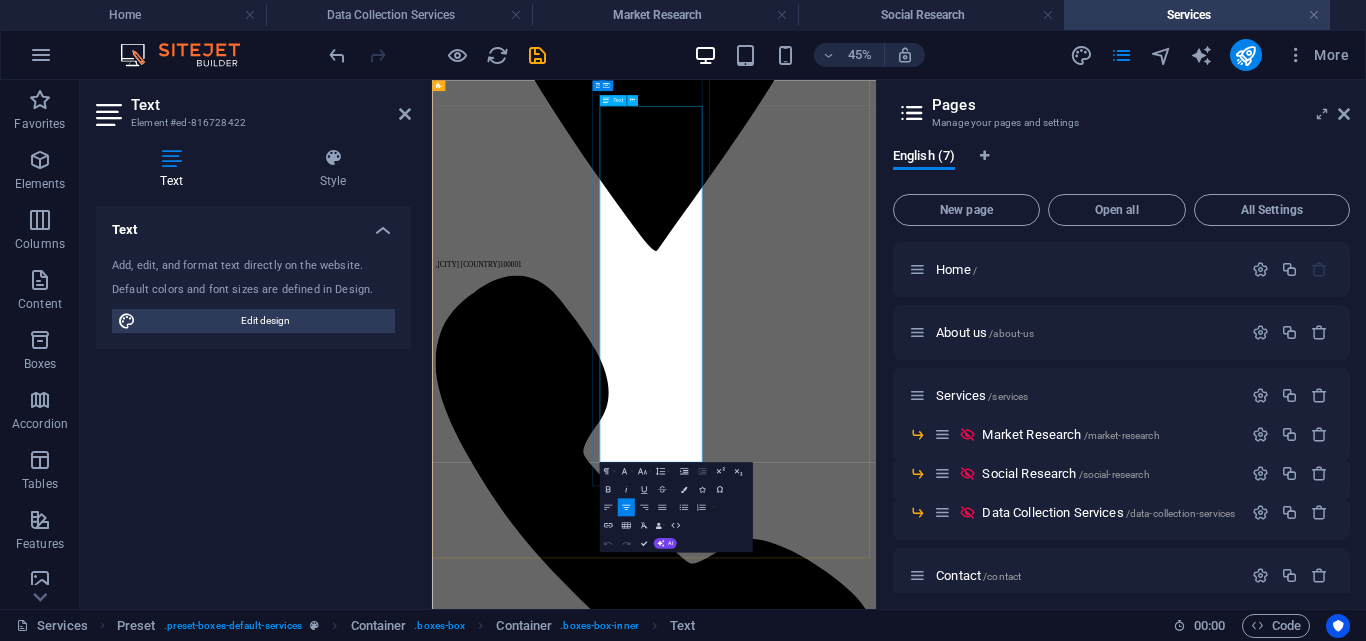 click on "Precise Strategic stands out as a reliable ally in the realm of public opinion research, equipping organizations with the critical insights necessary to grasp and address the diverse views, attitudes, and perceptions of various populations. By leveraging advanced methodologies and a deep understanding of social dynamics, Precise Strategic enables its clients to navigate the complexities of public sentiment effectively. This partnership not only enhances decision-making processes but also fosters a more profound connection with target audiences, ensuring that organizations can tailor their strategies to meet the evolving needs and expectations of the communities they serve. In an era where understanding public opinion is paramount, collaborating with Precise Strategic empowers organizations to stay ahead of the curve and make informed choices that resonate with their stakeholders." at bounding box center (925, 11675) 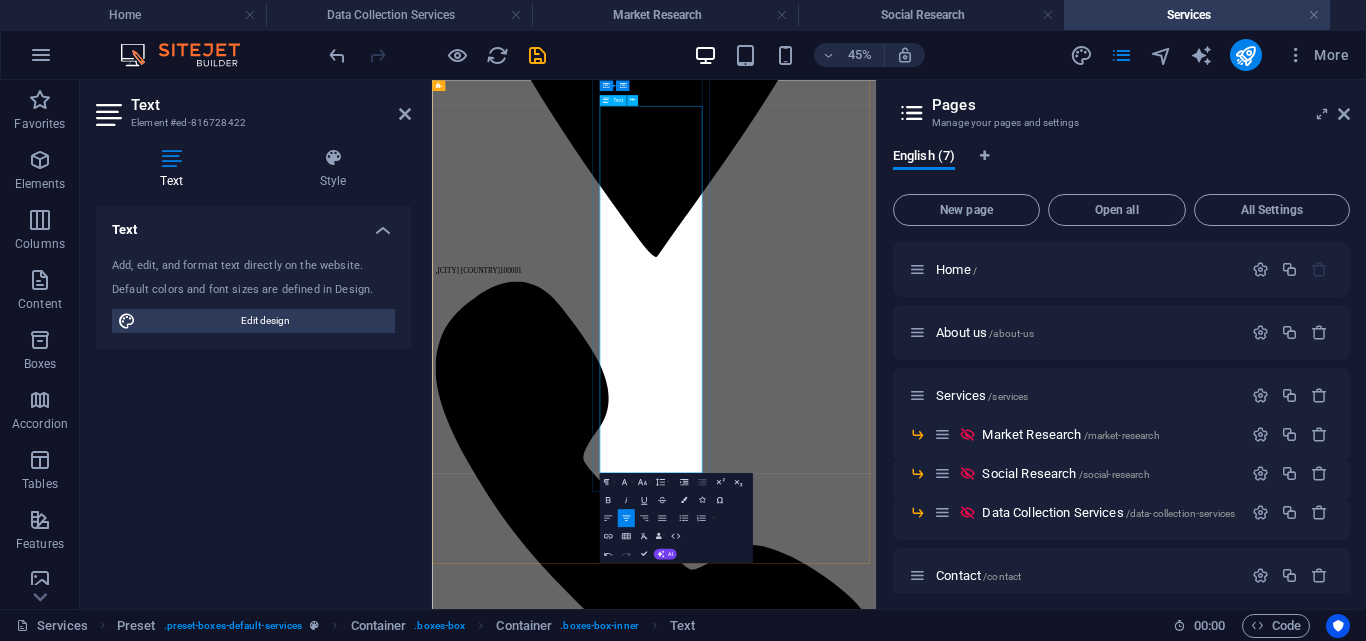 scroll, scrollTop: 1049, scrollLeft: 0, axis: vertical 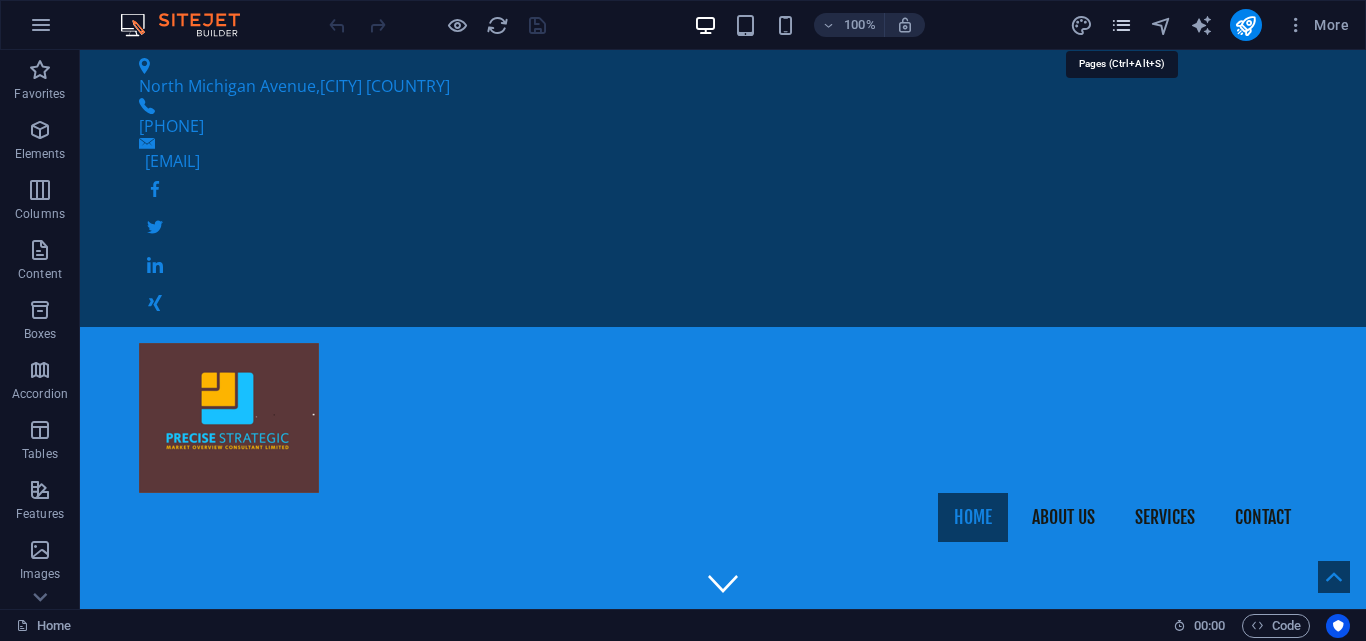 click at bounding box center (1121, 25) 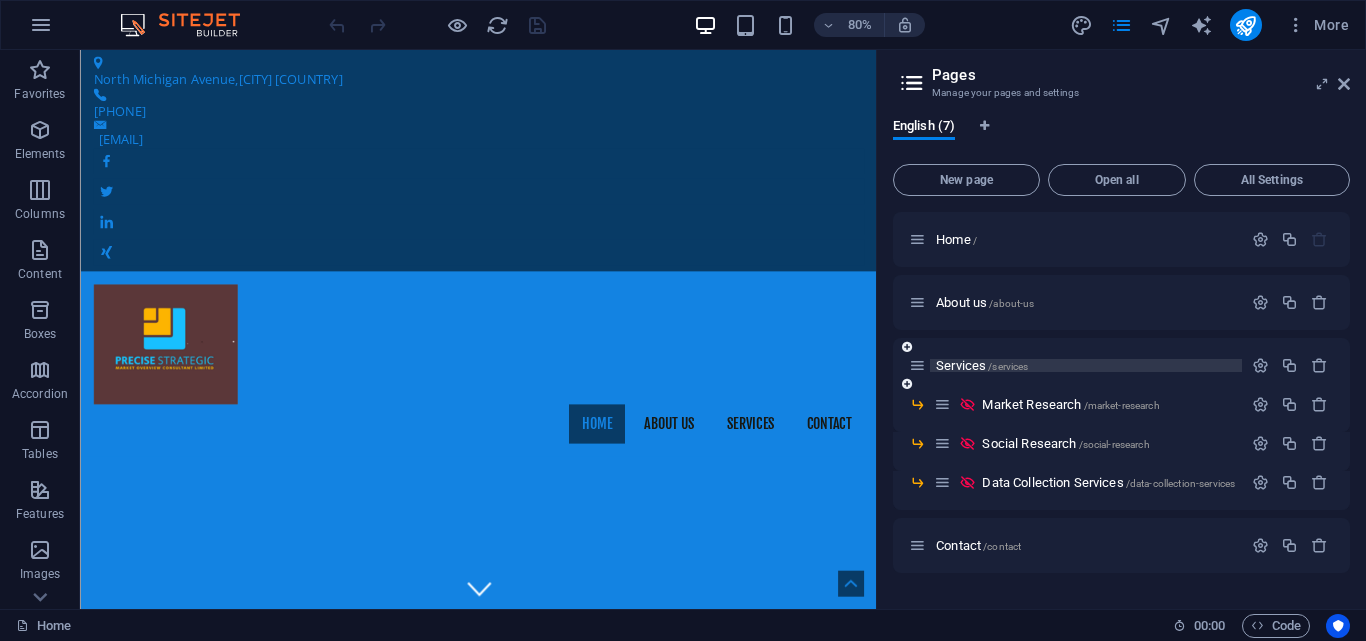 click on "Services /services" at bounding box center [982, 365] 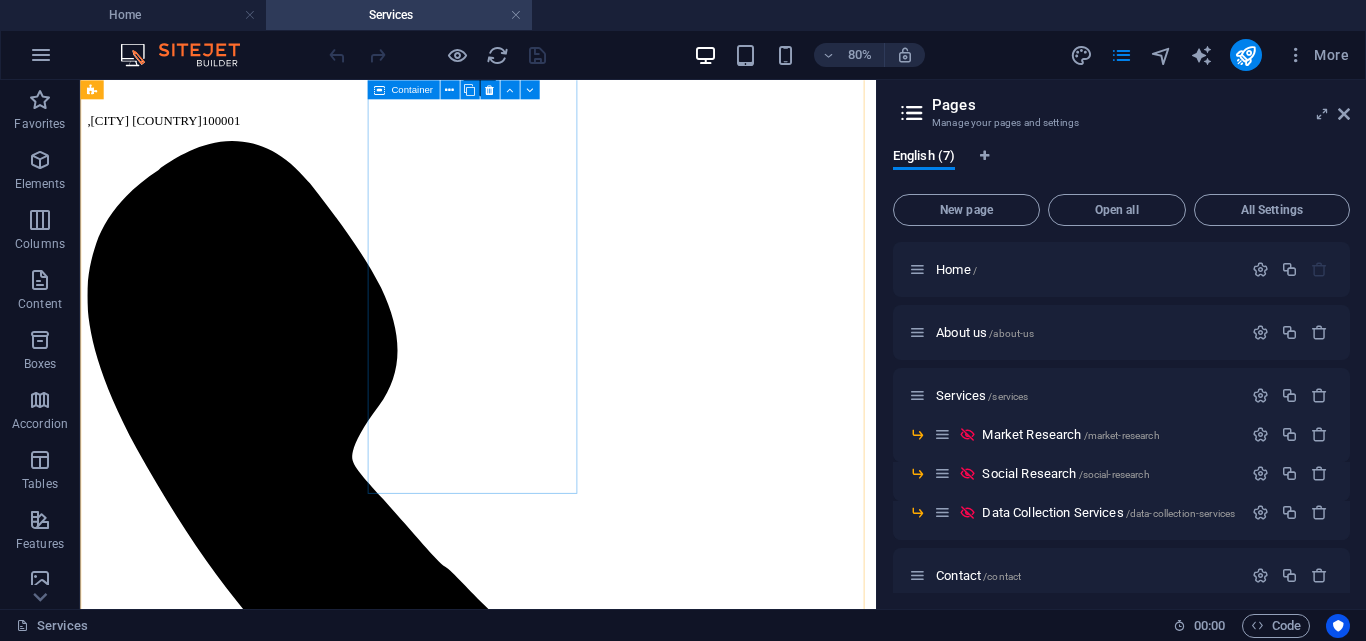 scroll, scrollTop: 1500, scrollLeft: 0, axis: vertical 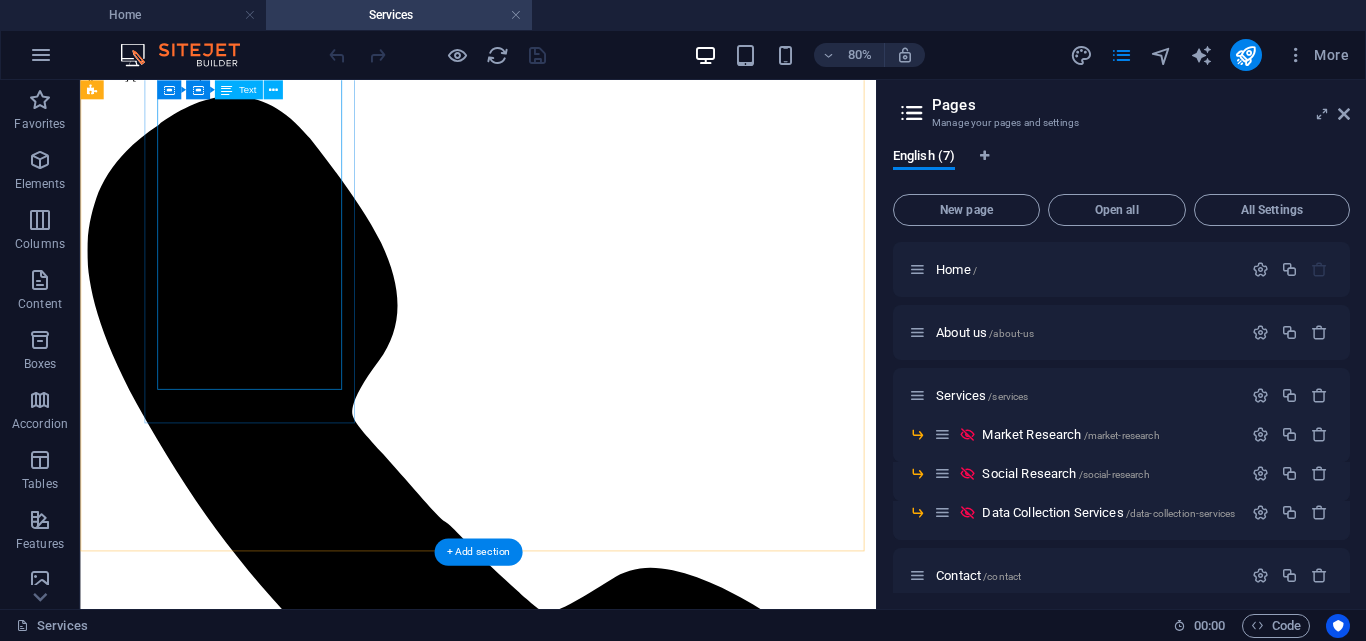 click on "Precise Strategic utilize cutting-edge marketing techniques and comprehensive social research to empower our clients with profound insights into societal trends, market dynamics, and brand perceptions. This approach enables businesses to make informed decisions that resonate with their target audiences. We operate as a full-service research agency, dedicated to providing innovative solutions that address complex social challenges. Our team is committed to delivering actionable insights that drive strategic growth and enhance brand positioning.  Our focus on delivering tailored research methodologies ensures that we meet the unique needs of each client. By combining qualitative and quantitative analysis, we uncover valuable data that informs effective marketing strategies and fosters deeper connections with consumers." at bounding box center (577, 9719) 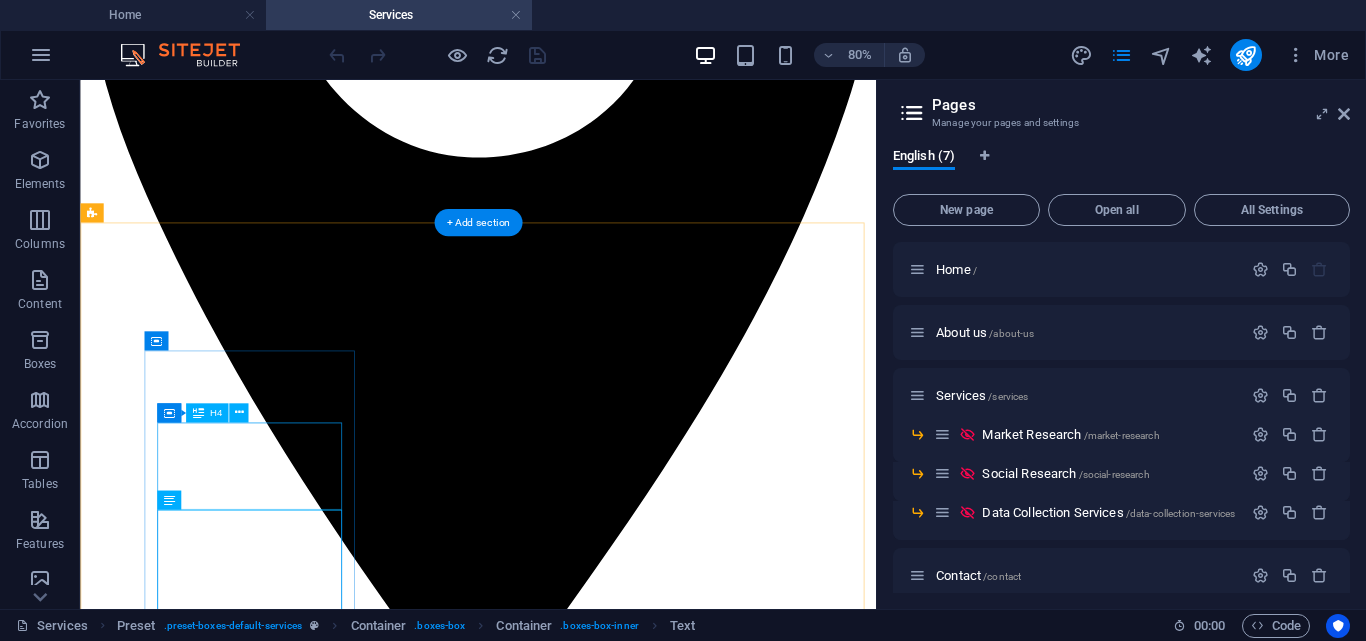 scroll, scrollTop: 700, scrollLeft: 0, axis: vertical 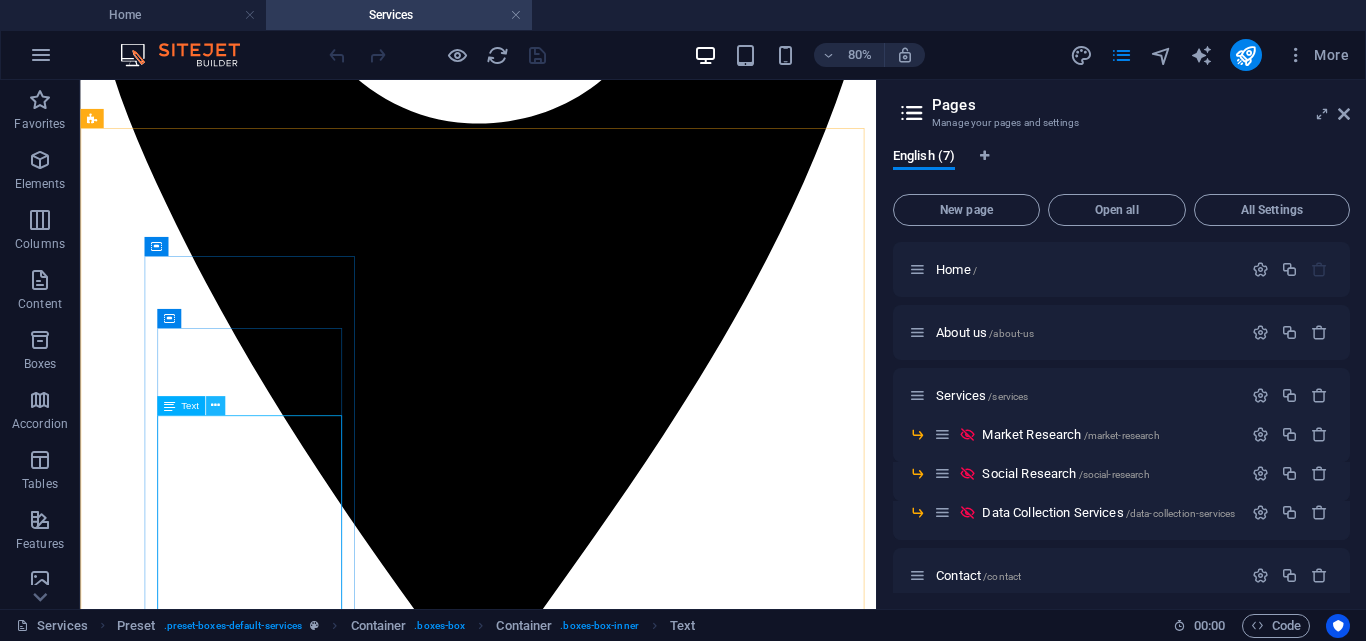 click at bounding box center (215, 405) 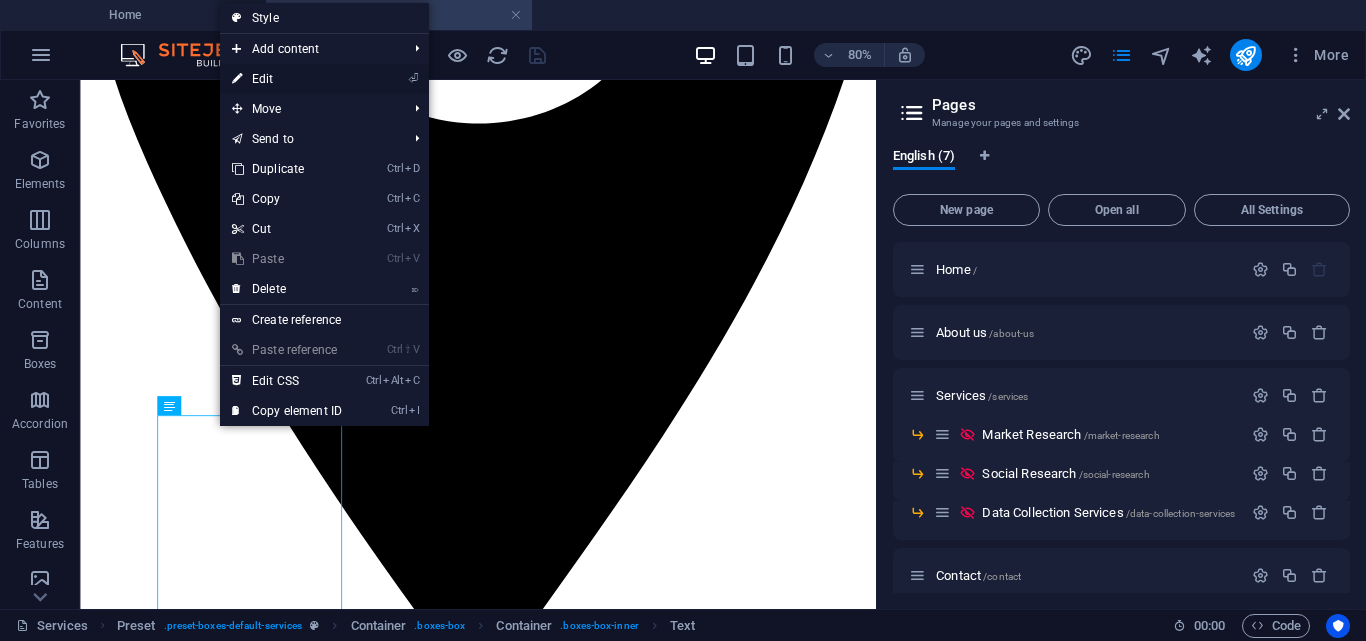 click on "⏎  Edit" at bounding box center [287, 79] 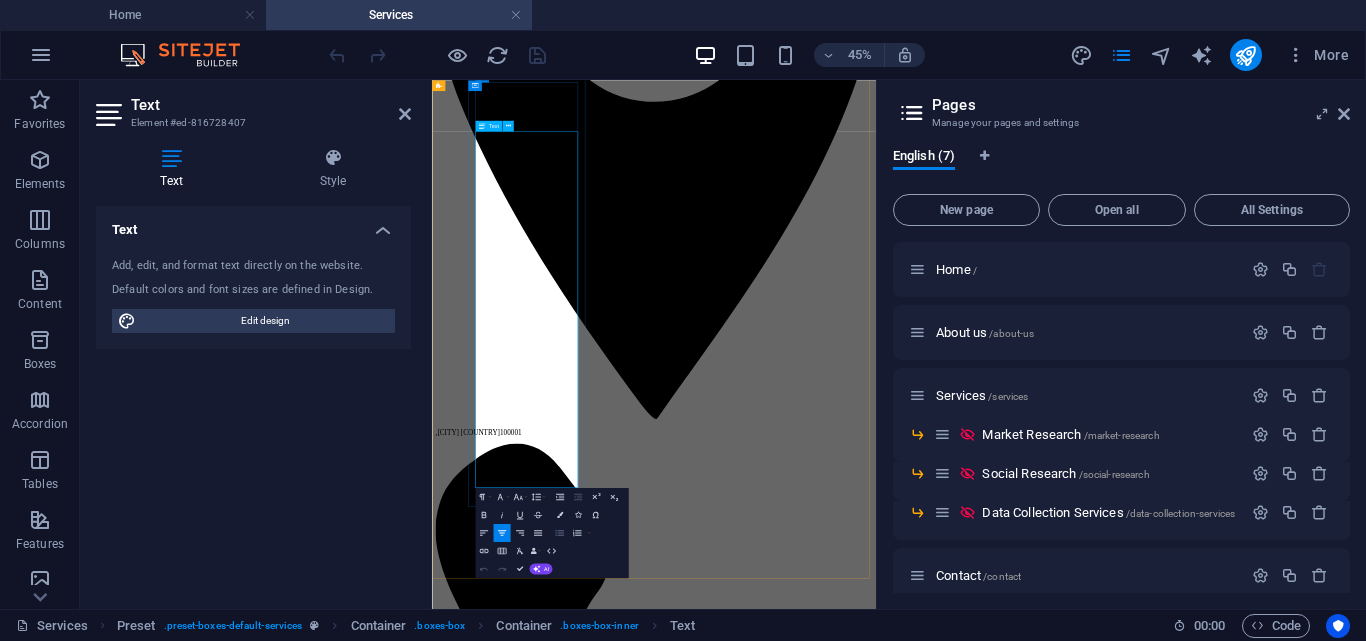 scroll, scrollTop: 1100, scrollLeft: 0, axis: vertical 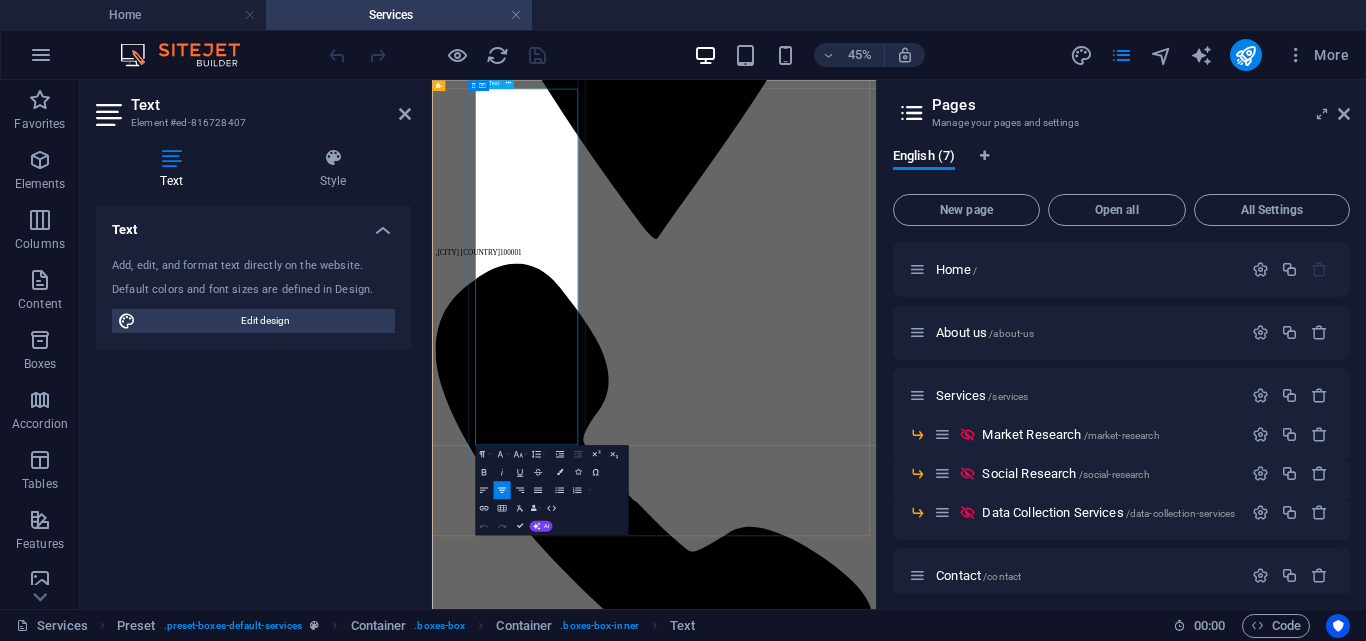 click on "Our focus on delivering tailored research methodologies ensures that we meet the unique needs of each client. By combining qualitative and quantitative analysis, we uncover valuable data that informs effective marketing strategies and fosters deeper connections with consumers." at bounding box center (925, 10460) 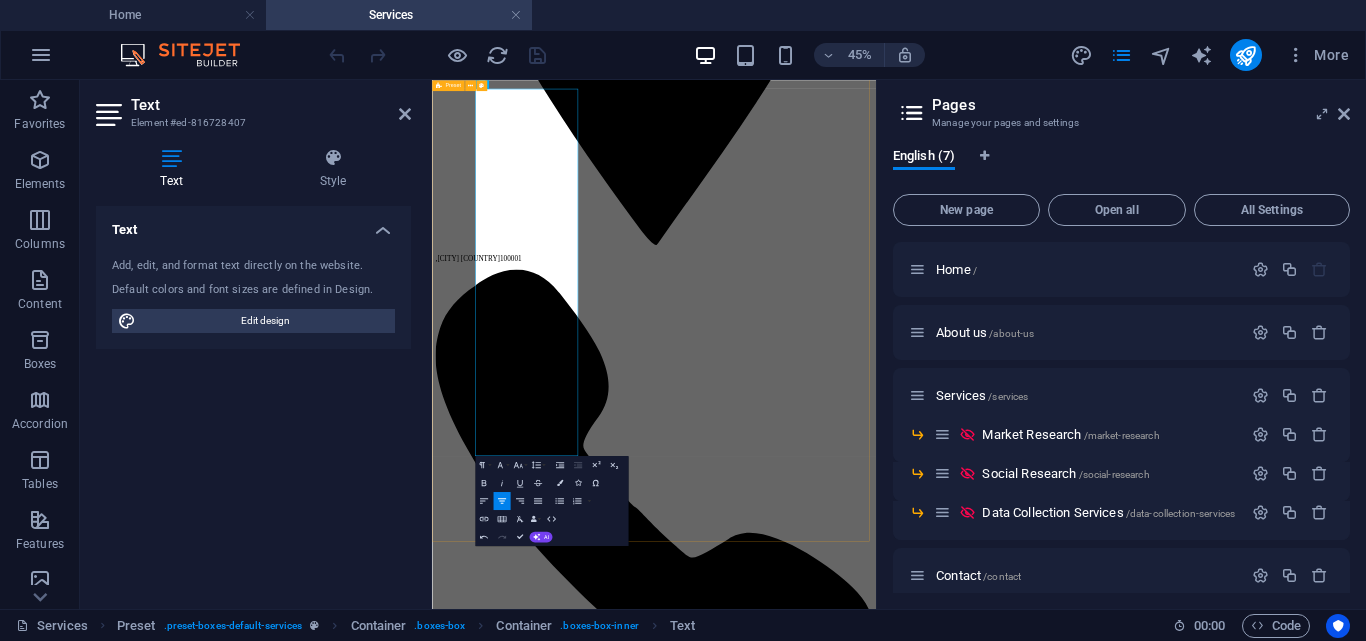 scroll, scrollTop: 1076, scrollLeft: 0, axis: vertical 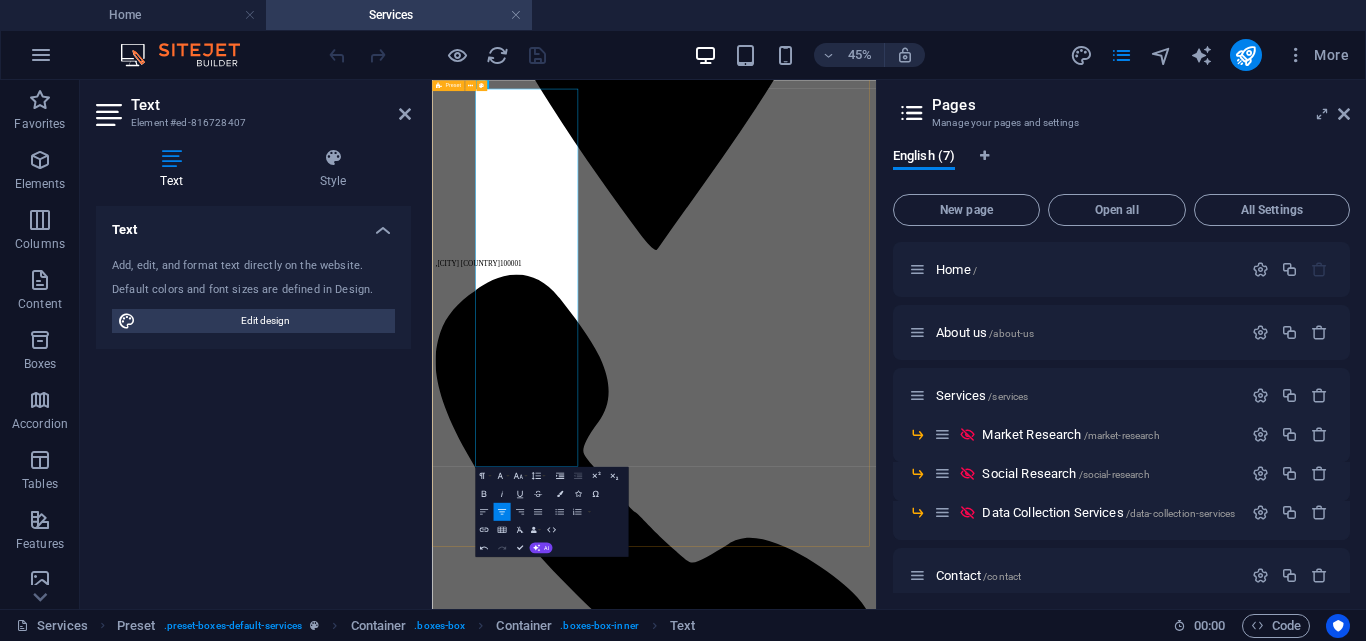 type 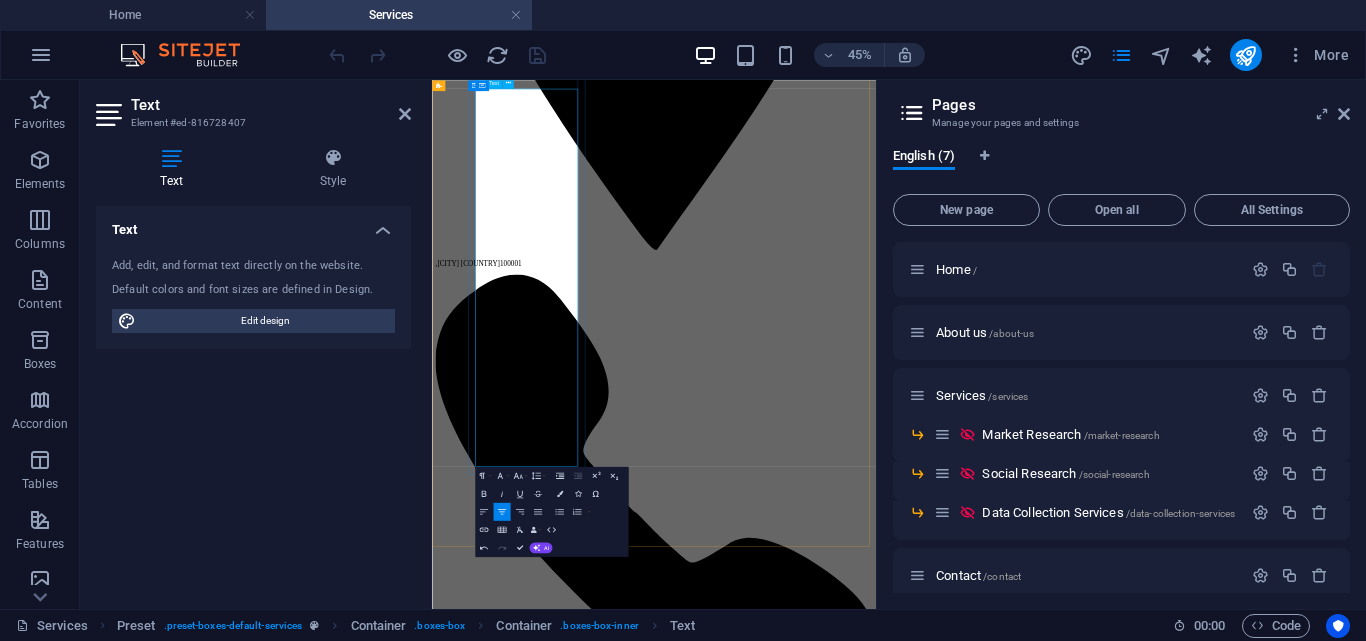 drag, startPoint x: 685, startPoint y: 922, endPoint x: 589, endPoint y: 935, distance: 96.87621 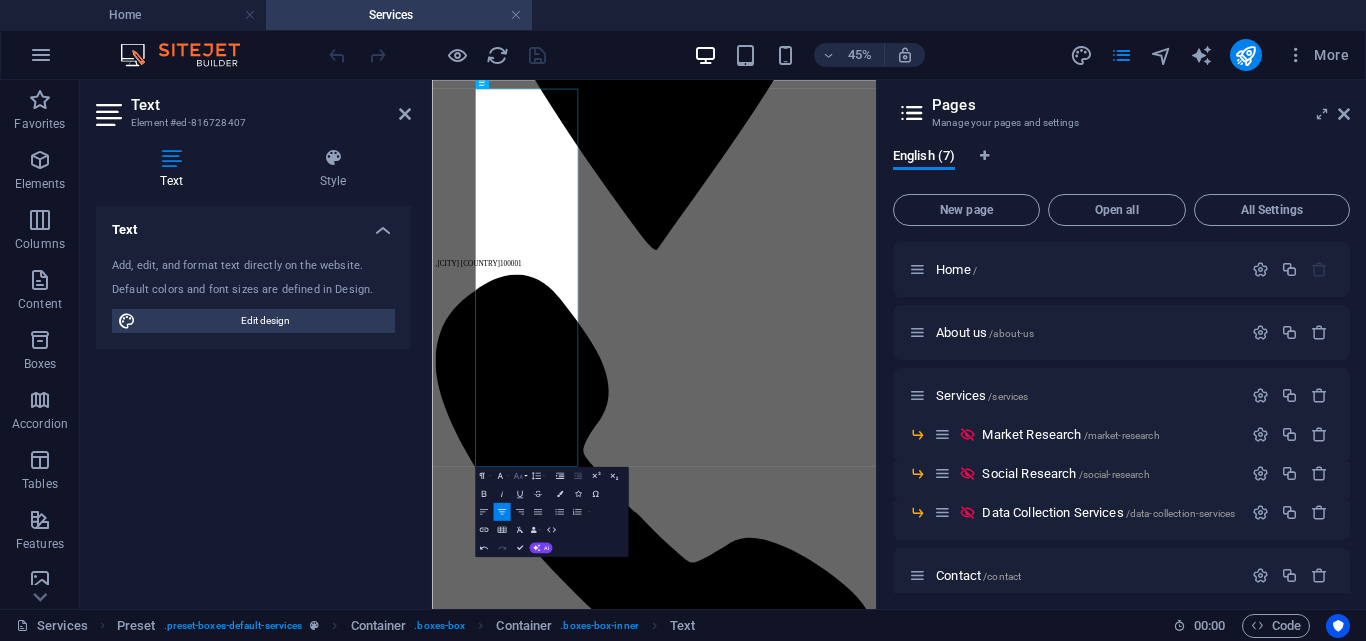 click 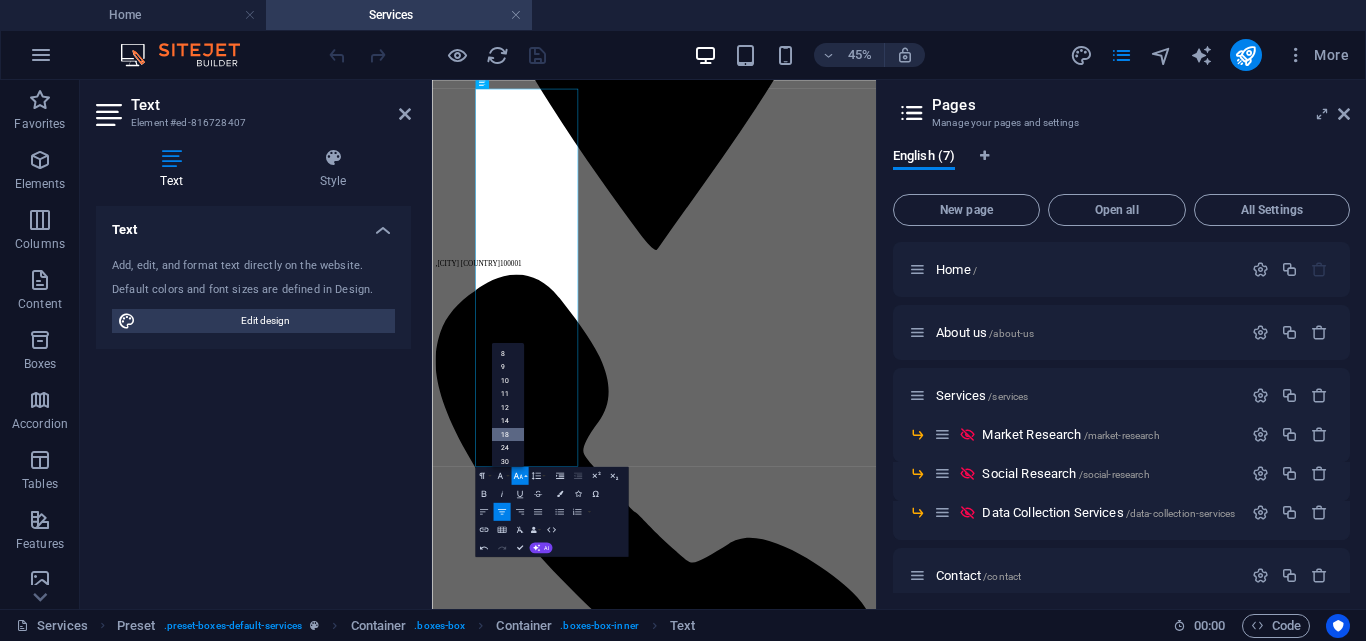 click on "18" at bounding box center [507, 434] 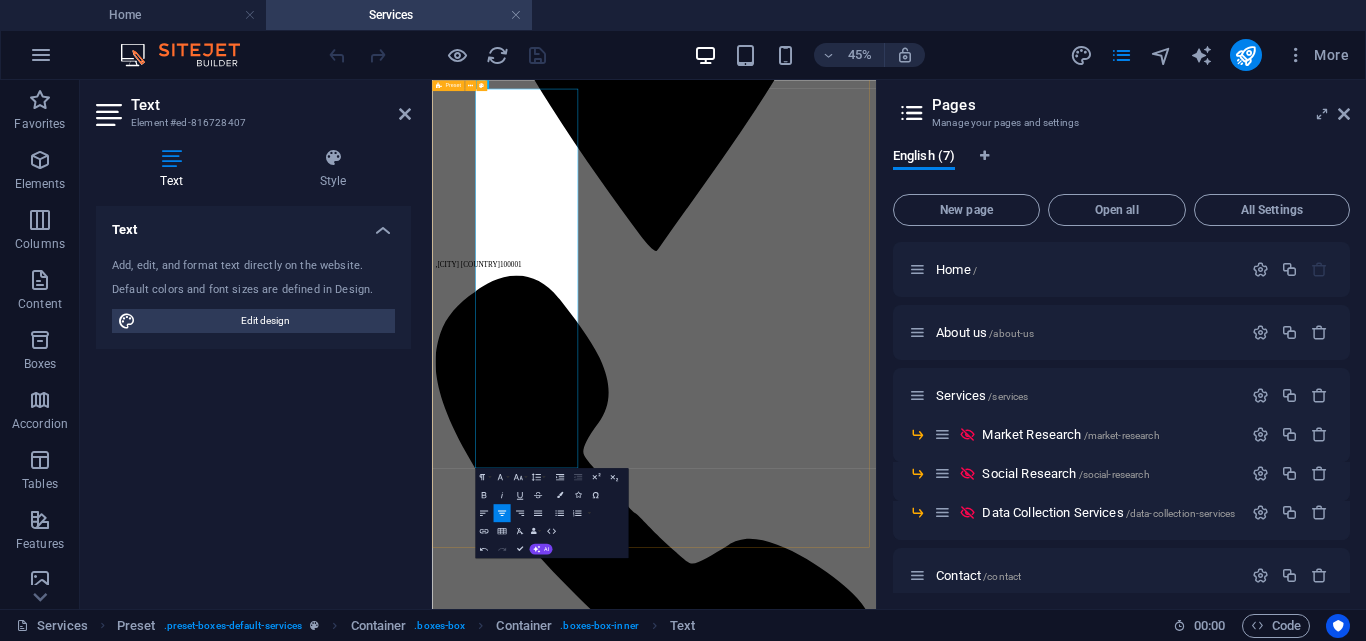 click on "Market Research  Precise Strategic utilize cutting-edge marketing techniques and comprehensive social research to empower our clients with profound insights into societal trends, market dynamics, and brand perceptions. This approach enables businesses to make informed decisions that resonate with their target audiences. We operate as a full-service research agency, dedicated to providing innovative solutions that address complex social challenges. Our team is committed to delivering actionable insights that drive strategic growth and enhance brand positioning.  Our focus on delivering tailored research methodologies ensures that we meet the unique needs of each client. By combining qualitative and quantitative analysis, we uncover valuable data that informs effective marketing strategies and fosters deeper connections with consumers. Read More  Social research  Data collection services" at bounding box center [925, 10954] 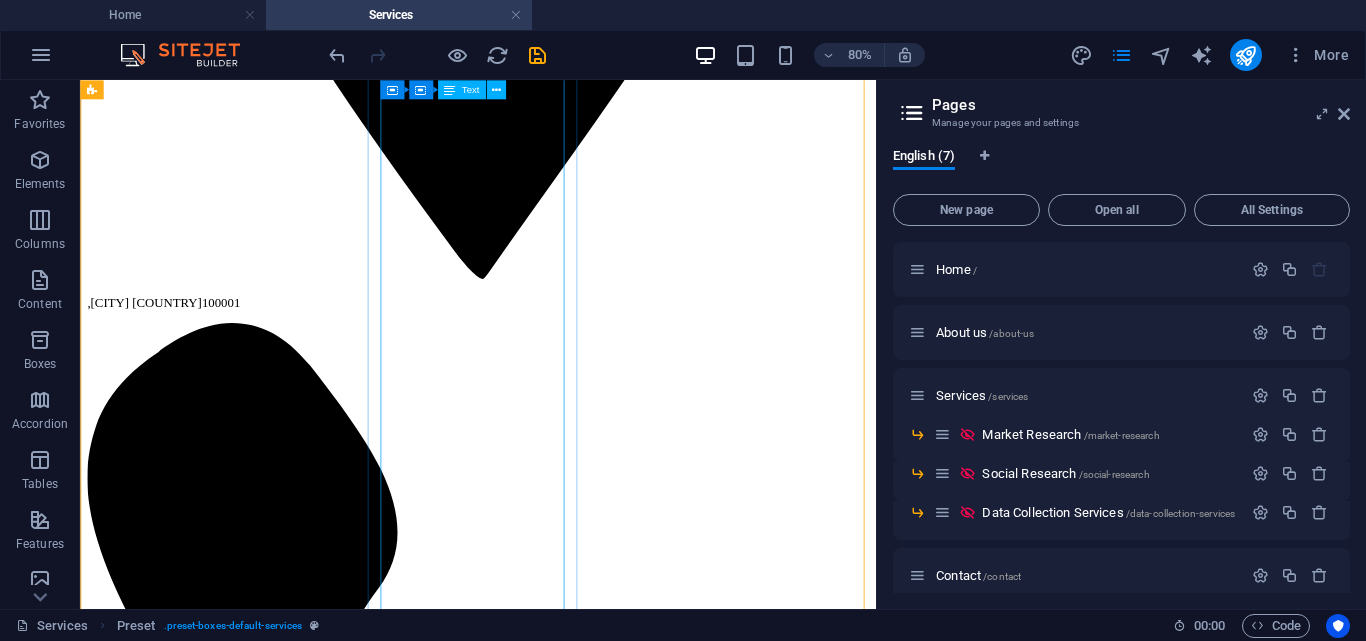 scroll, scrollTop: 1174, scrollLeft: 0, axis: vertical 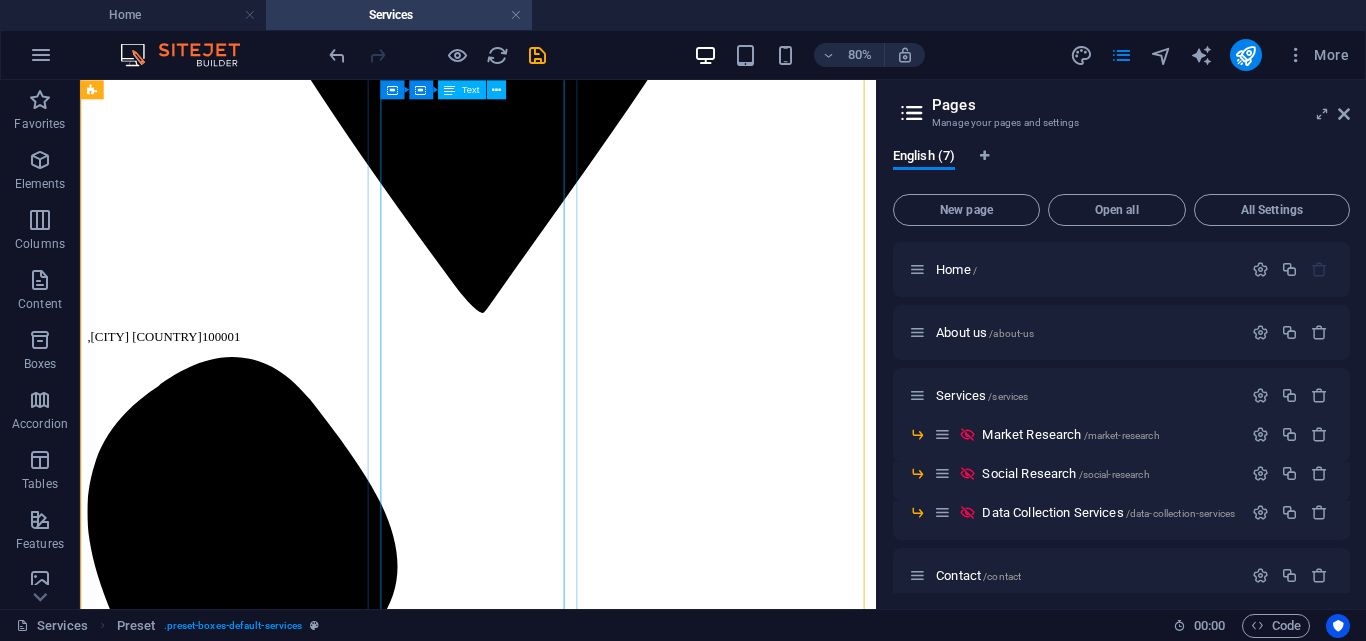 click on "Precise Strategic stands out as a reliable ally in the realm of public opinion research, equipping organizations with the critical insights necessary to grasp and address the diverse views, attitudes, and perceptions of various populations. By leveraging advanced methodologies and a deep understanding of social dynamics, Precise Strategic enables its clients to navigate the complexities of public sentiment effectively. This partnership not only enhances decision-making processes but also fosters a more profound connection with target audiences, ensuring that organizations can tailor their strategies to meet the evolving needs and expectations of the communities they serve. In an era where understanding public opinion is paramount, collaborating with Precise Strategic empowers organizations to stay ahead of the curve and make informed choices that resonate with their stakeholders." at bounding box center (577, 11259) 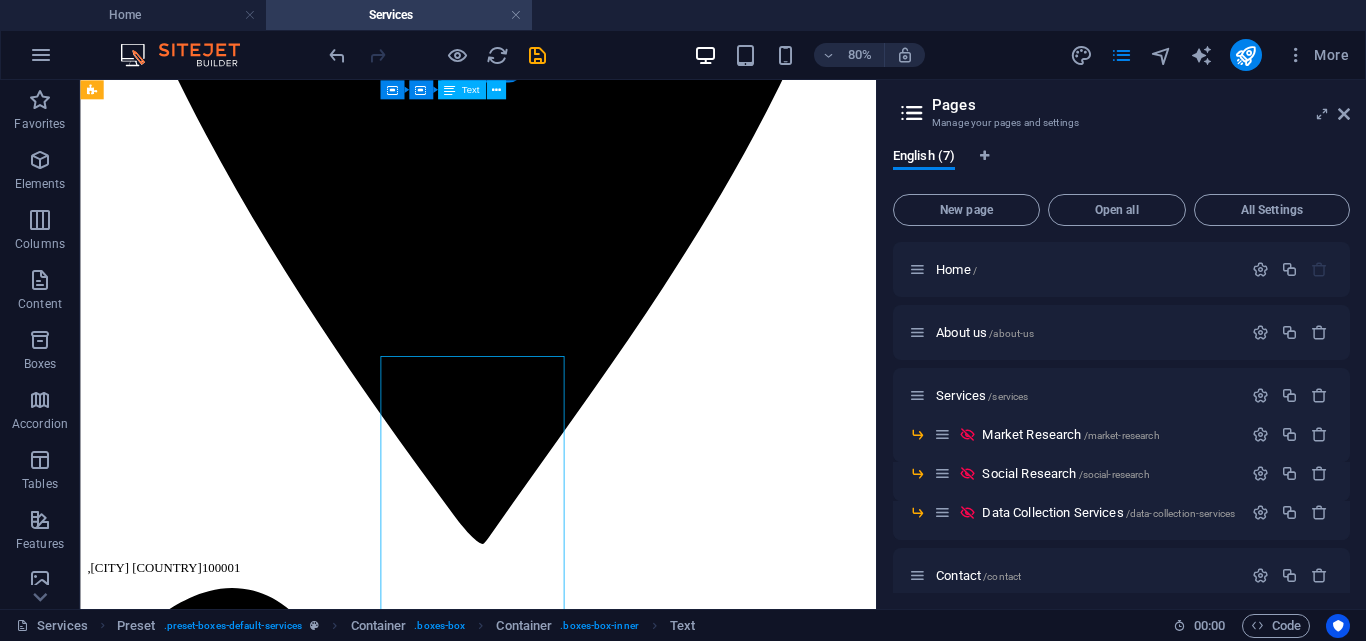 scroll, scrollTop: 774, scrollLeft: 0, axis: vertical 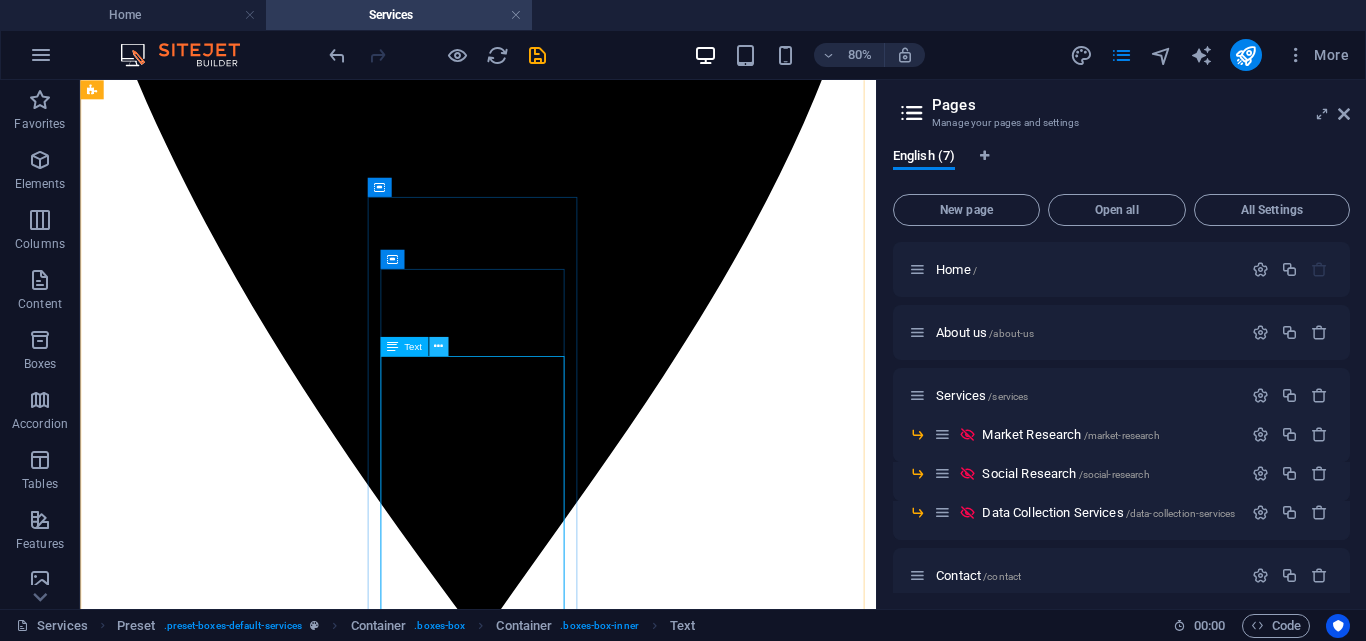 click at bounding box center [438, 346] 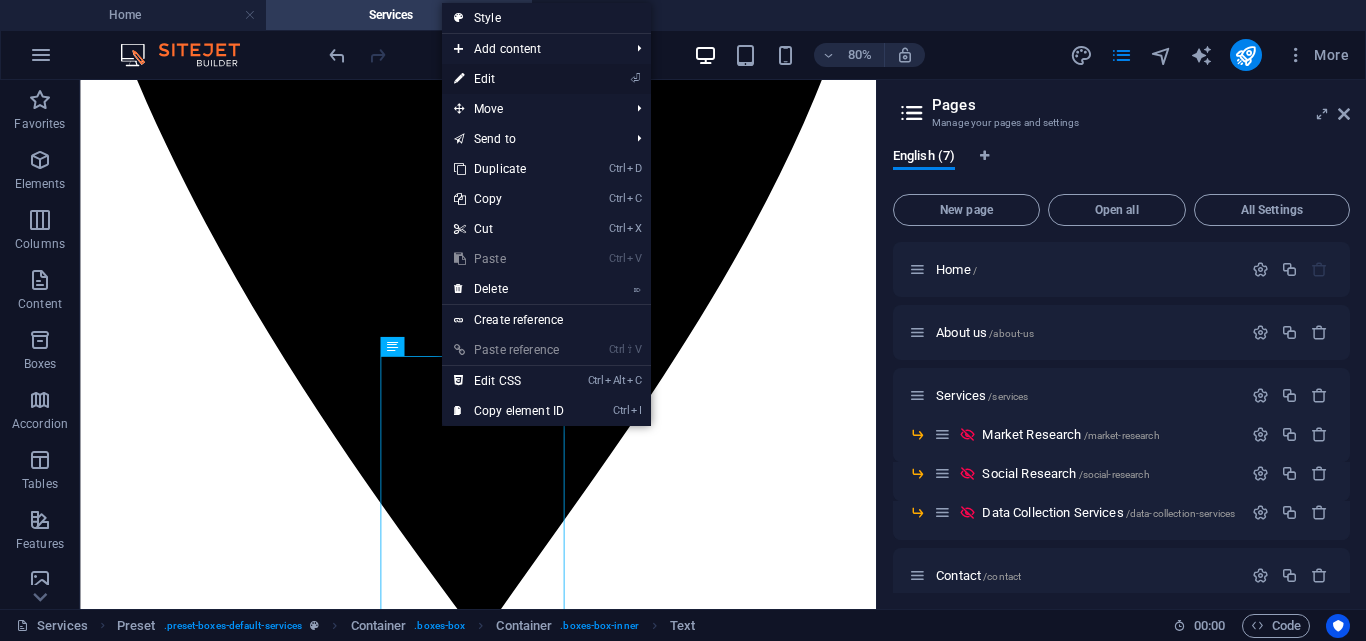 click on "⏎  Edit" at bounding box center (509, 79) 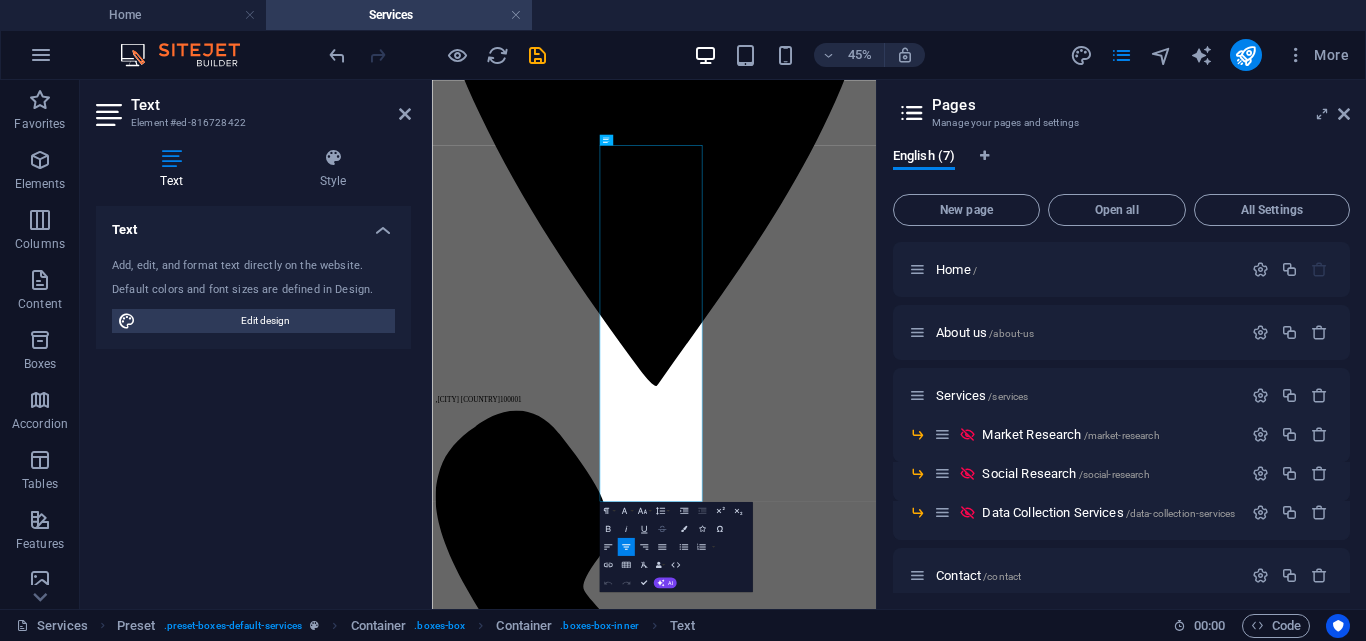 scroll, scrollTop: 974, scrollLeft: 0, axis: vertical 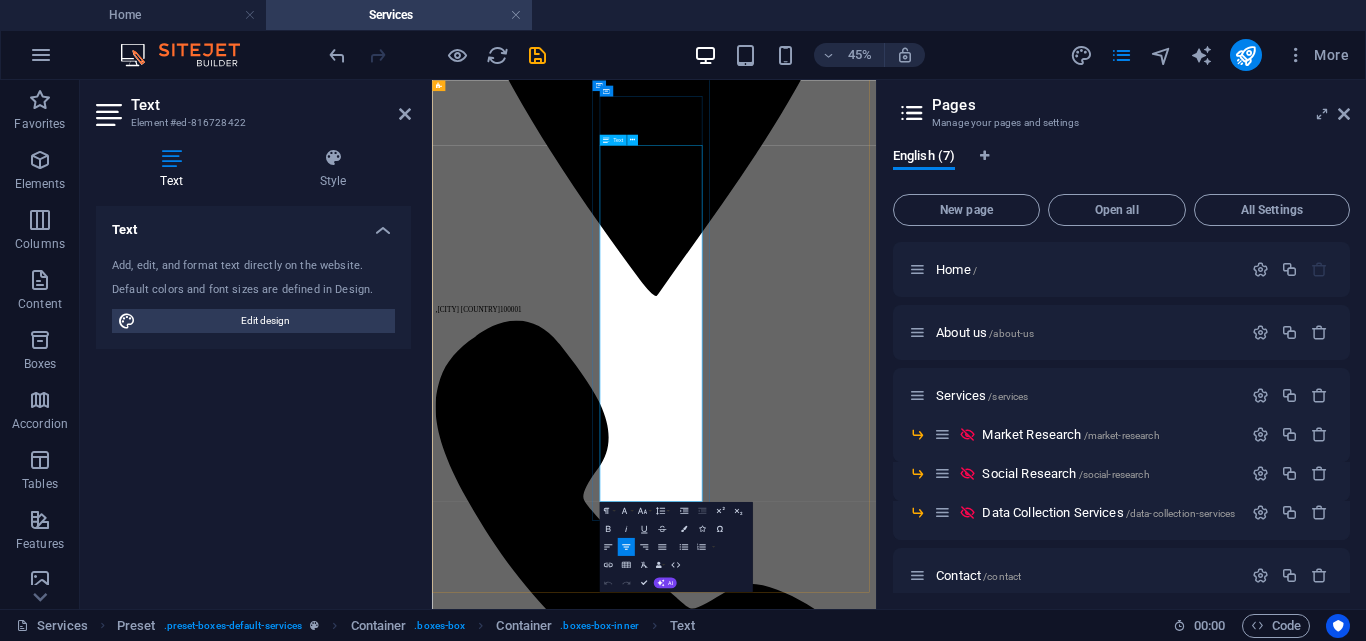 click on "Precise Strategic stands out as a reliable ally in the realm of public opinion research, equipping organizations with the critical insights necessary to grasp and address the diverse views, attitudes, and perceptions of various populations. By leveraging advanced methodologies and a deep understanding of social dynamics, Precise Strategic enables its clients to navigate the complexities of public sentiment effectively. This partnership not only enhances decision-making processes but also fosters a more profound connection with target audiences, ensuring that organizations can tailor their strategies to meet the evolving needs and expectations of the communities they serve. In an era where understanding public opinion is paramount, collaborating with Precise Strategic empowers organizations to stay ahead of the curve and make informed choices that resonate with their stakeholders." at bounding box center [925, 11740] 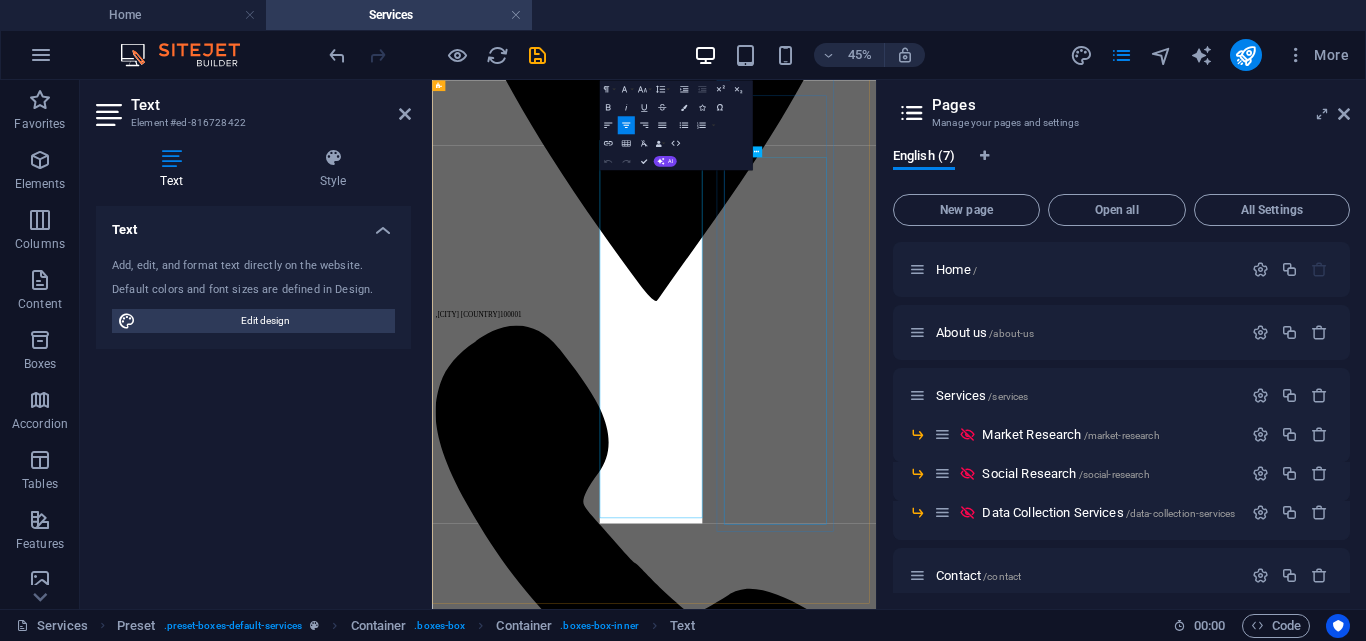 scroll, scrollTop: 950, scrollLeft: 0, axis: vertical 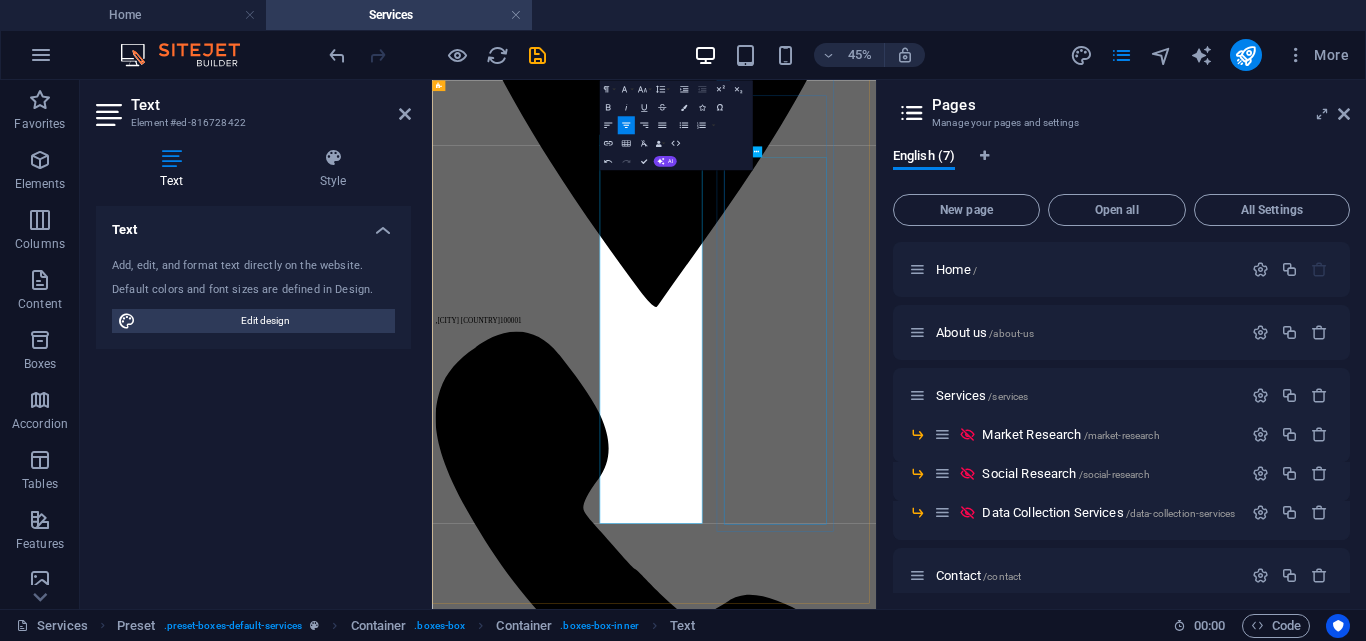type 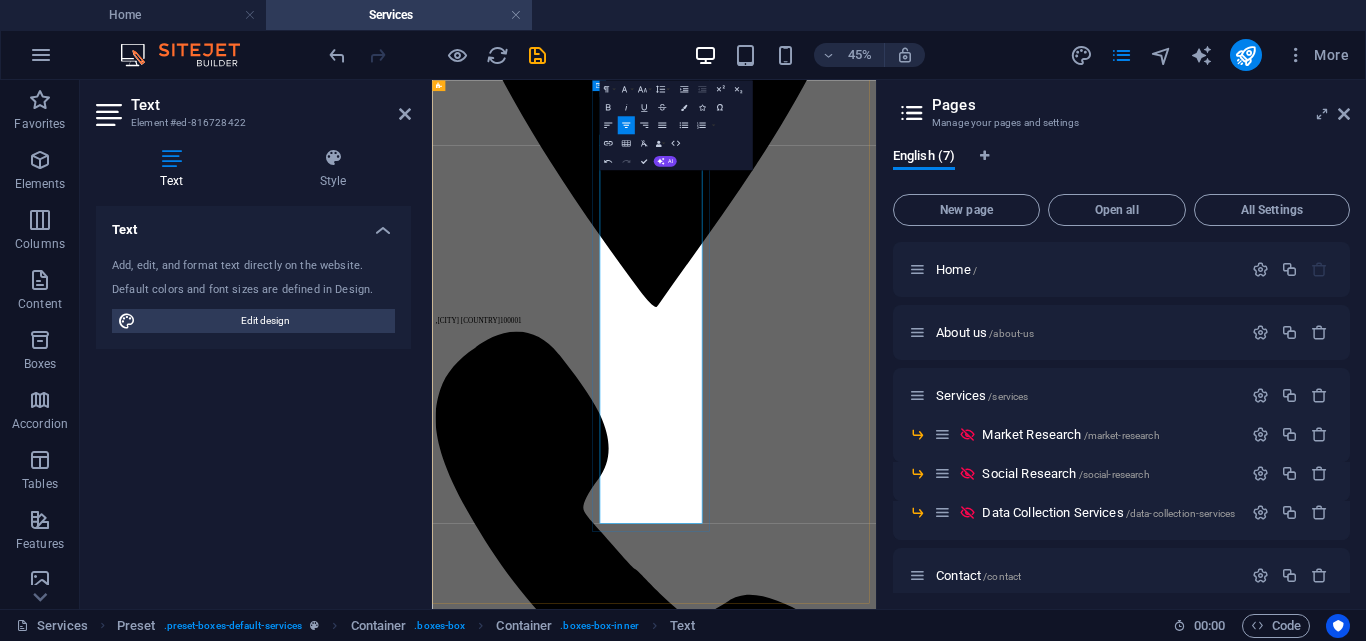 drag, startPoint x: 956, startPoint y: 1051, endPoint x: 865, endPoint y: 1062, distance: 91.66242 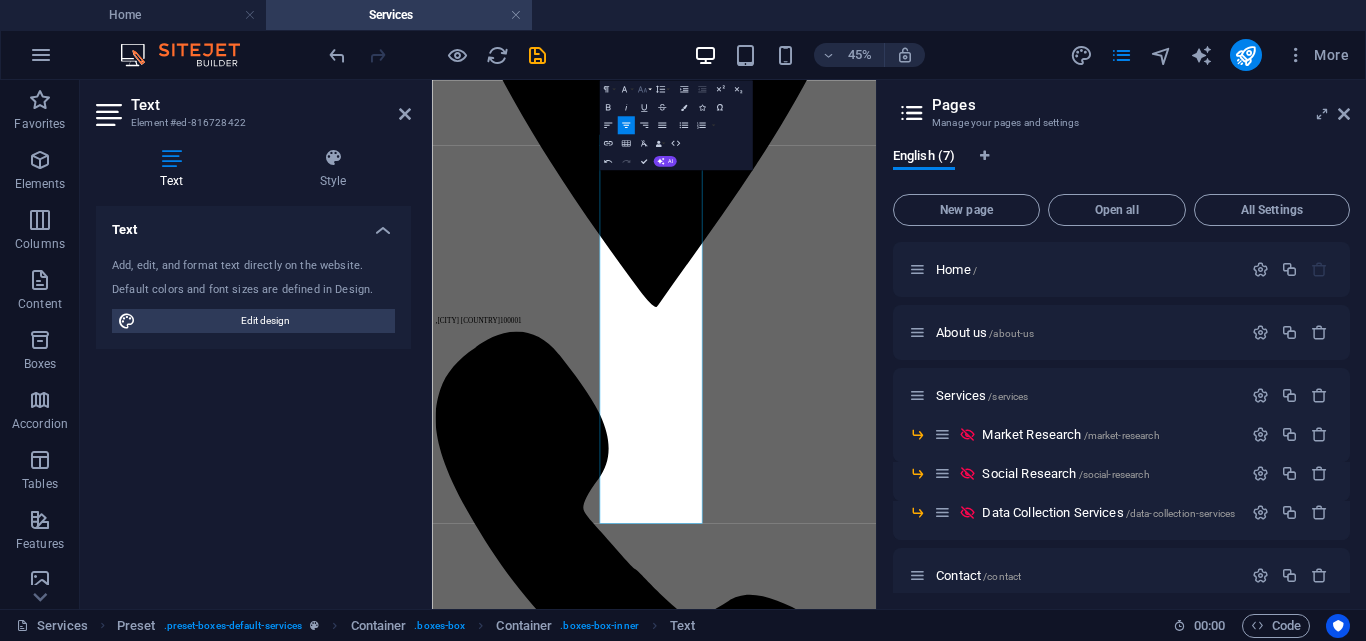 click 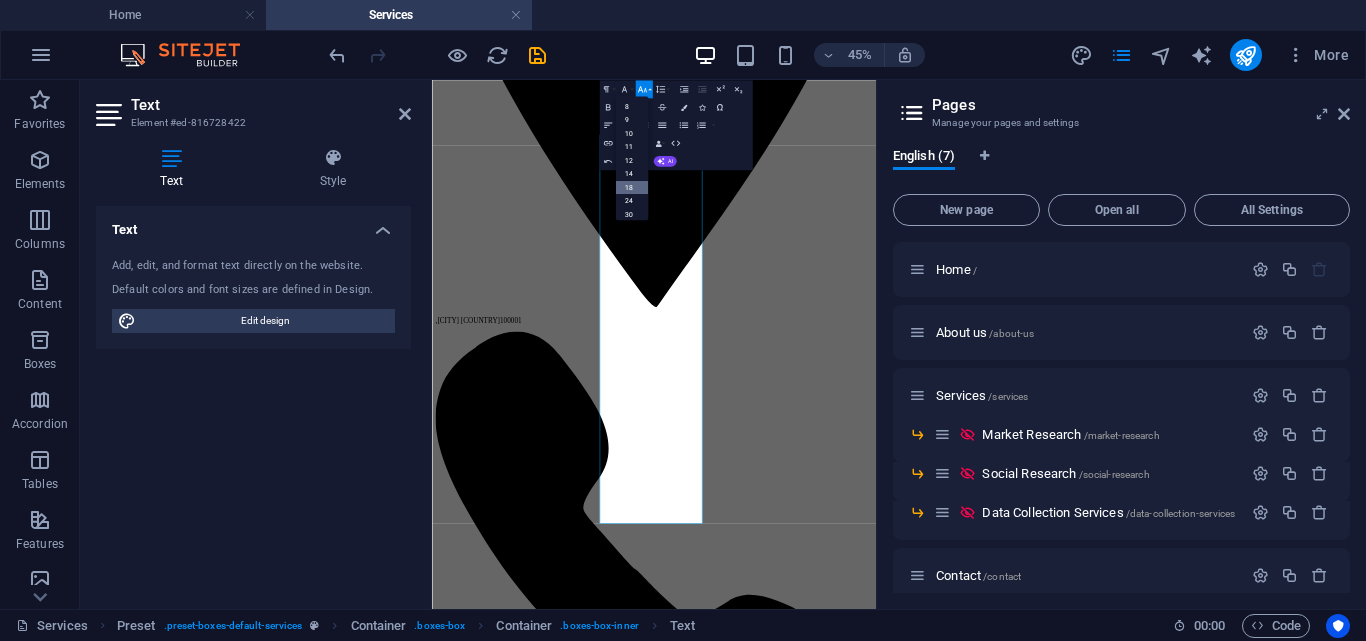 click on "18" at bounding box center [632, 188] 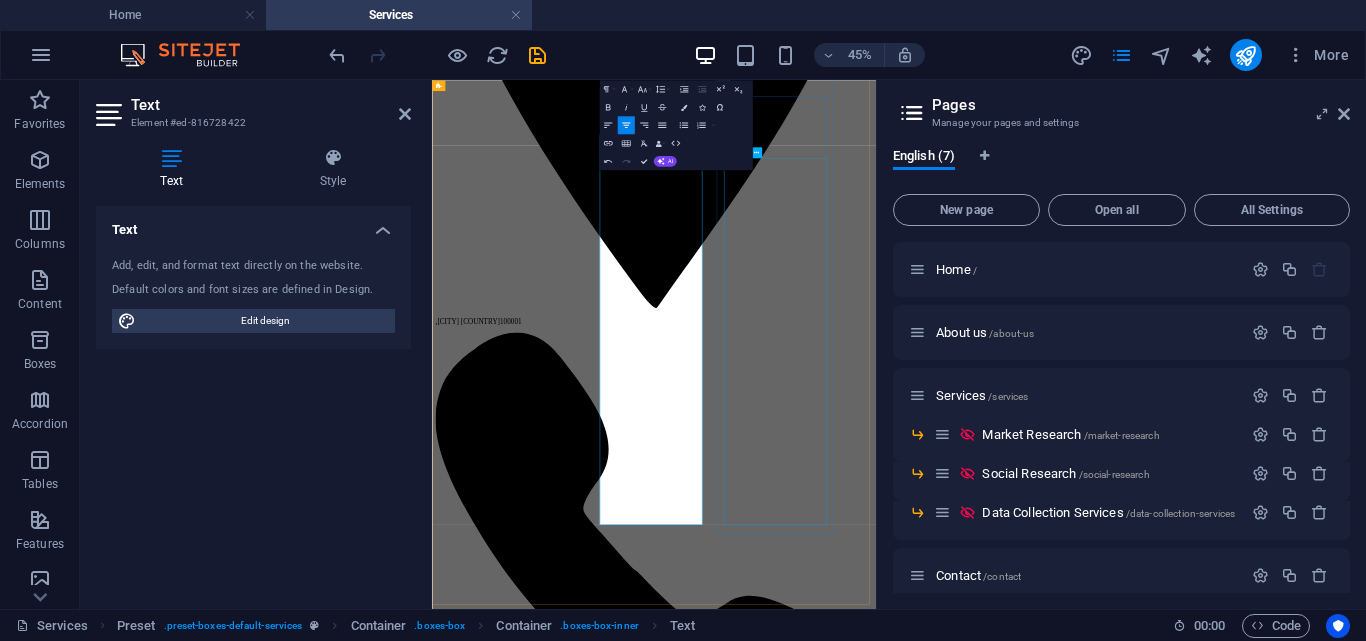 click on "At Precise Strategic, we take pride in forming strategic collaborations with international organizations that are actively seeking high-quality data and in-depth insights related to various African markets. Our extensive experience in this field allows us to understand the unique challenges and opportunities that these markets present. In addition to our collaborative efforts, Precise Strategic offers a comprehensive range of data collection methods that are meticulously tailored to meet the specific requirements of each individual project. This personalized approach ensures that our clients receive the most relevant and effective solutions available, significantly enhancing the quality and impact of their data-driven decisions. By focusing on customization and precision, we empower organizations to make informed choices that drive success in the dynamic African landscape." at bounding box center [925, 12668] 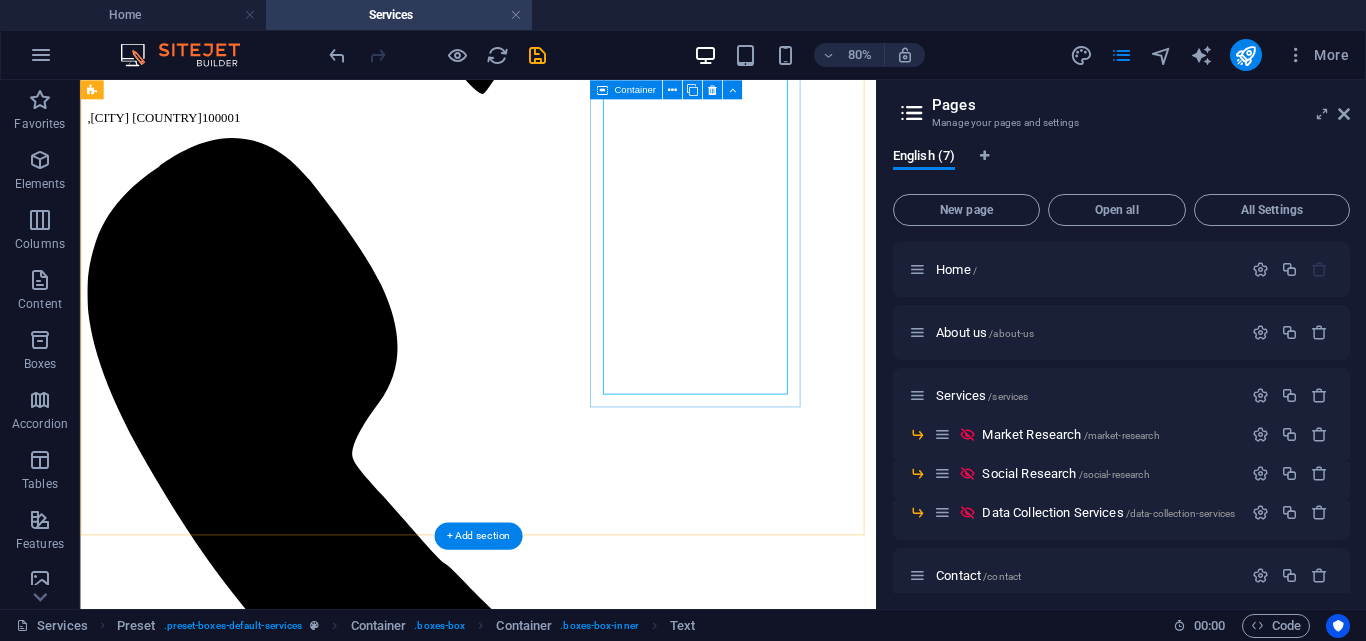 scroll, scrollTop: 1548, scrollLeft: 0, axis: vertical 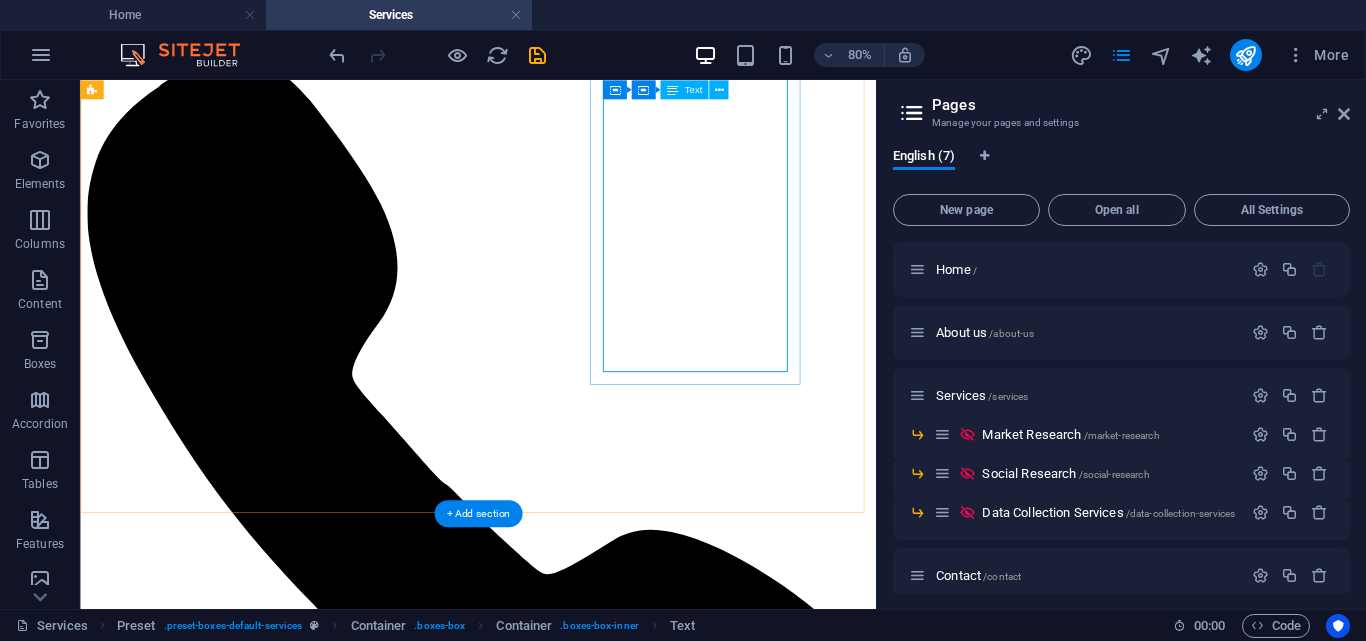 click on "At Precise Strategic, we take pride in forming strategic collaborations with international organizations that are actively seeking high-quality data and in-depth insights related to various African markets. Our extensive experience in this field allows us to understand the unique challenges and opportunities that these markets present. In addition to our collaborative efforts, Precise Strategic offers a comprehensive range of data collection methods that are meticulously tailored to meet the specific requirements of each individual project. This personalized approach ensures that our clients receive the most relevant and effective solutions available, significantly enhancing the quality and impact of their data-driven decisions. By focusing on customization and precision, we empower organizations to make informed choices that drive success in the dynamic African landscape." at bounding box center (577, 11783) 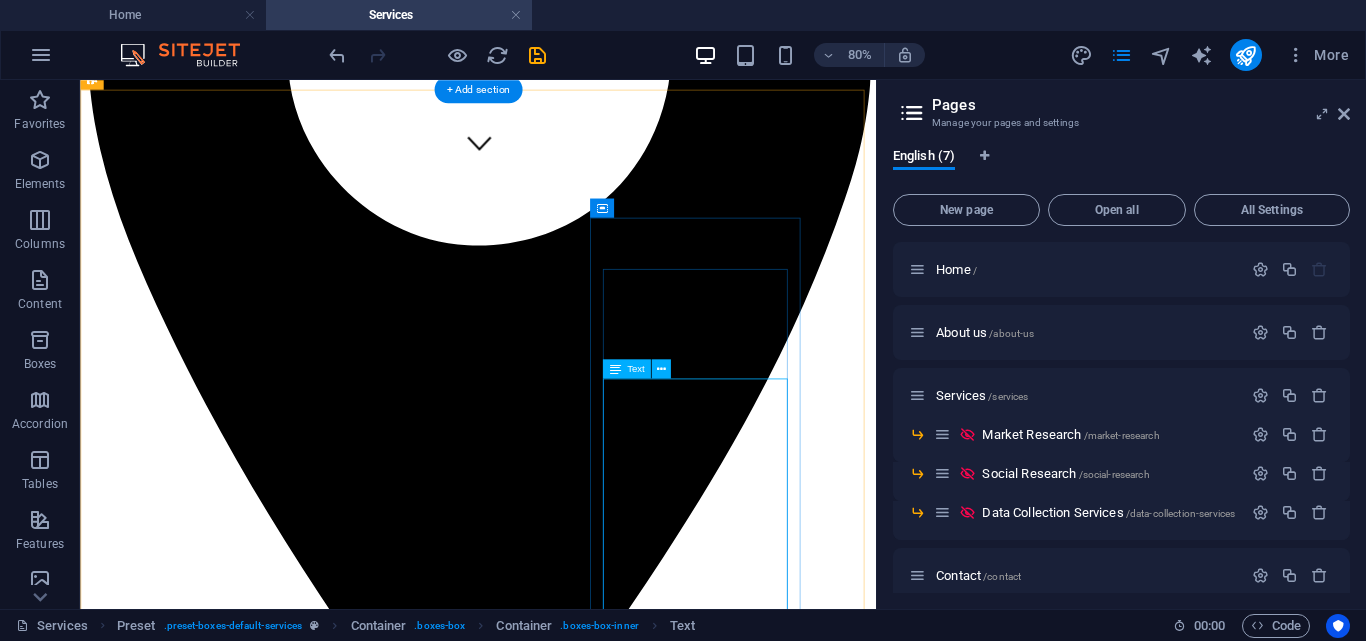 scroll, scrollTop: 748, scrollLeft: 0, axis: vertical 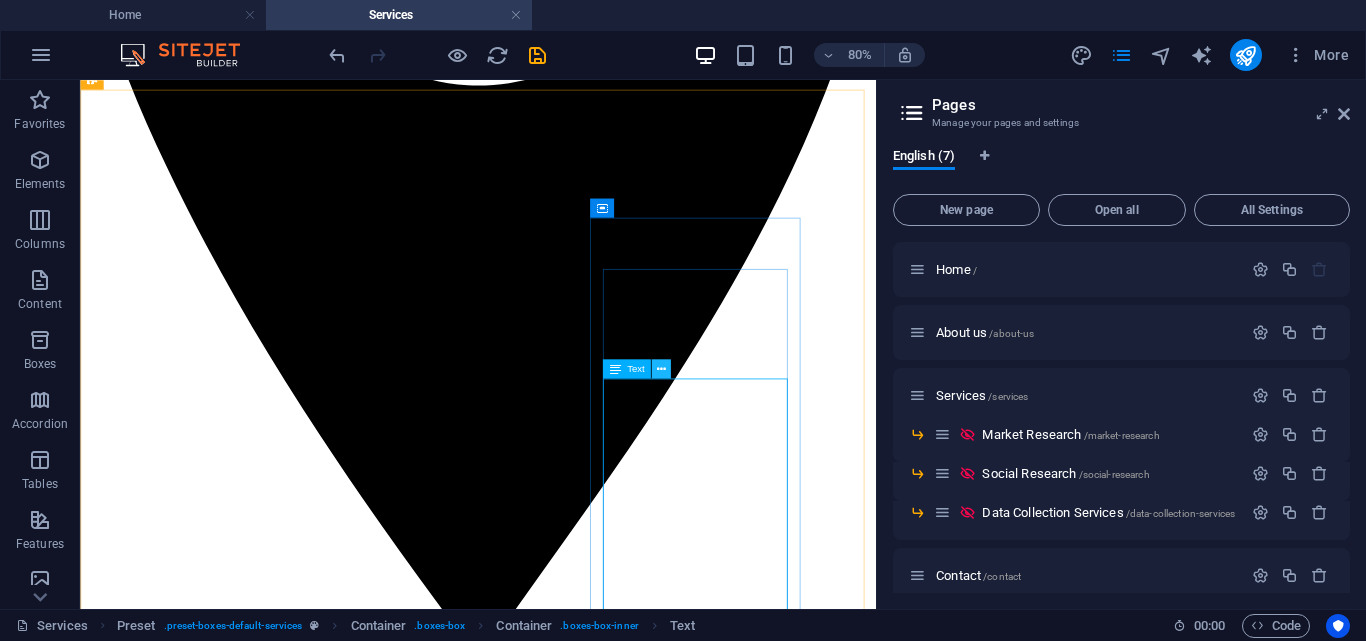 click at bounding box center [661, 369] 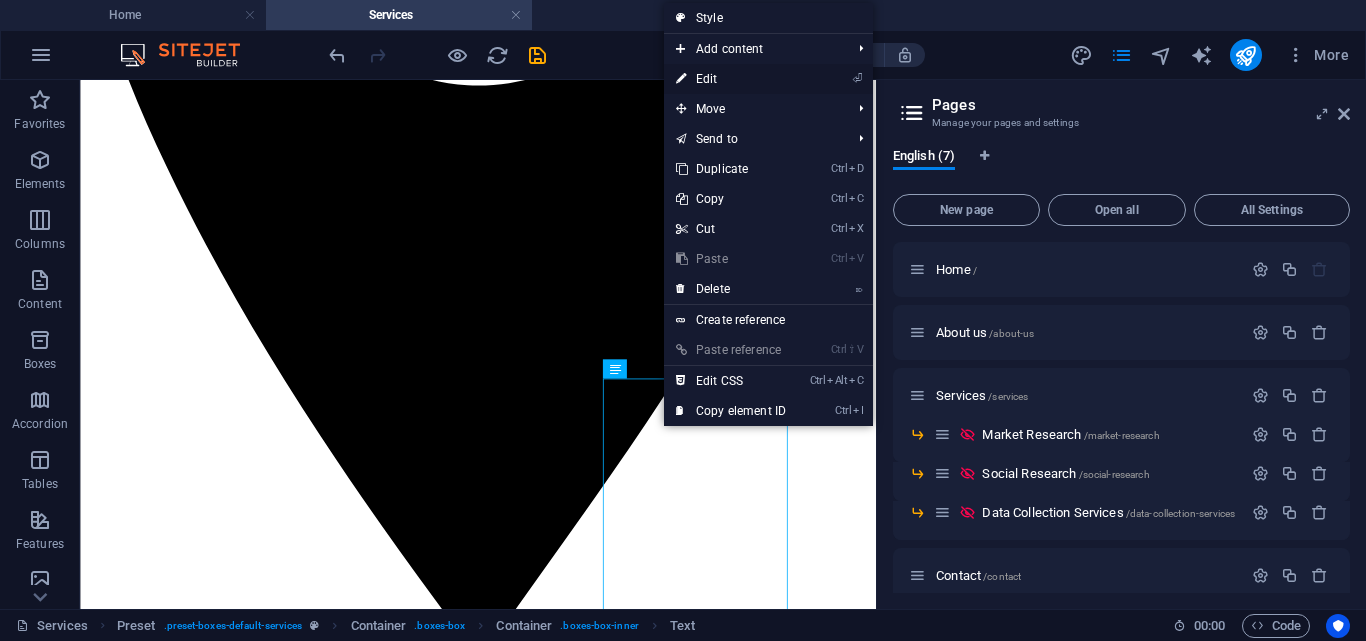 click on "⏎  Edit" at bounding box center [731, 79] 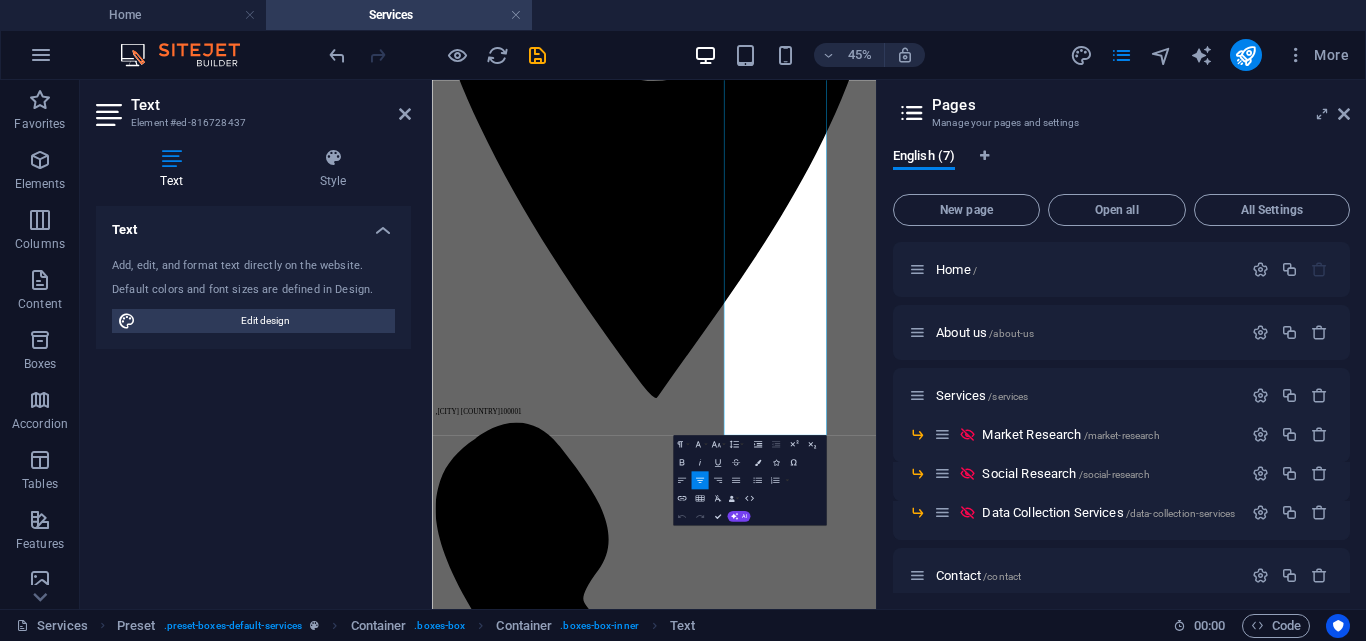 scroll, scrollTop: 1148, scrollLeft: 0, axis: vertical 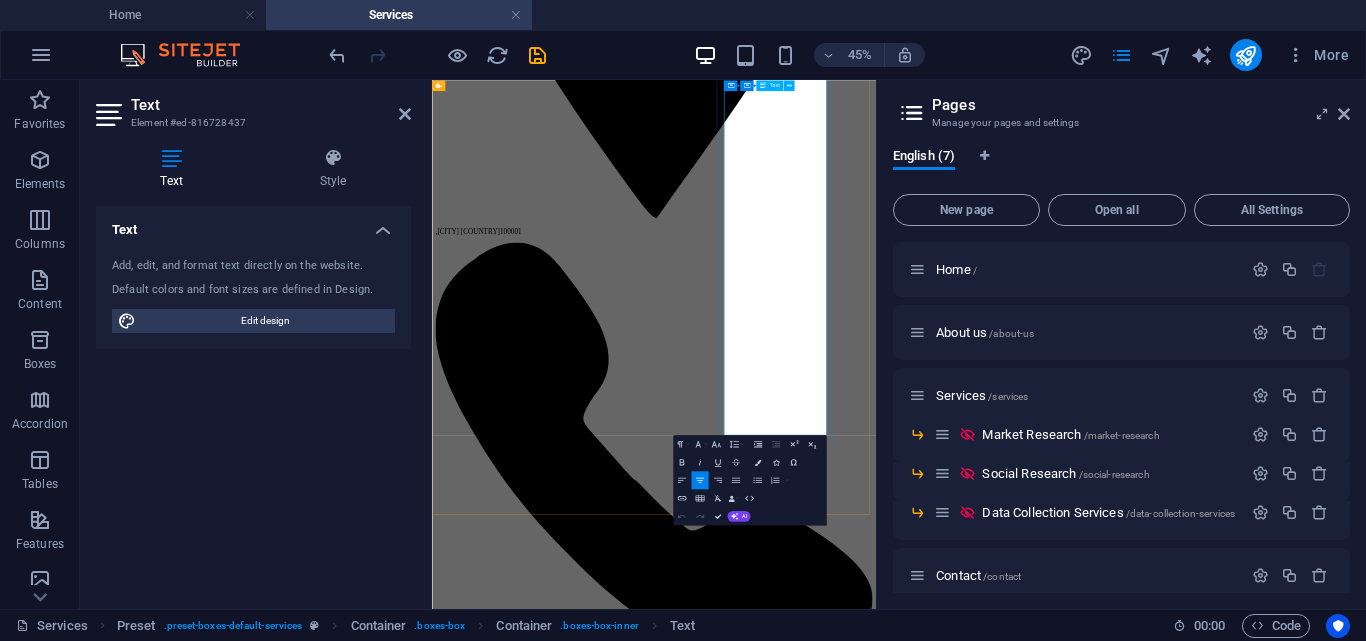click on "At Precise Strategic, we take pride in forming strategic collaborations with international organizations that are actively seeking high-quality data and in-depth insights related to various African markets. Our extensive experience in this field allows us to understand the unique challenges and opportunities that these markets present. In addition to our collaborative efforts, Precise Strategic offers a comprehensive range of data collection methods that are meticulously tailored to meet the specific requirements of each individual project. This personalized approach ensures that our clients receive the most relevant and effective solutions available, significantly enhancing the quality and impact of their data-driven decisions. By focusing on customization and precision, we empower organizations to make informed choices that drive success in the dynamic African landscape." at bounding box center (925, 12468) 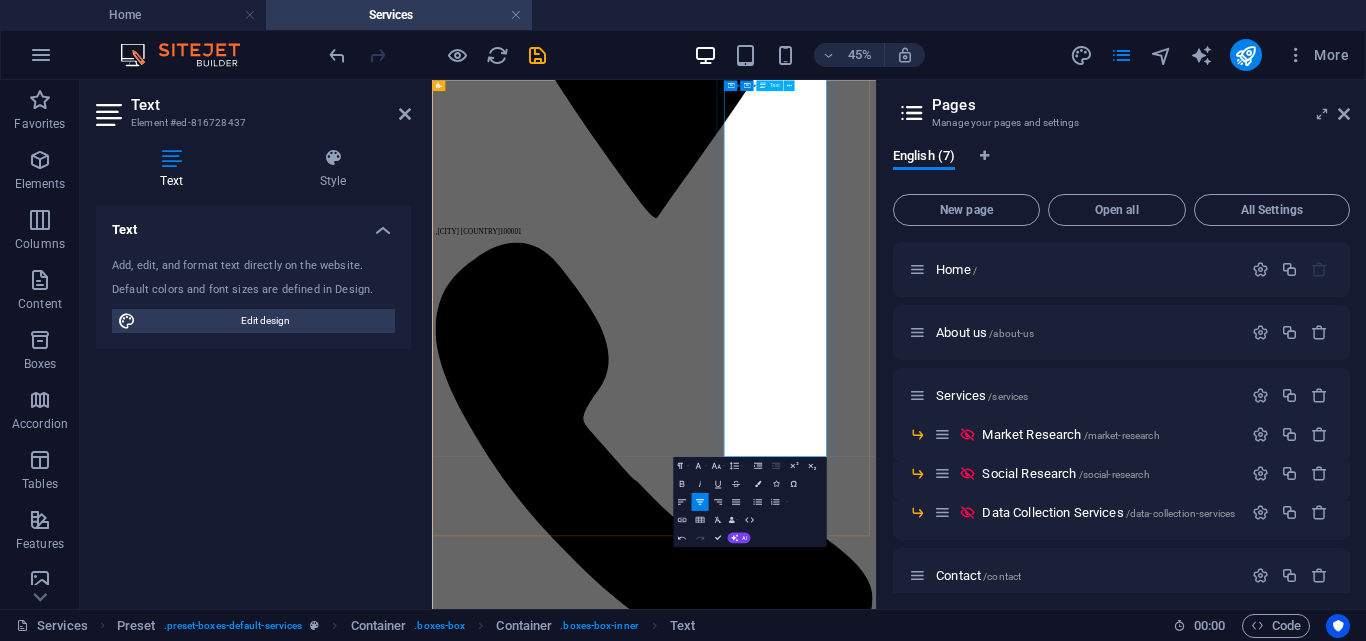type 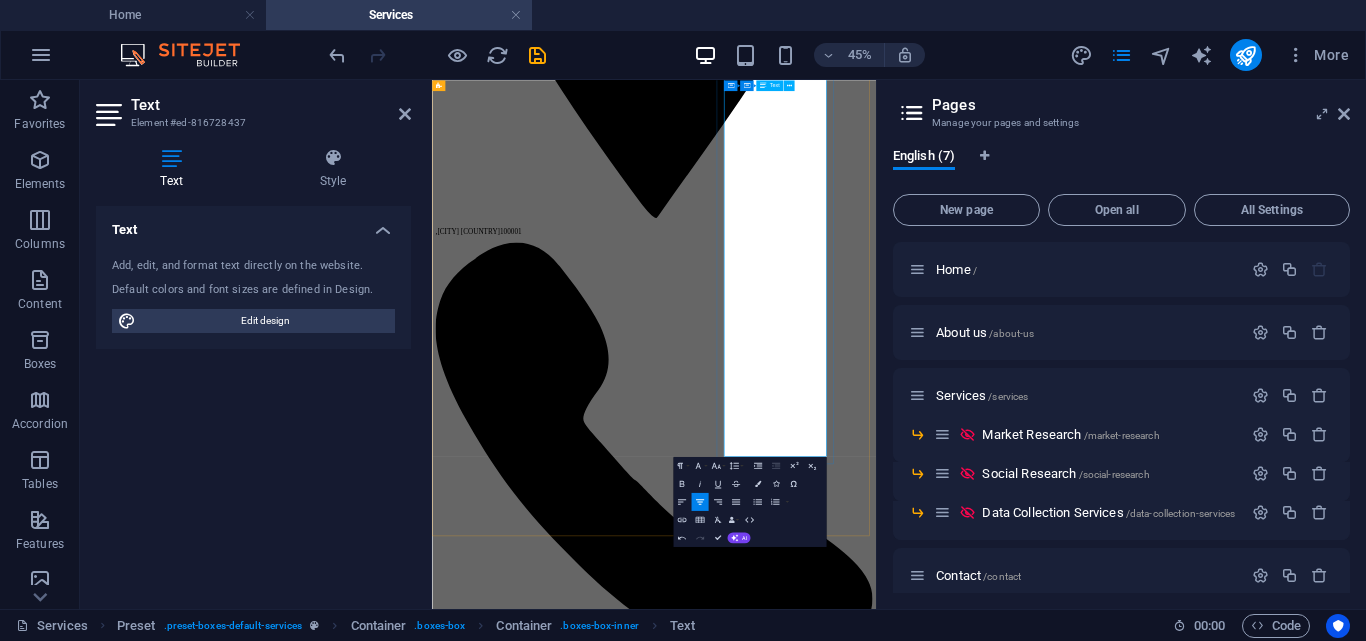 drag, startPoint x: 1231, startPoint y: 906, endPoint x: 1145, endPoint y: 893, distance: 86.977005 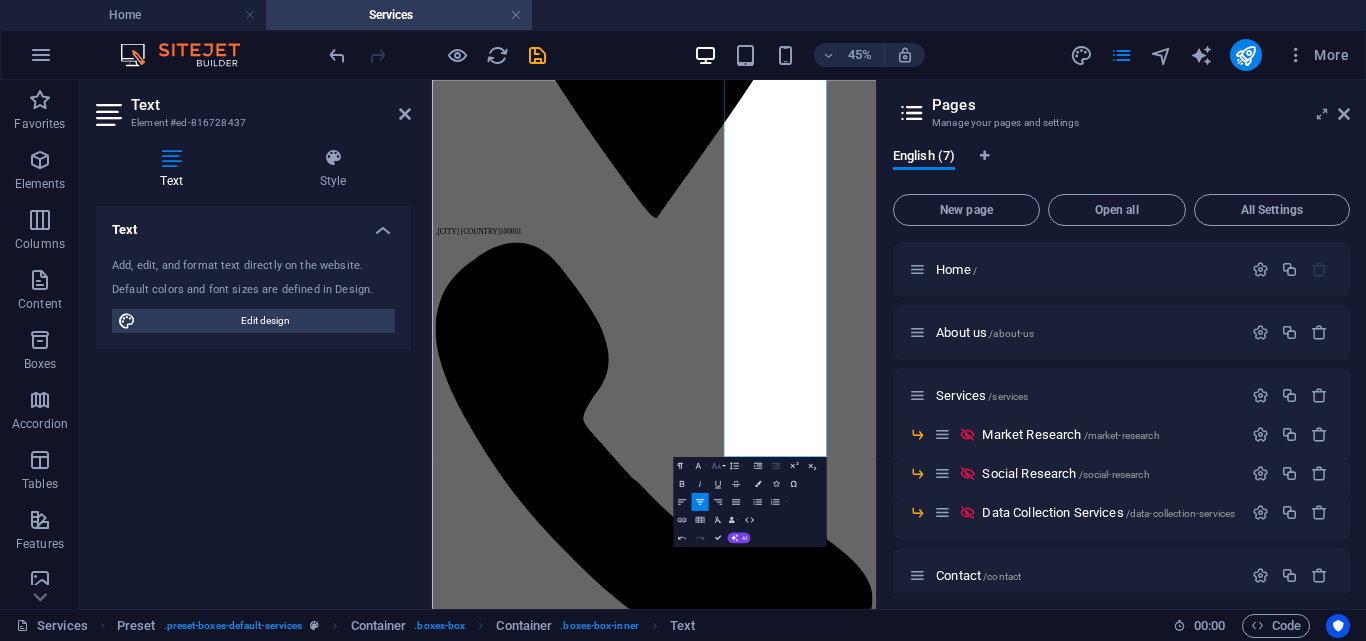 click 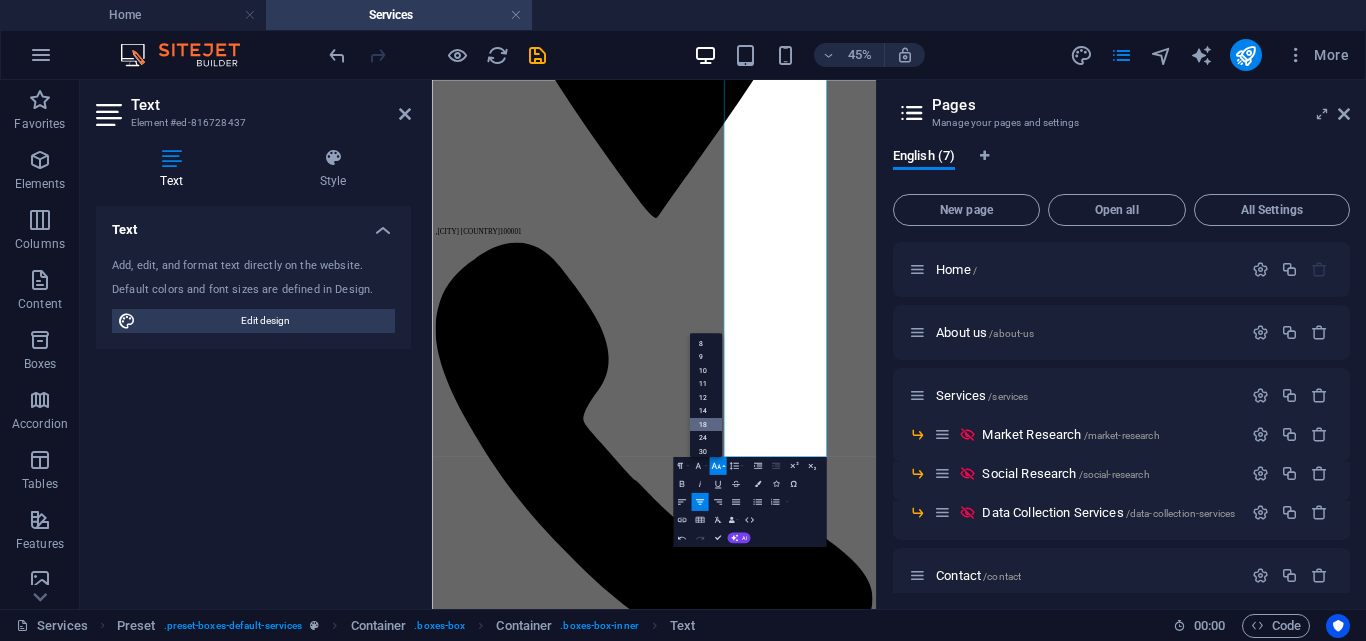 click on "18" at bounding box center (705, 424) 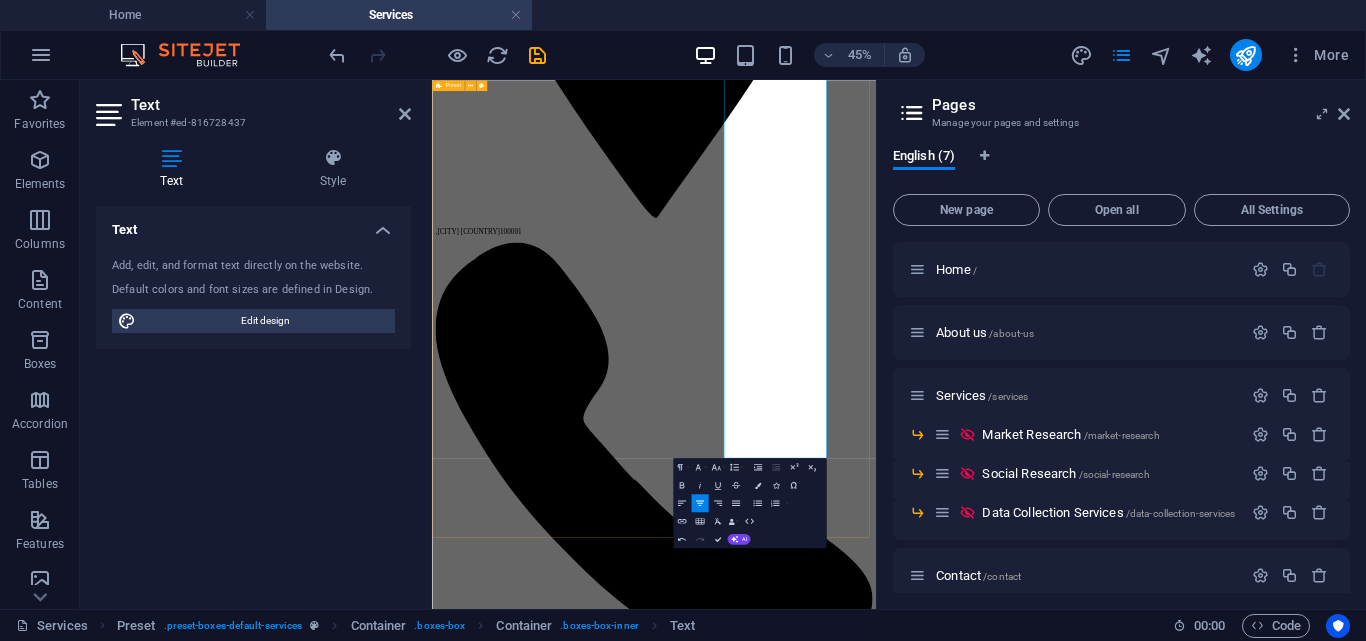 drag, startPoint x: 785, startPoint y: 1002, endPoint x: 1070, endPoint y: 597, distance: 495.22723 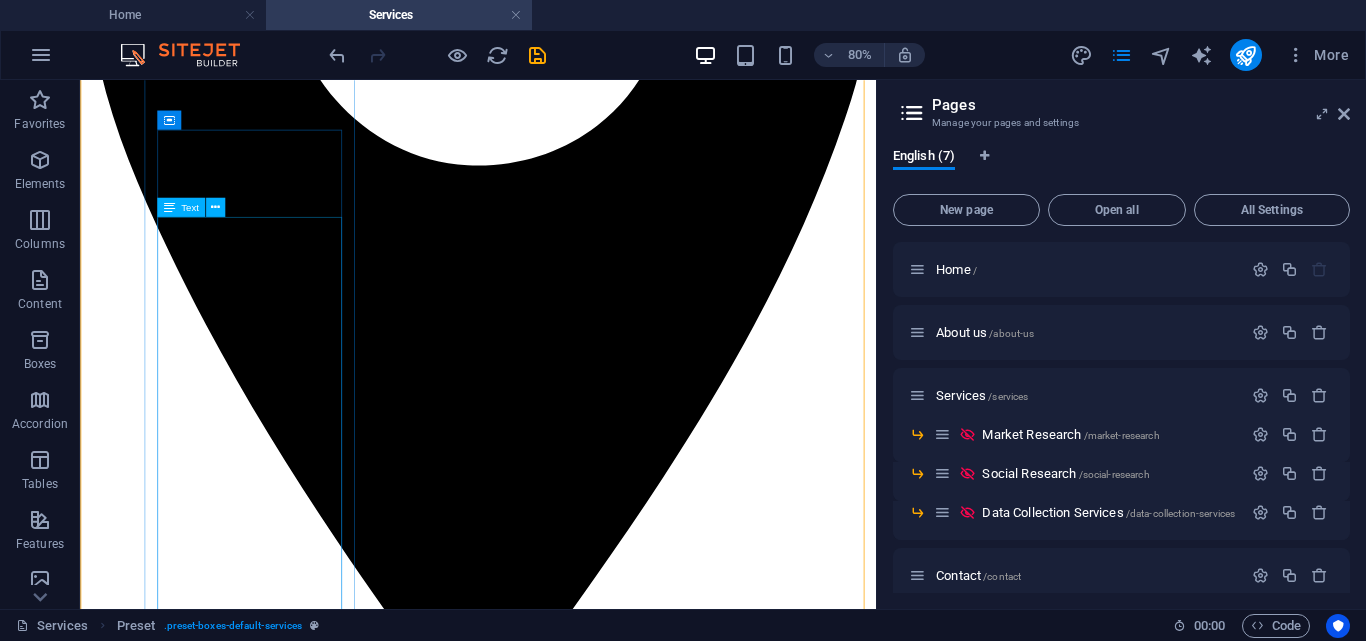 scroll, scrollTop: 948, scrollLeft: 0, axis: vertical 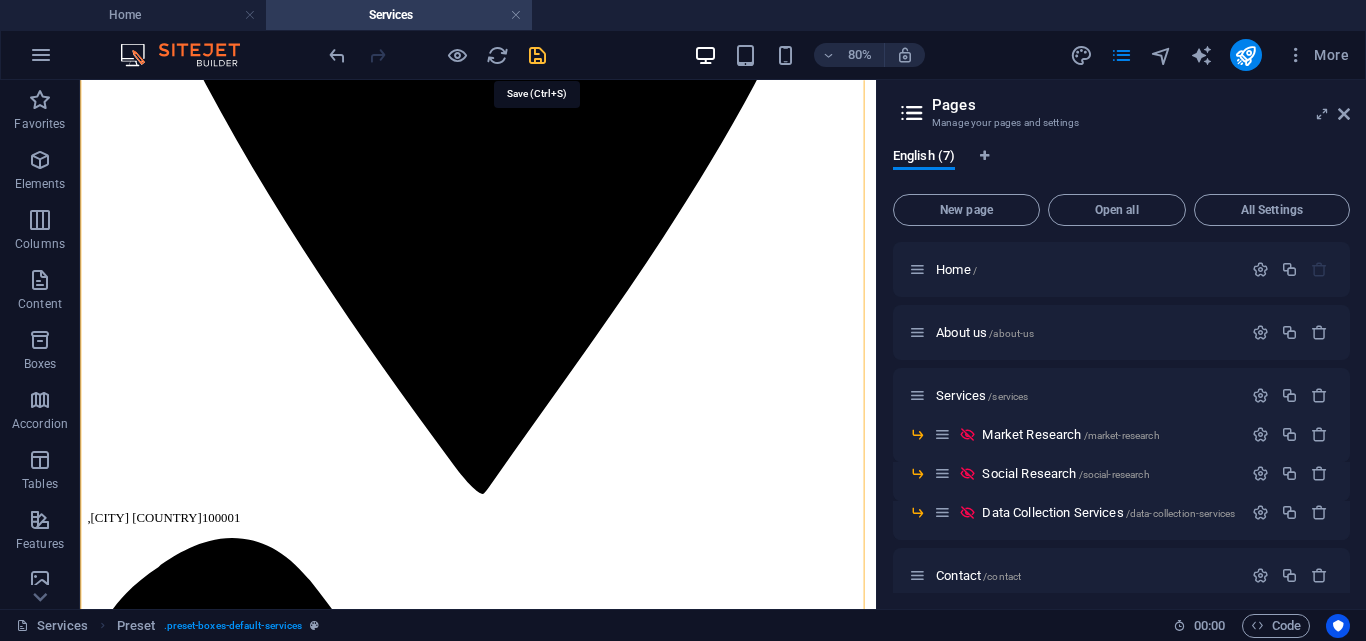 click at bounding box center (537, 55) 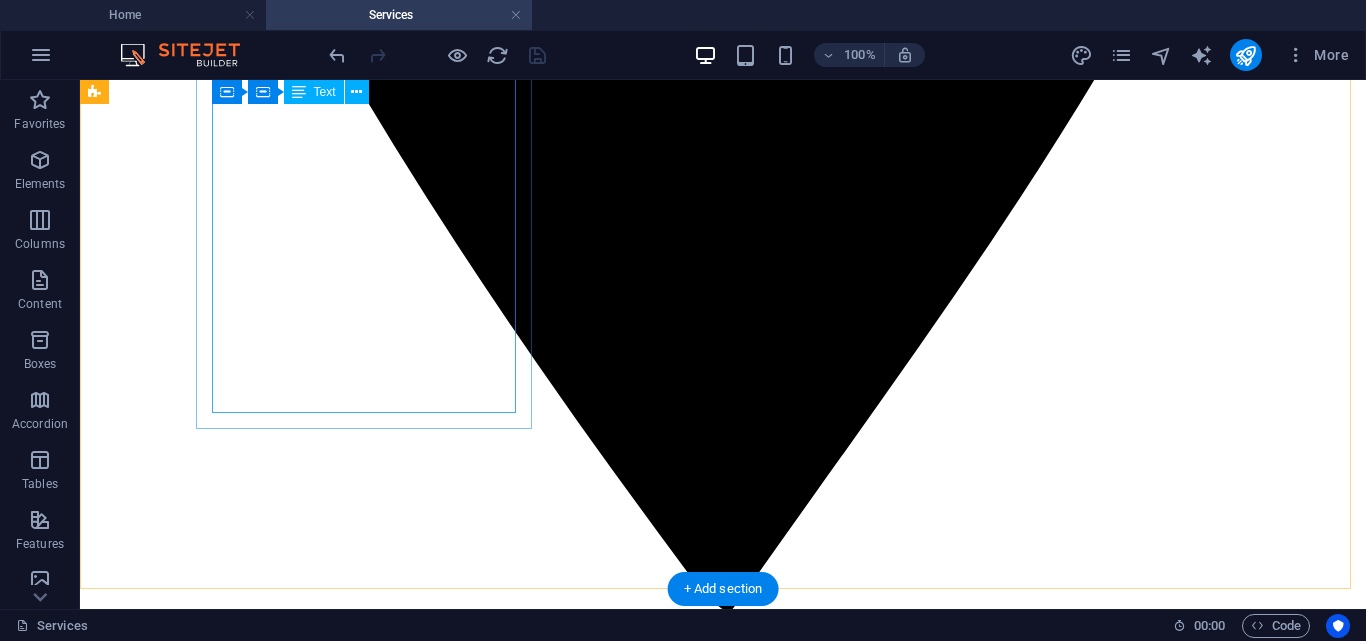 scroll, scrollTop: 1196, scrollLeft: 0, axis: vertical 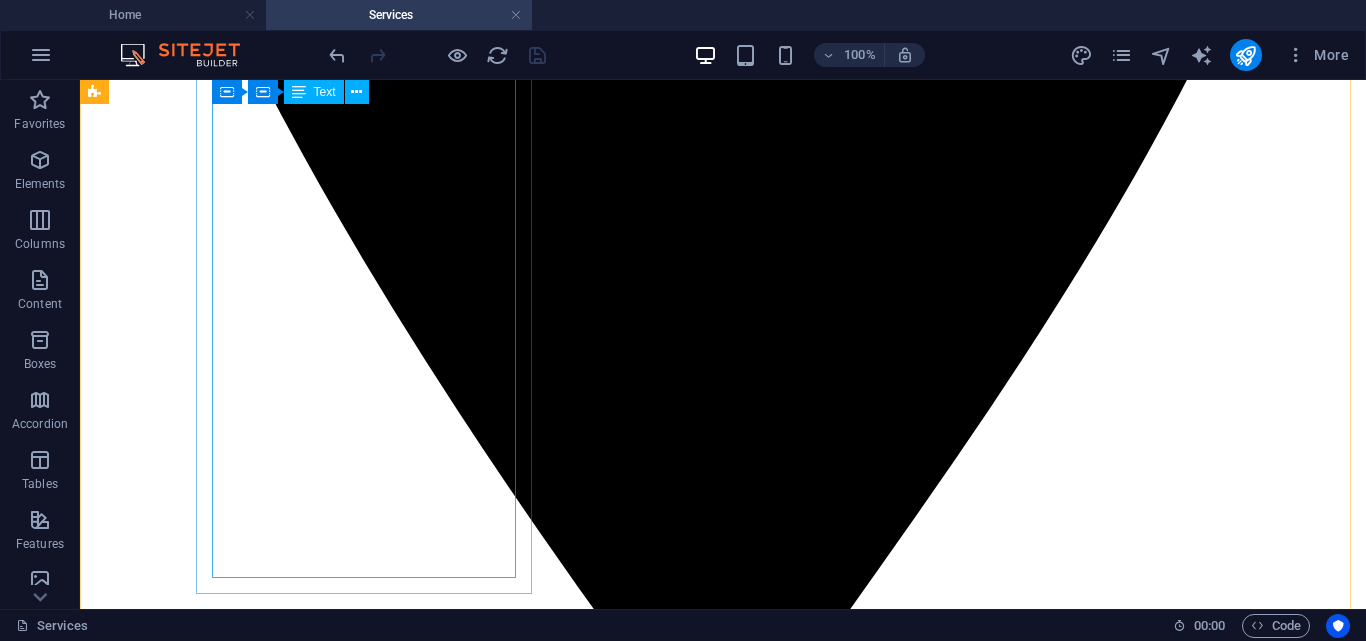click on "Precise Strategic utilize cutting-edge marketing techniques and comprehensive social research to empower our clients with profound insights into societal trends, market dynamics, and brand perceptions. This approach enables businesses to make informed decisions that resonate with their target audiences. We operate as a full-service research agency, dedicated to providing innovative solutions that address complex social challenges. Our team is committed to delivering actionable insights that drive strategic growth and enhance brand positioning.  Our focus on delivering tailored research methodologies ensures that we meet the unique needs of each client. By combining qualitative and quantitative analysis, we uncover valuable data that informs effective marketing strategies and fosters deeper connections with consumers. Read More" at bounding box center (723, 12861) 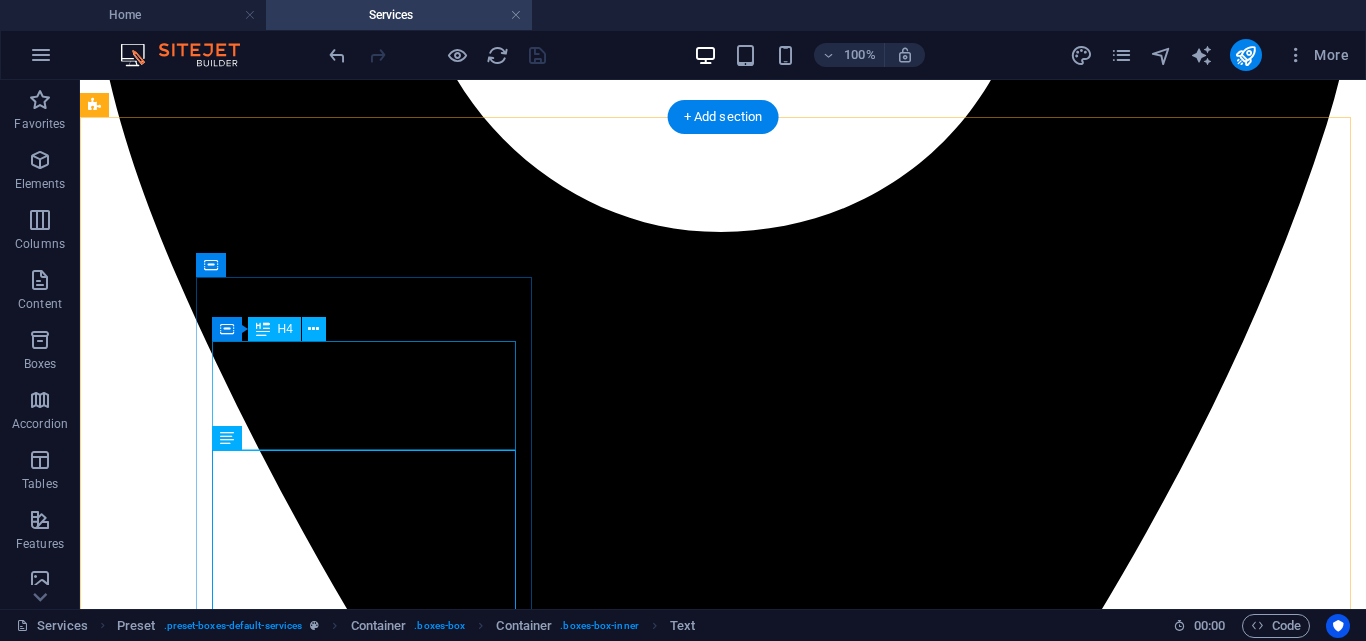 scroll, scrollTop: 696, scrollLeft: 0, axis: vertical 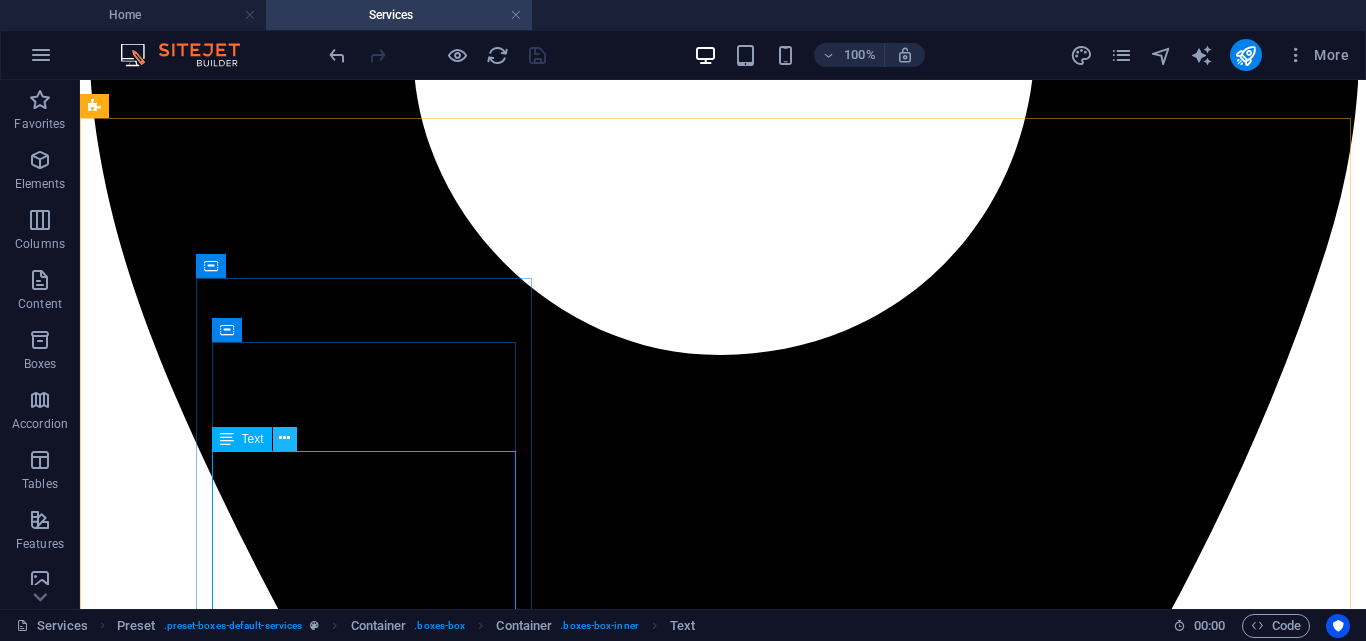 click at bounding box center [284, 438] 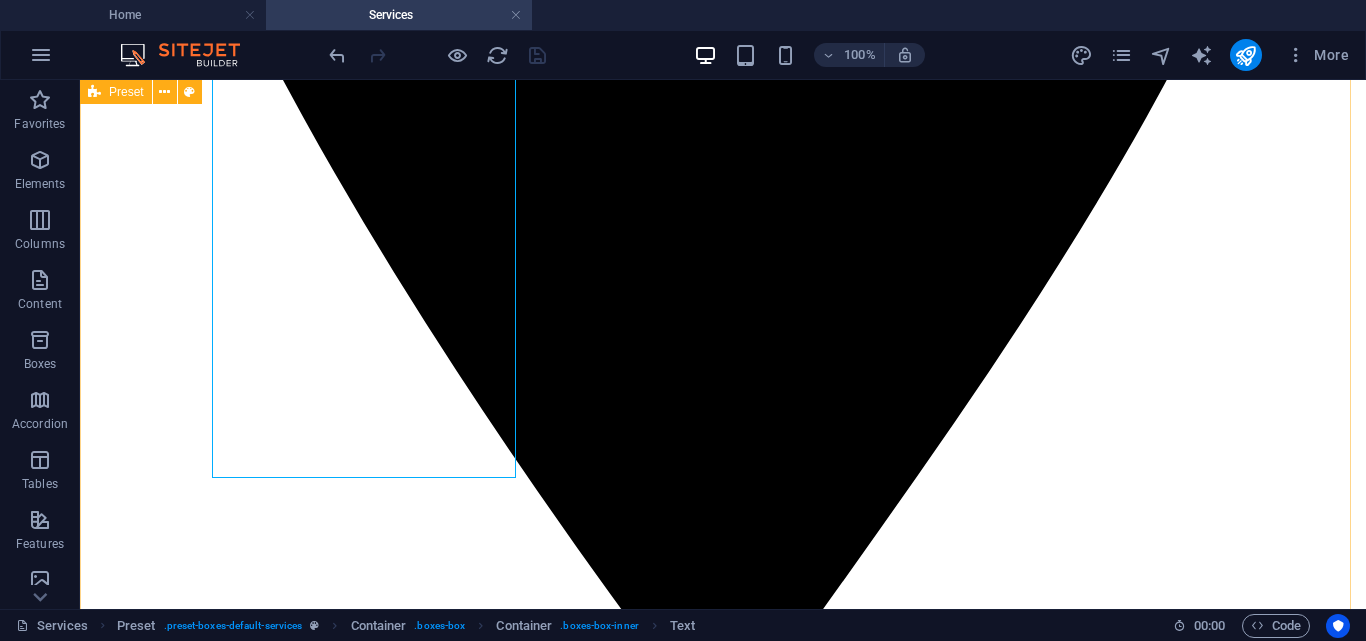scroll, scrollTop: 1296, scrollLeft: 0, axis: vertical 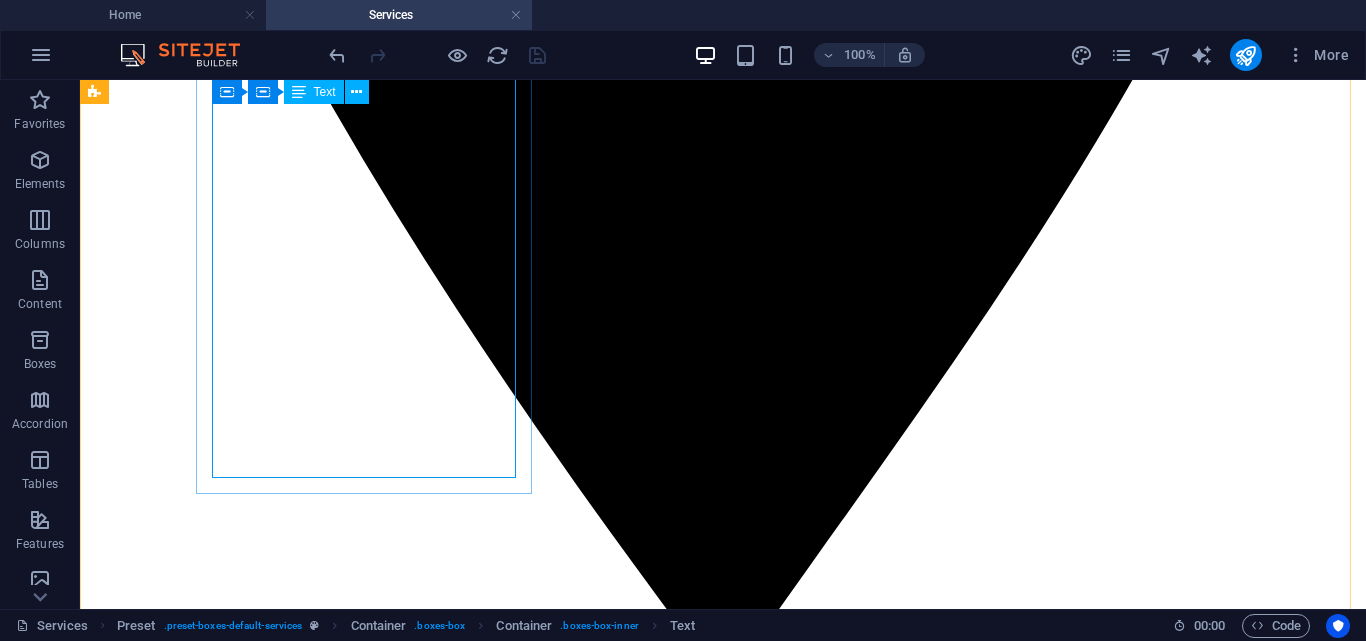 click on "Precise Strategic utilize cutting-edge marketing techniques and comprehensive social research to empower our clients with profound insights into societal trends, market dynamics, and brand perceptions. This approach enables businesses to make informed decisions that resonate with their target audiences. We operate as a full-service research agency, dedicated to providing innovative solutions that address complex social challenges. Our team is committed to delivering actionable insights that drive strategic growth and enhance brand positioning.  Our focus on delivering tailored research methodologies ensures that we meet the unique needs of each client. By combining qualitative and quantitative analysis, we uncover valuable data that informs effective marketing strategies and fosters deeper connections with consumers. Read More" at bounding box center [723, 12761] 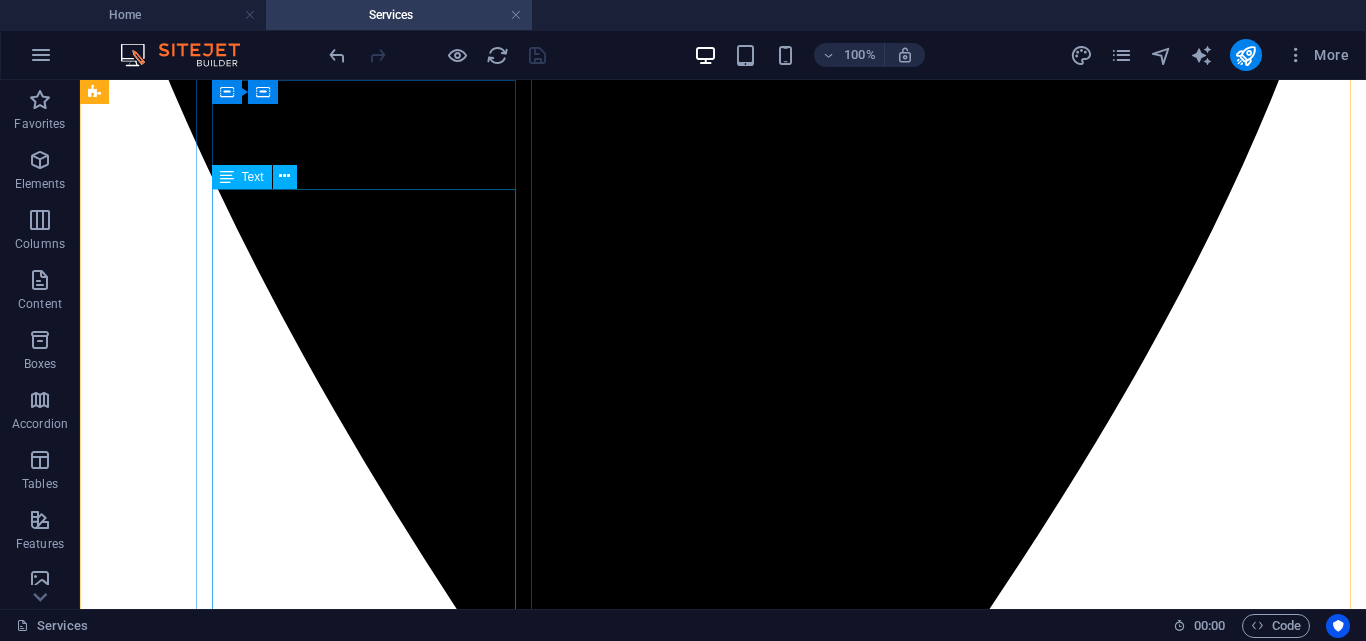 scroll, scrollTop: 796, scrollLeft: 0, axis: vertical 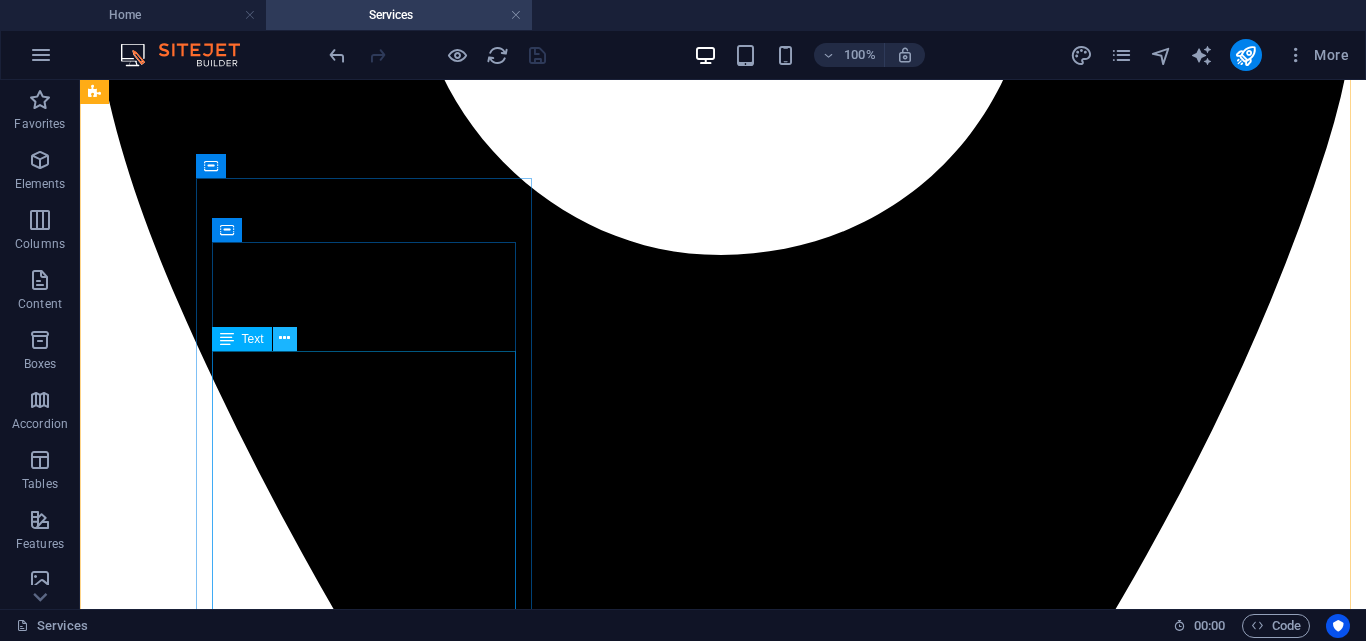 click at bounding box center [284, 338] 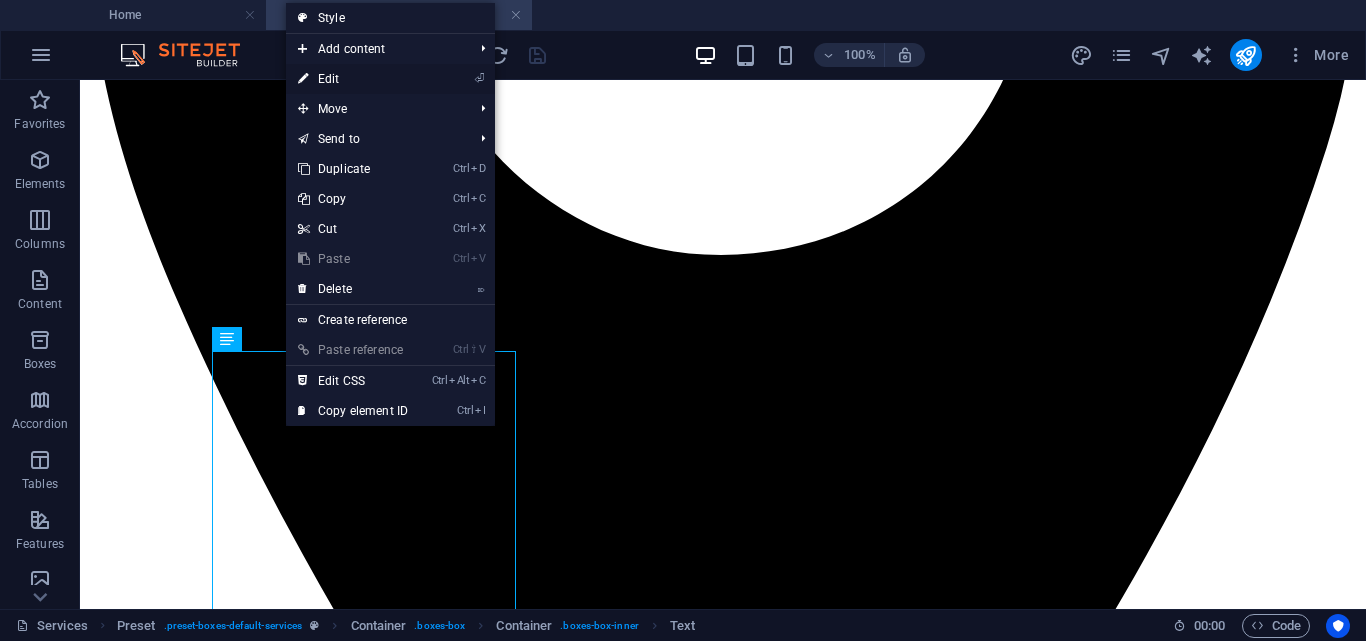 click on "⏎  Edit" at bounding box center [353, 79] 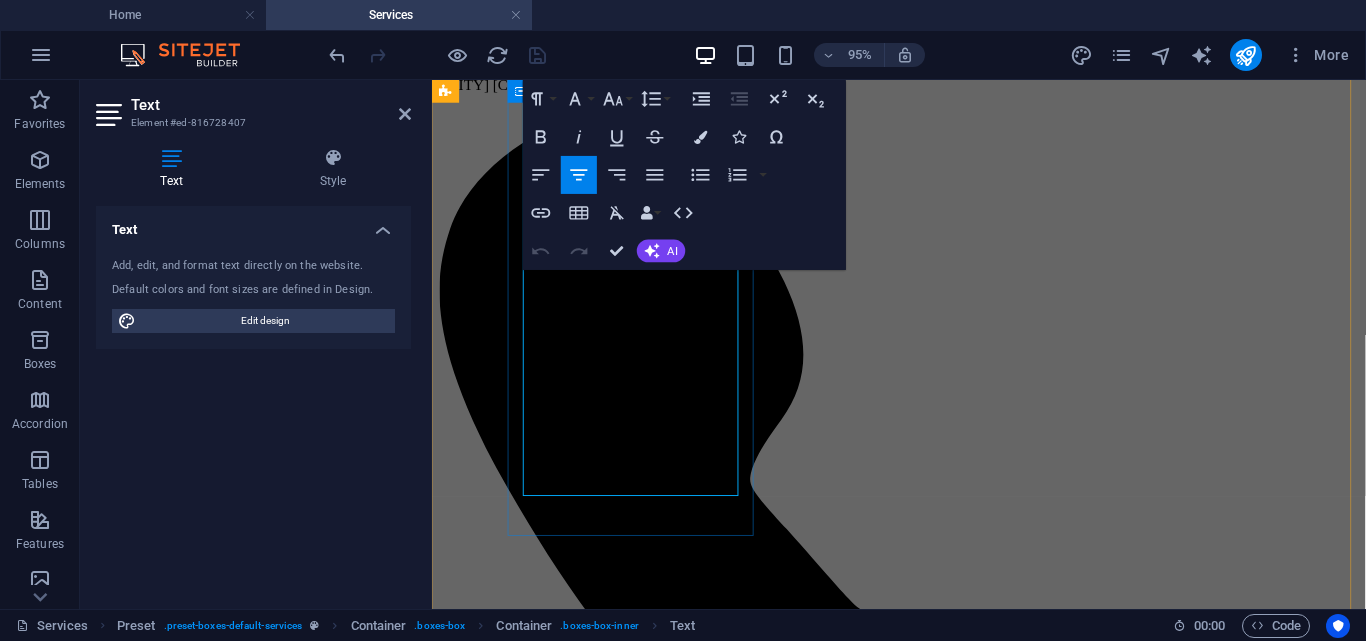 scroll, scrollTop: 1548, scrollLeft: 0, axis: vertical 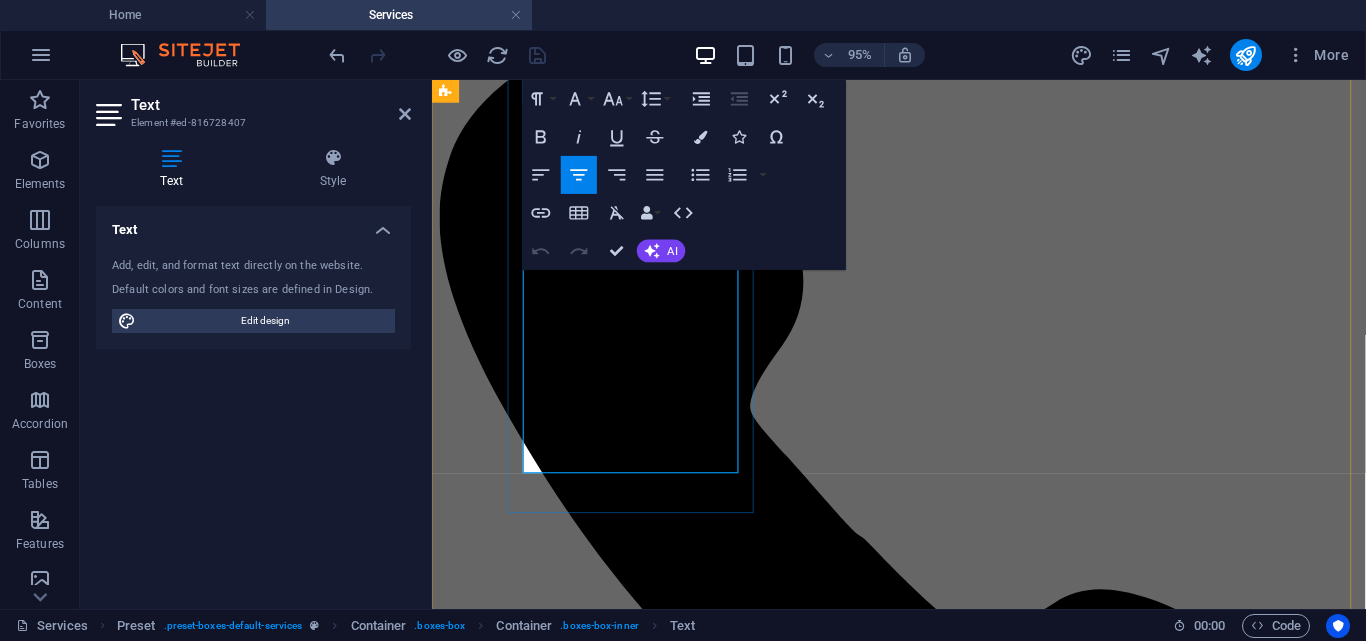 drag, startPoint x: 684, startPoint y: 478, endPoint x: 588, endPoint y: 475, distance: 96.04687 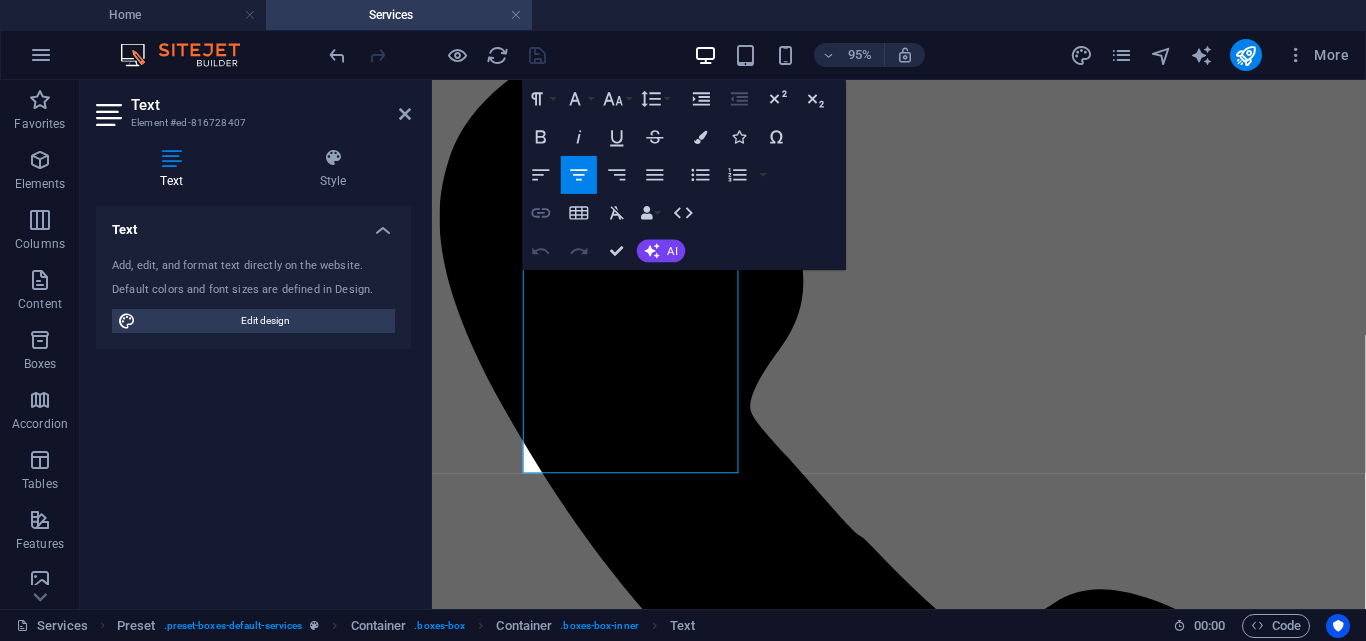 click 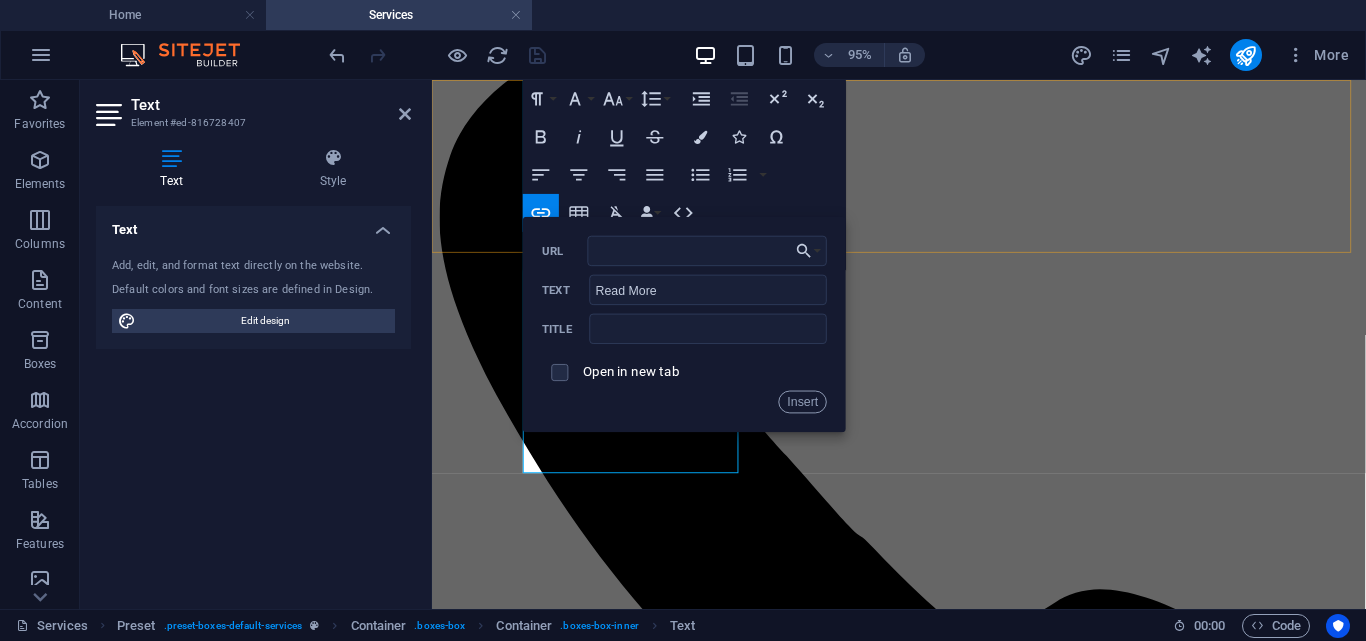 click on "Home About us Services Contact" at bounding box center (923, 7144) 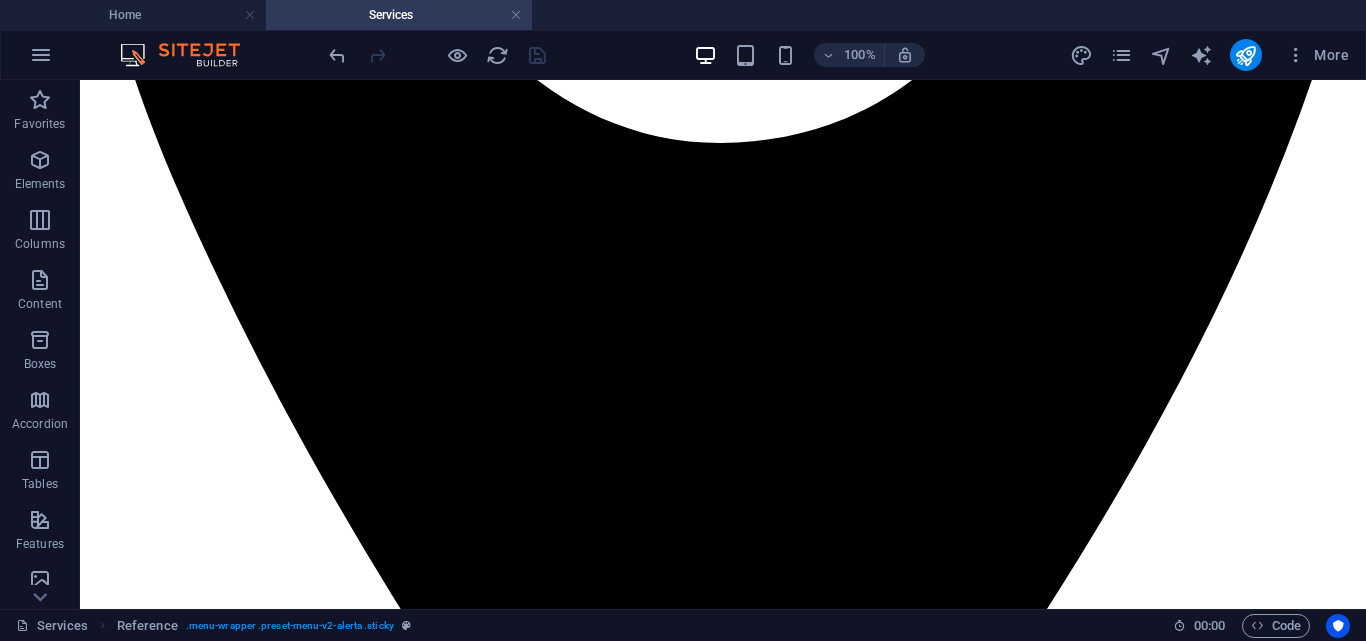 scroll, scrollTop: 800, scrollLeft: 0, axis: vertical 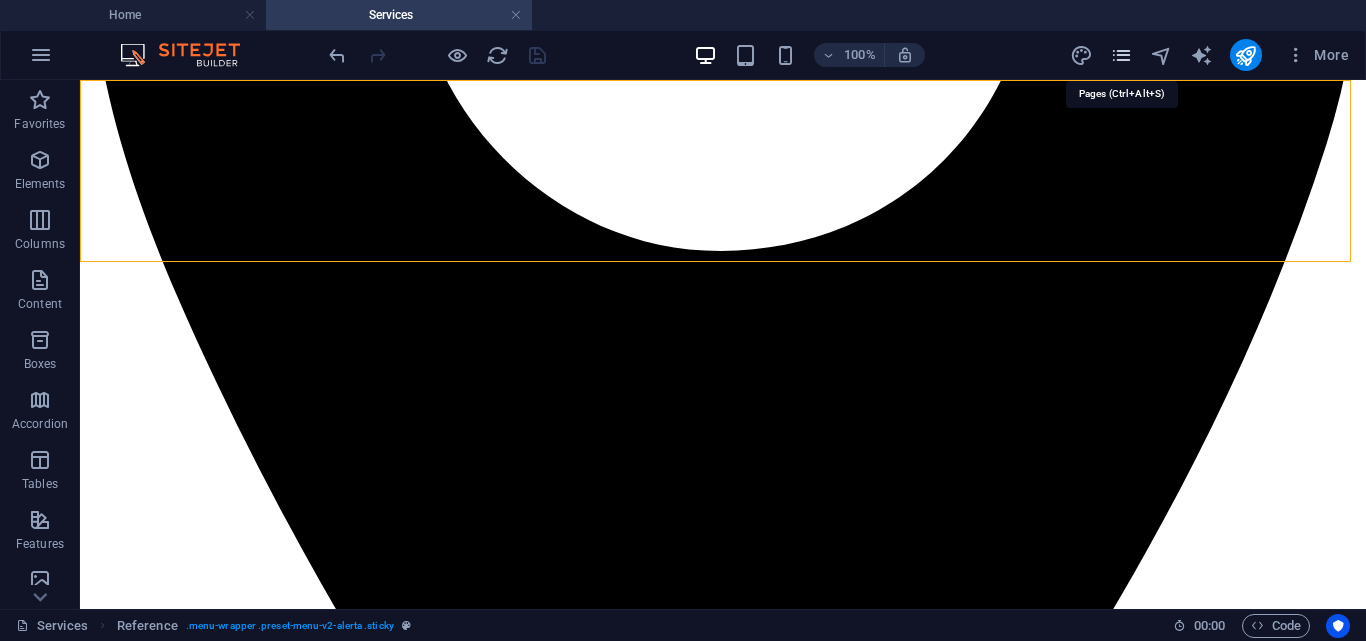 click at bounding box center [1121, 55] 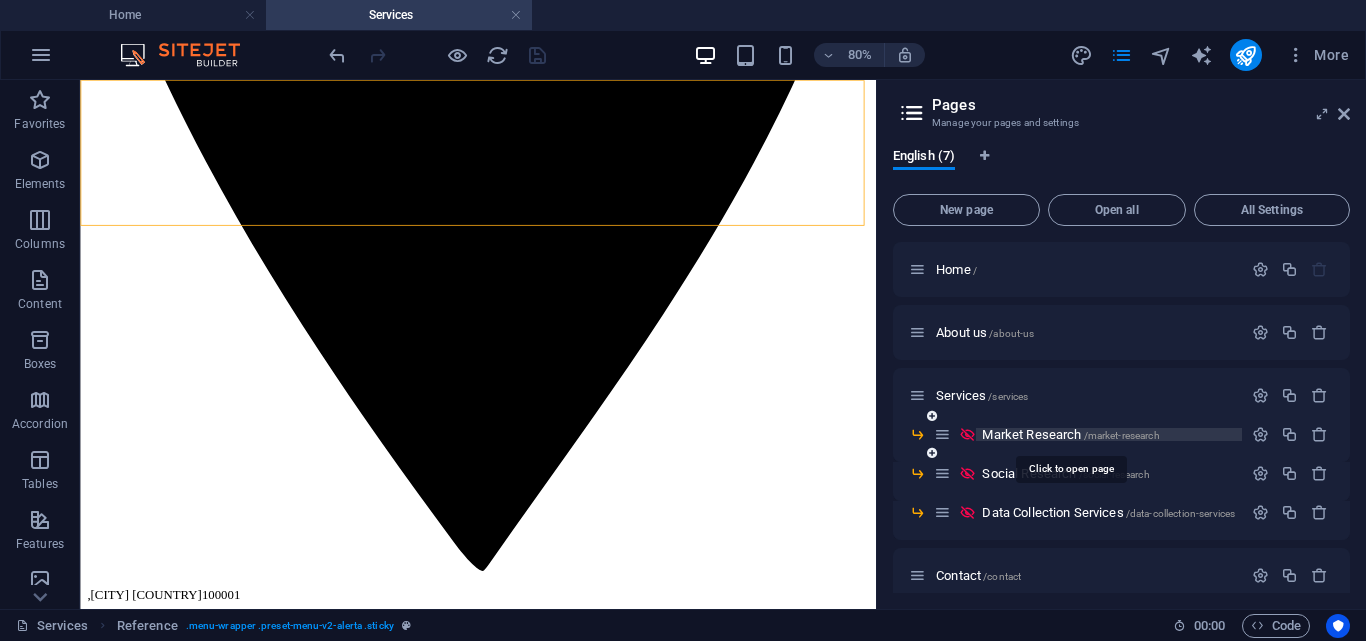 click on "/market-research" at bounding box center (1122, 435) 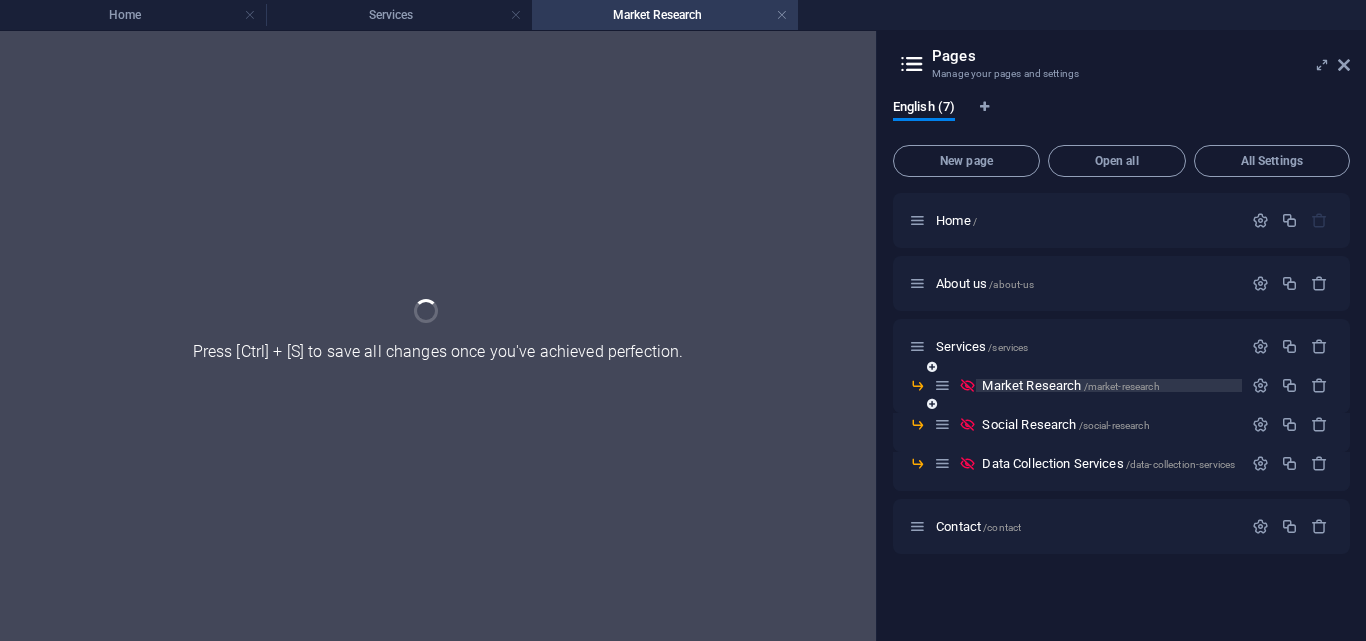 click on "Social Research  /social-research" at bounding box center [1121, 432] 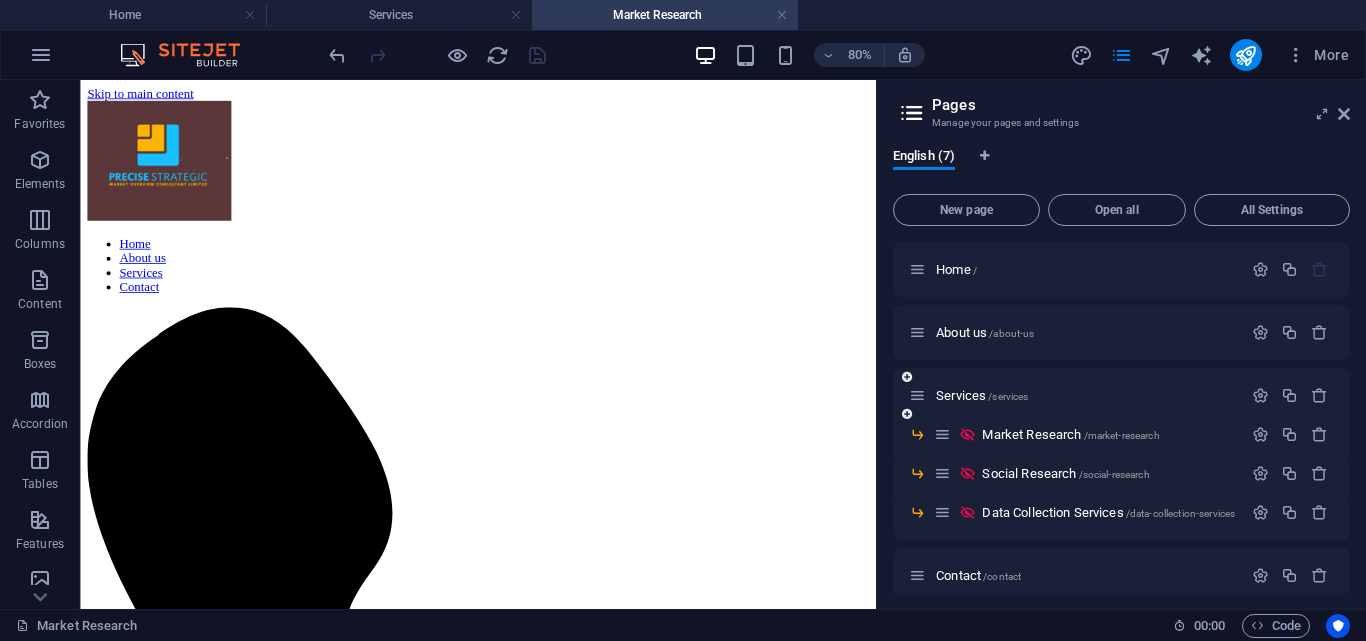 scroll, scrollTop: 0, scrollLeft: 0, axis: both 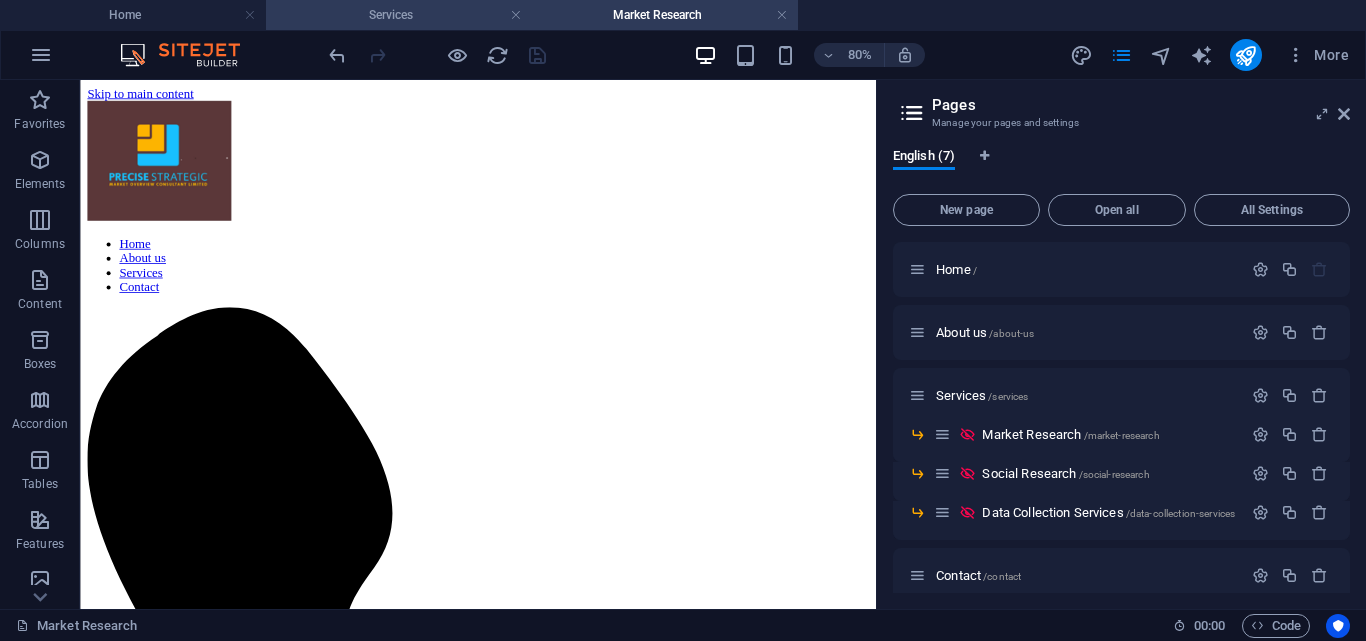 click on "Services" at bounding box center [399, 15] 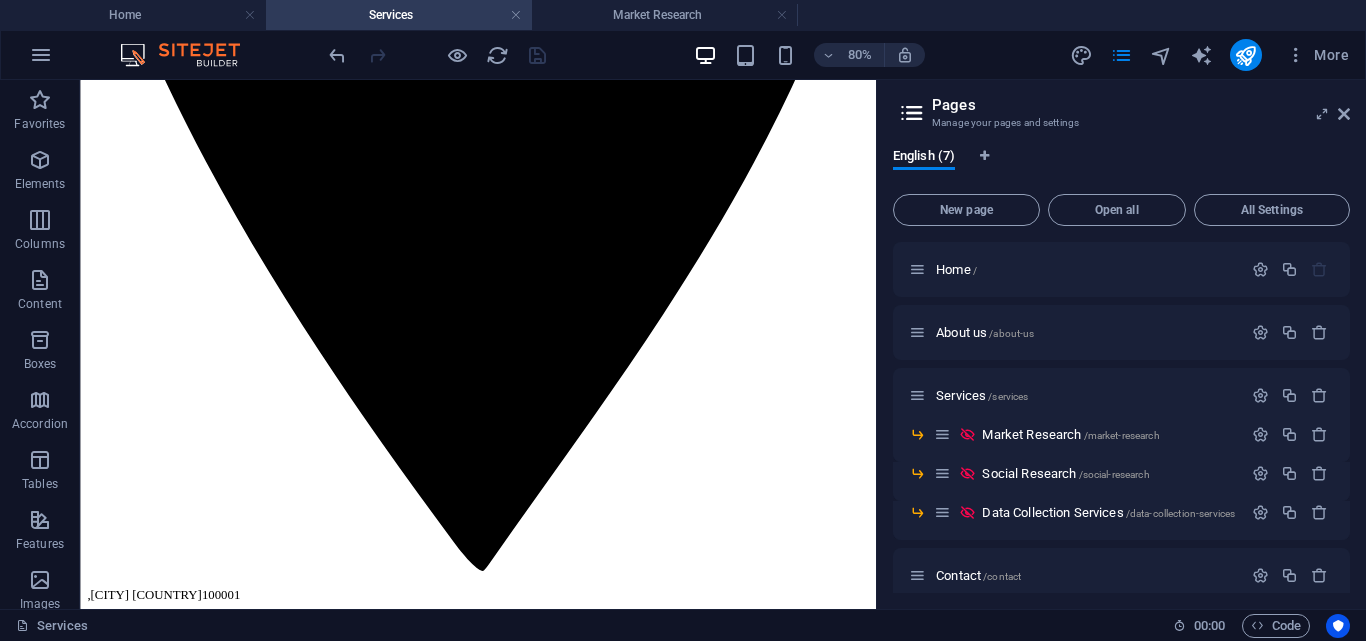 scroll, scrollTop: 866, scrollLeft: 0, axis: vertical 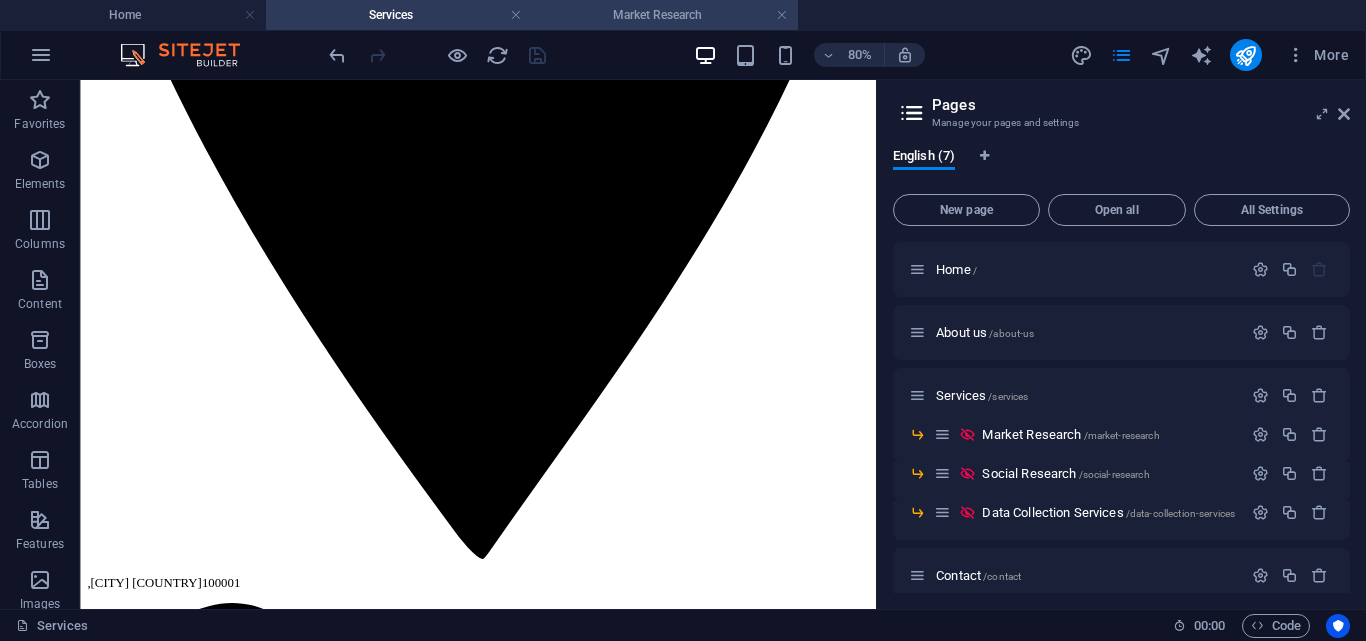 click on "Market Research" at bounding box center (665, 15) 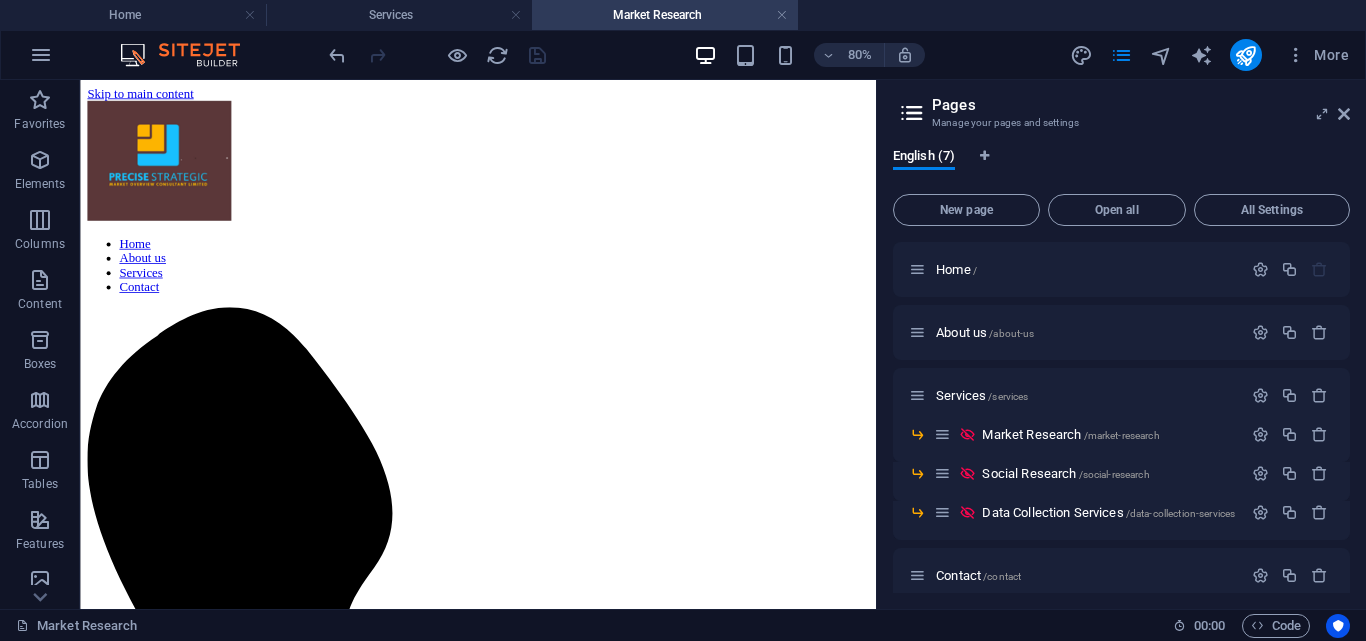 scroll, scrollTop: 0, scrollLeft: 0, axis: both 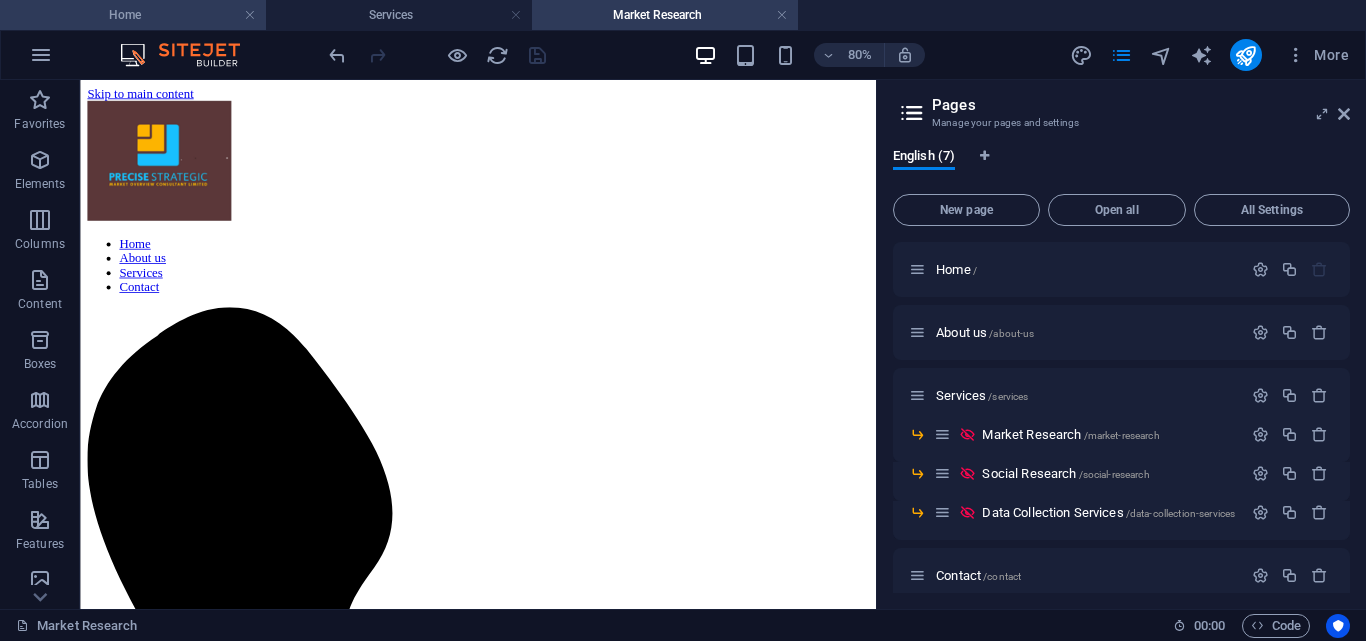 click on "Home" at bounding box center [133, 15] 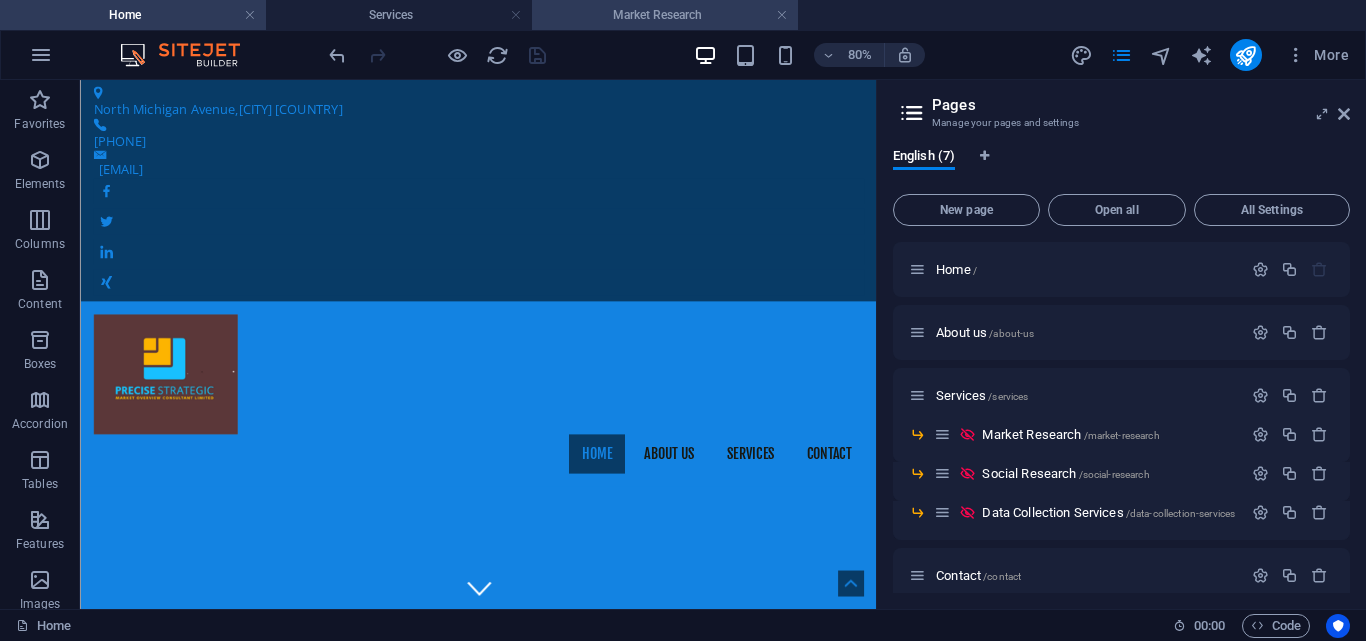 click on "Market Research" at bounding box center [665, 15] 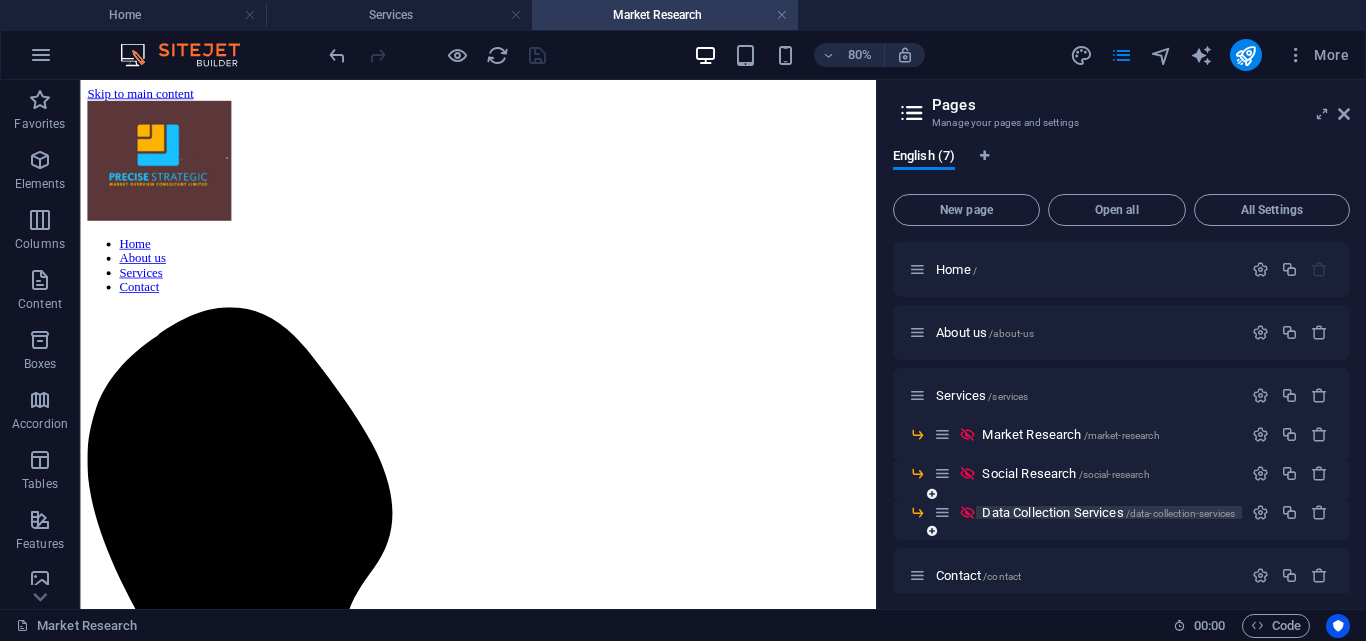 click on "Data Collection Services  /data-collection-services" at bounding box center [1108, 512] 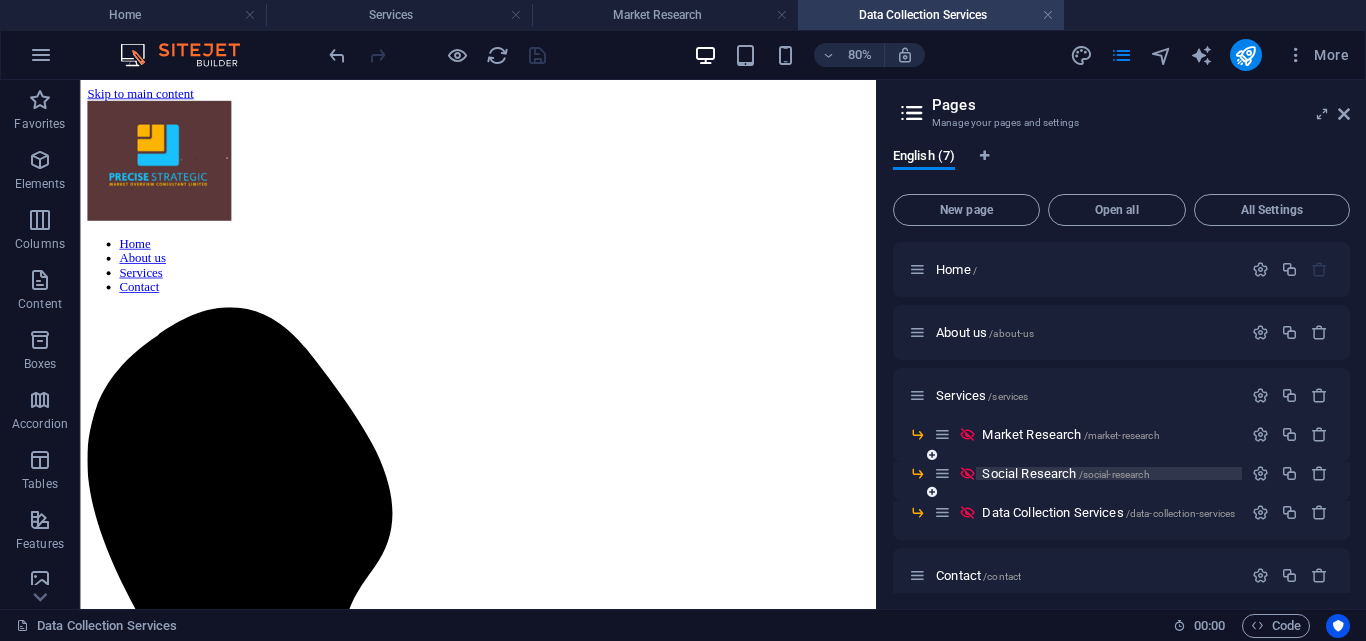 scroll, scrollTop: 0, scrollLeft: 0, axis: both 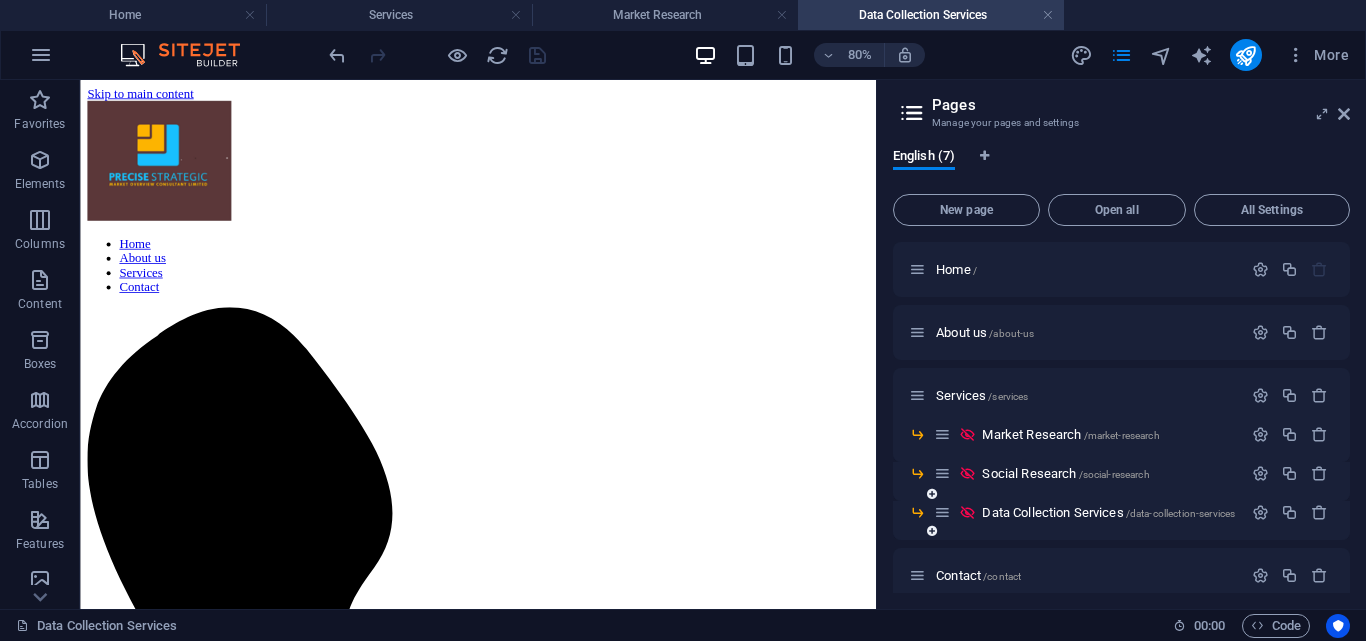 click on "Social Research  /social-research" at bounding box center (1065, 473) 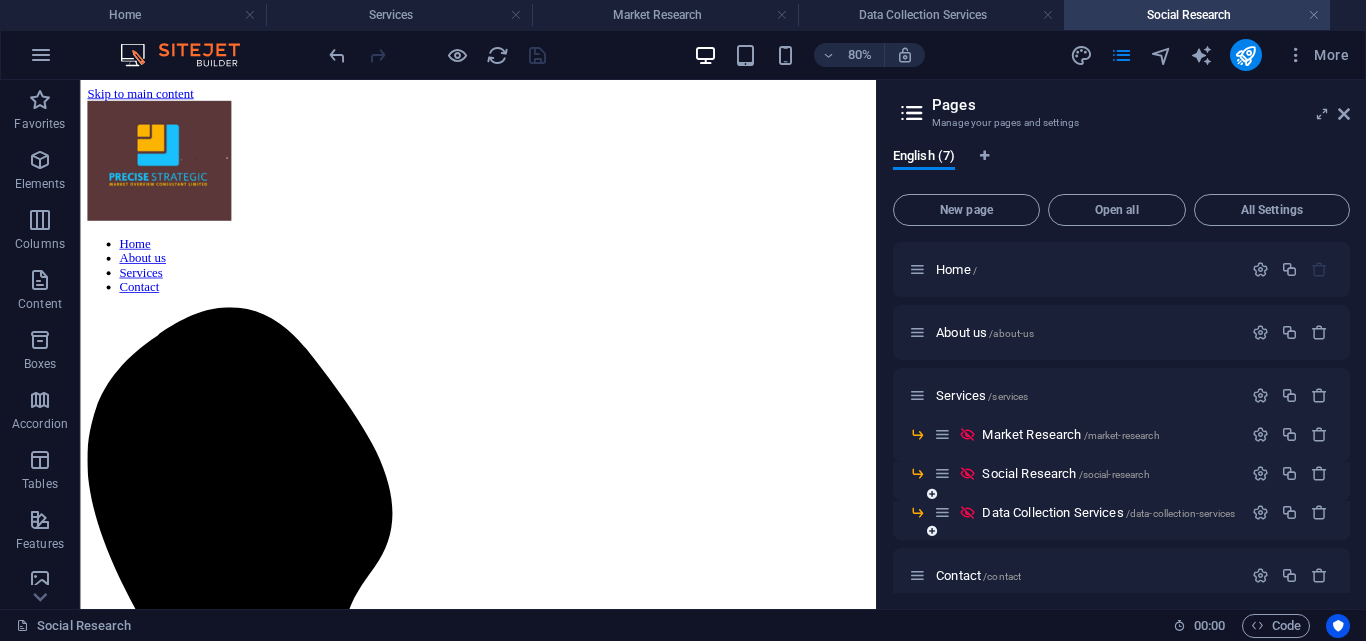 scroll, scrollTop: 0, scrollLeft: 0, axis: both 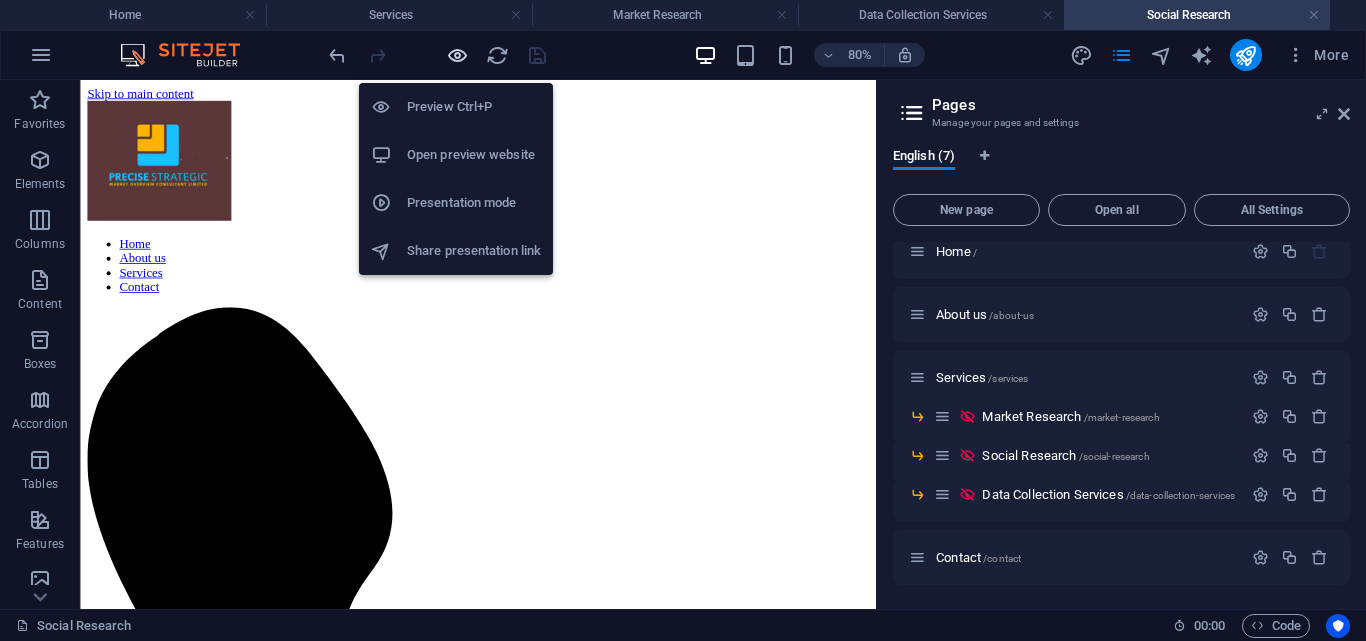 click at bounding box center (457, 55) 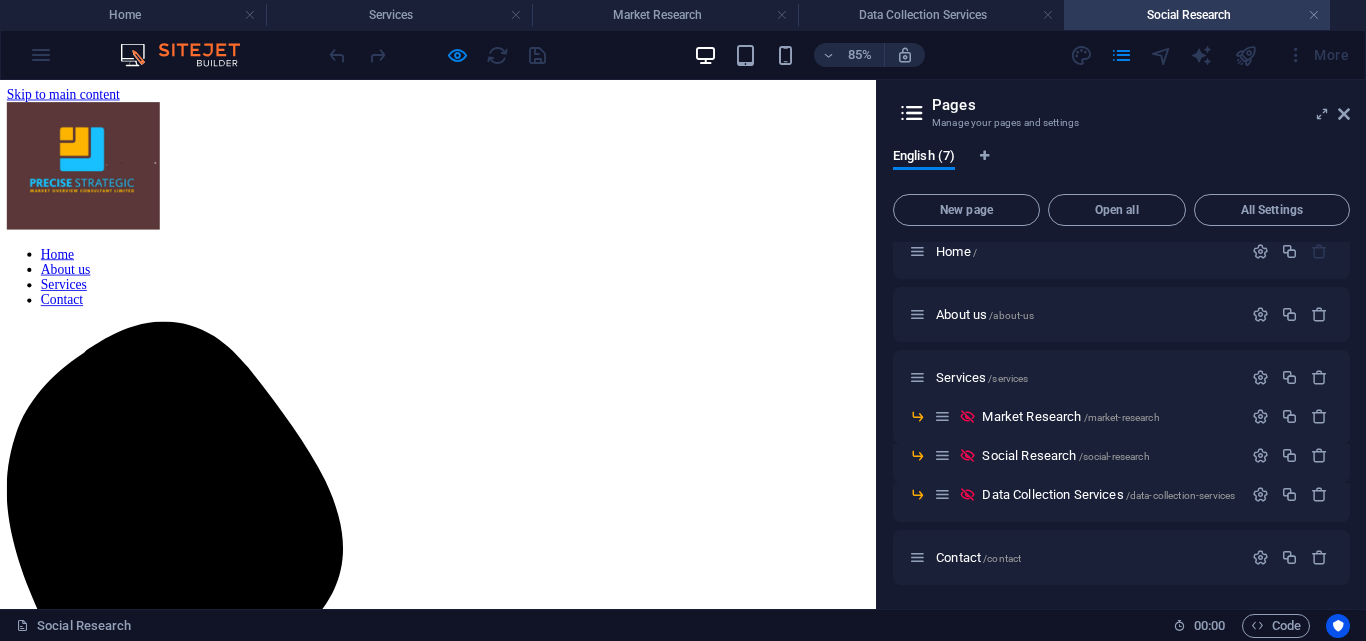 click on "Services" at bounding box center [75, 320] 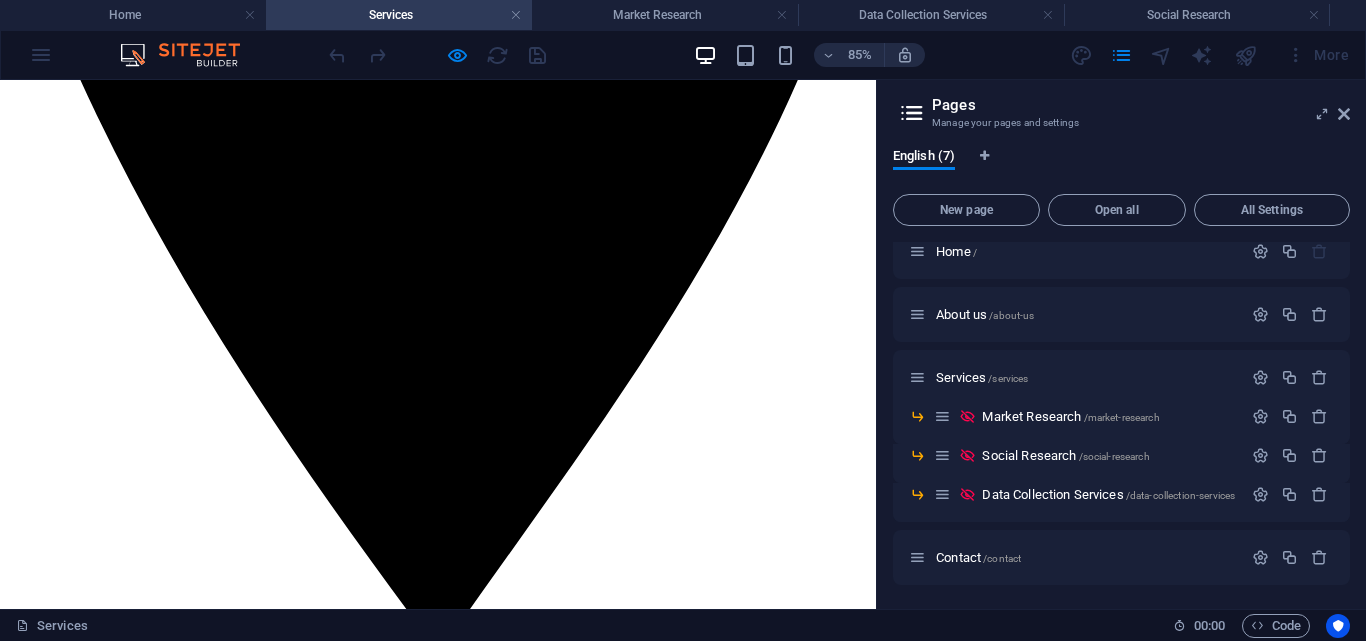 scroll, scrollTop: 841, scrollLeft: 0, axis: vertical 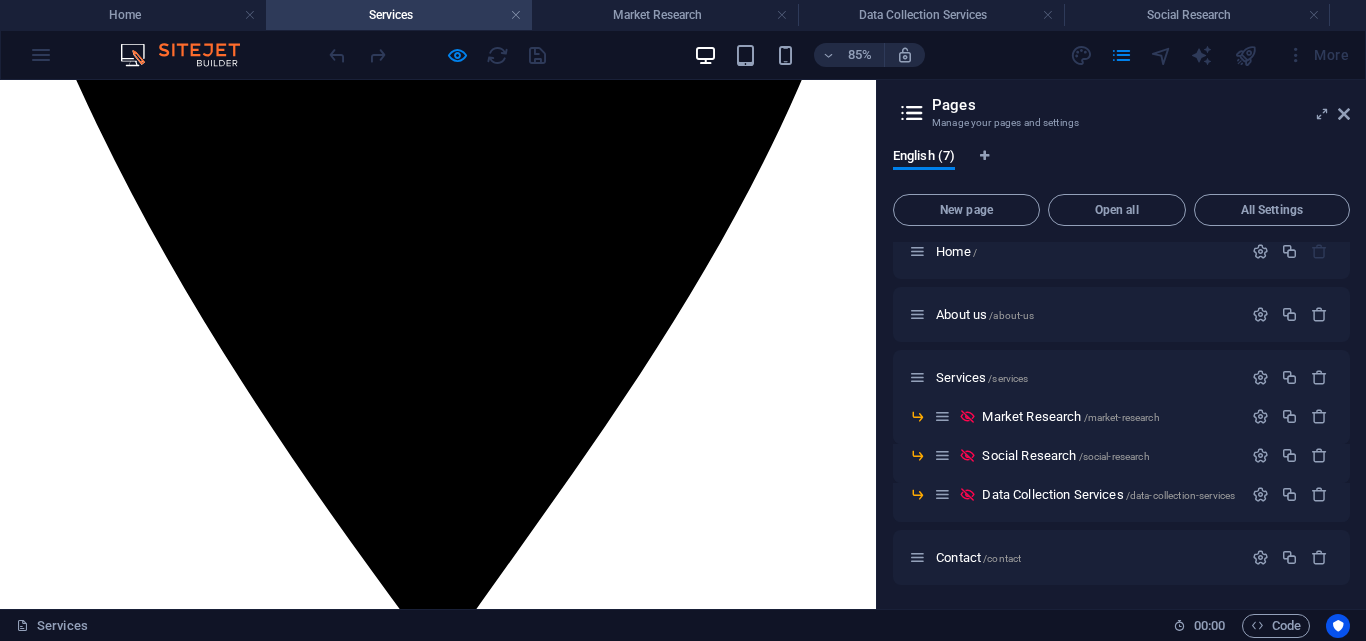 click on "About us" at bounding box center [77, 7819] 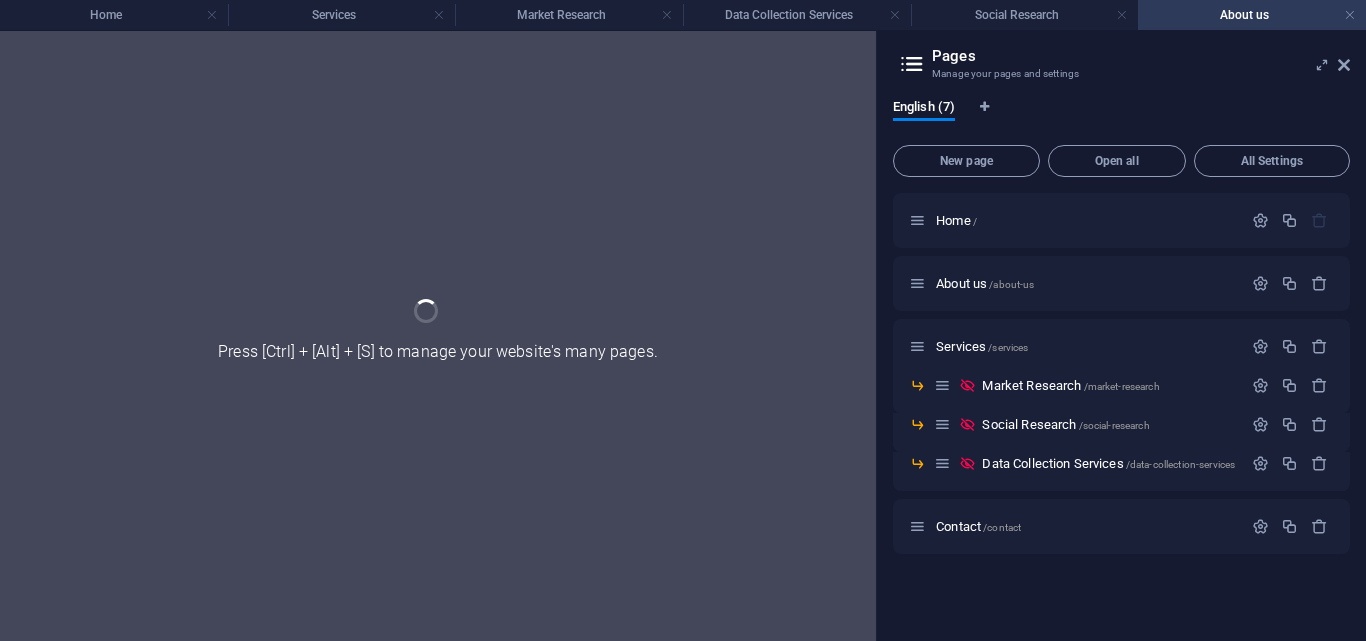 scroll, scrollTop: 0, scrollLeft: 0, axis: both 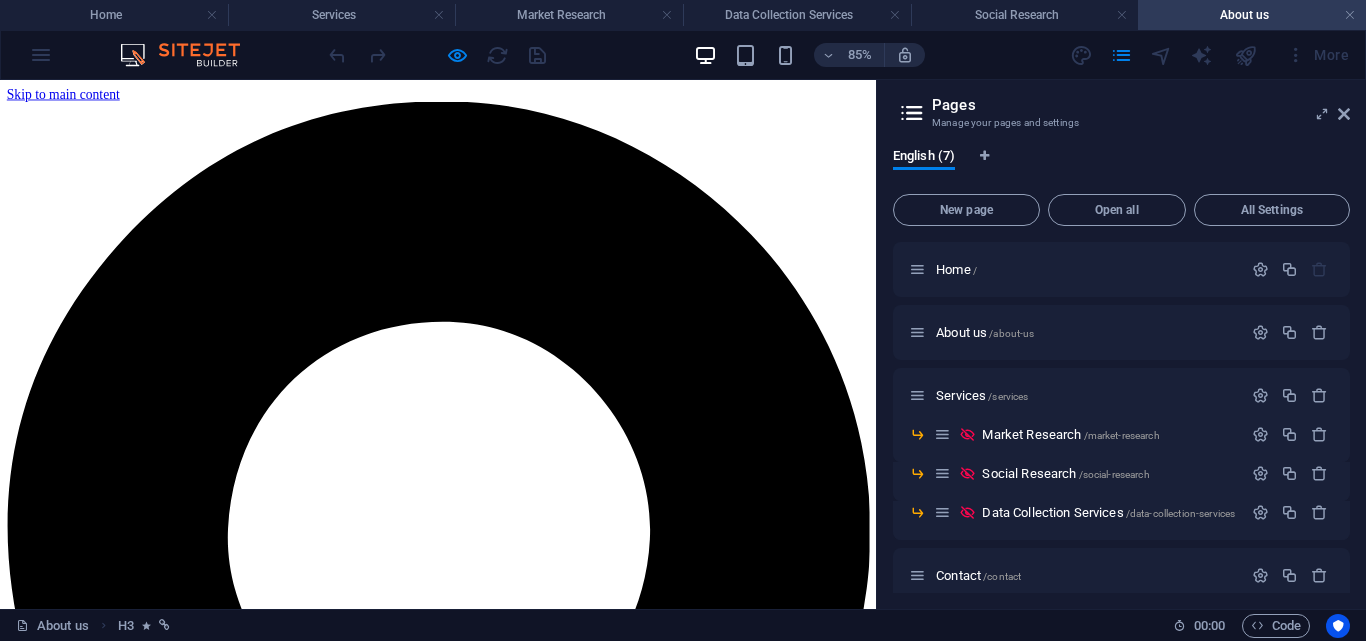 click on "Home About us Services Contact" at bounding box center [515, 8620] 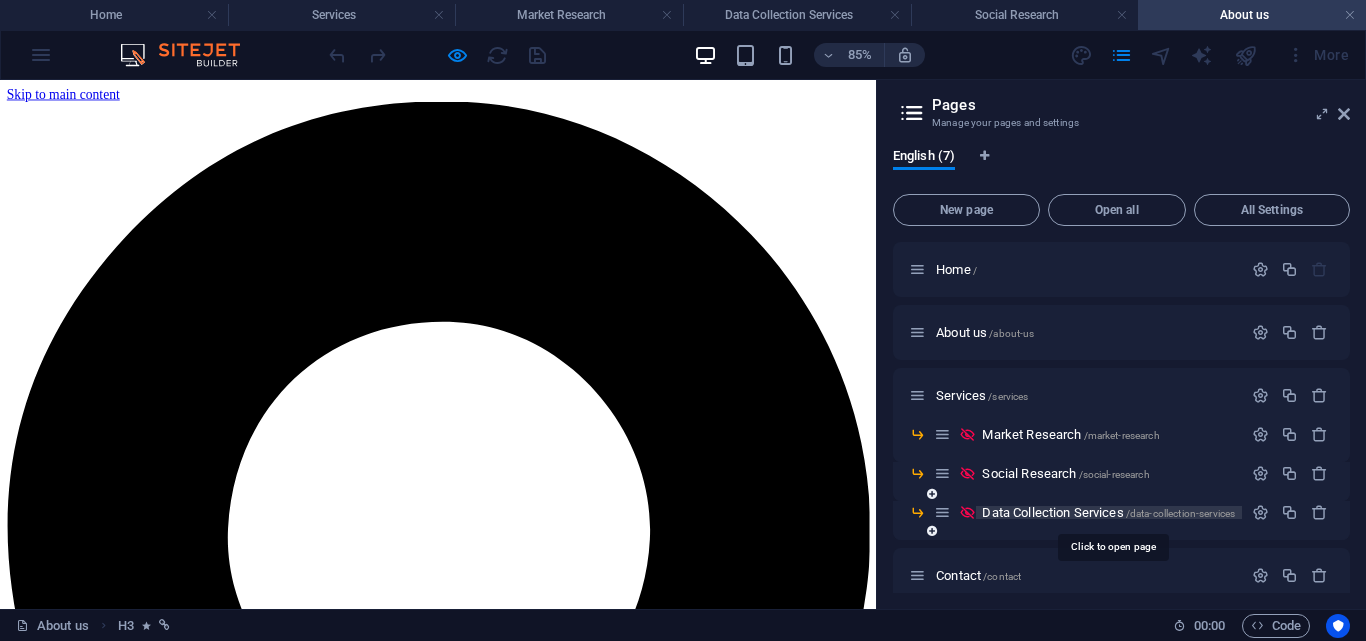 click on "Data Collection Services  /data-collection-services" at bounding box center (1108, 512) 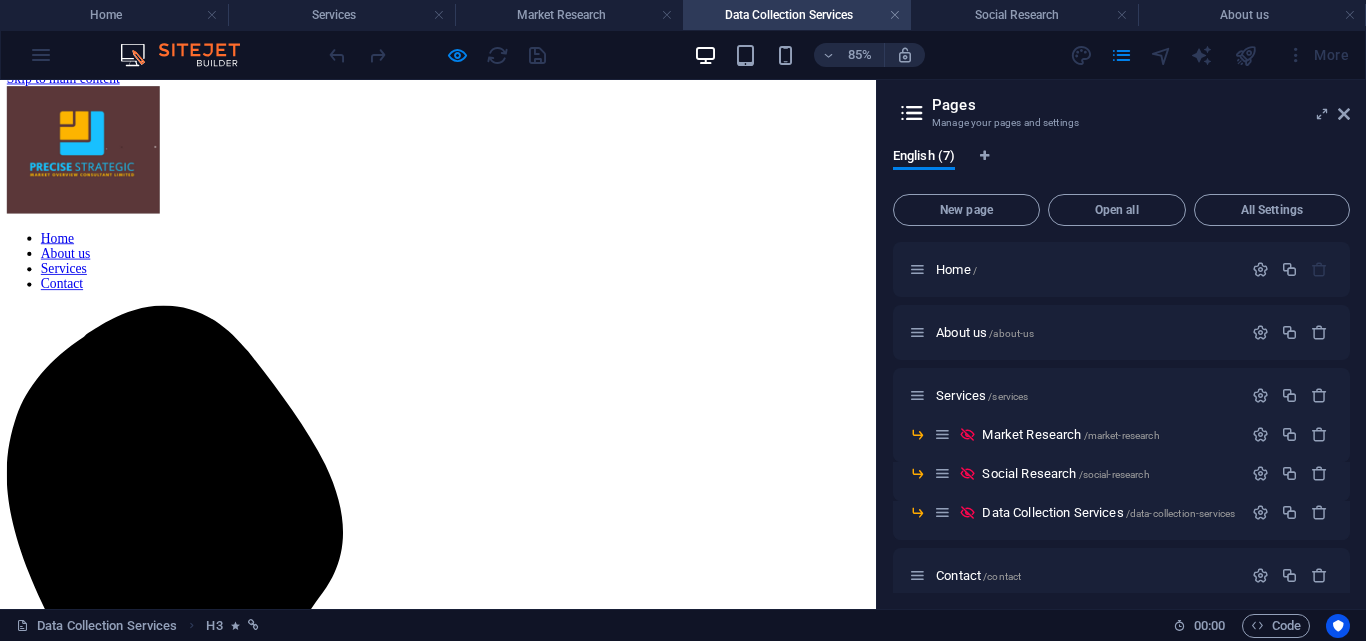 scroll, scrollTop: 0, scrollLeft: 0, axis: both 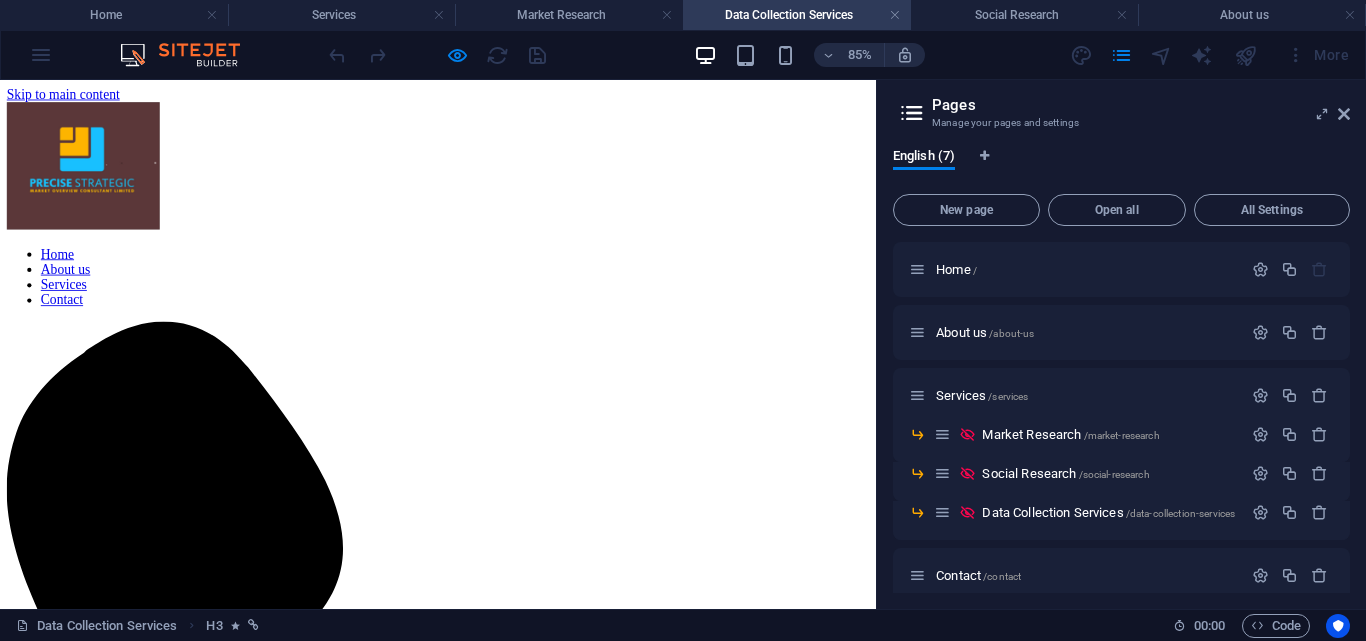 click on "Services" at bounding box center [75, 320] 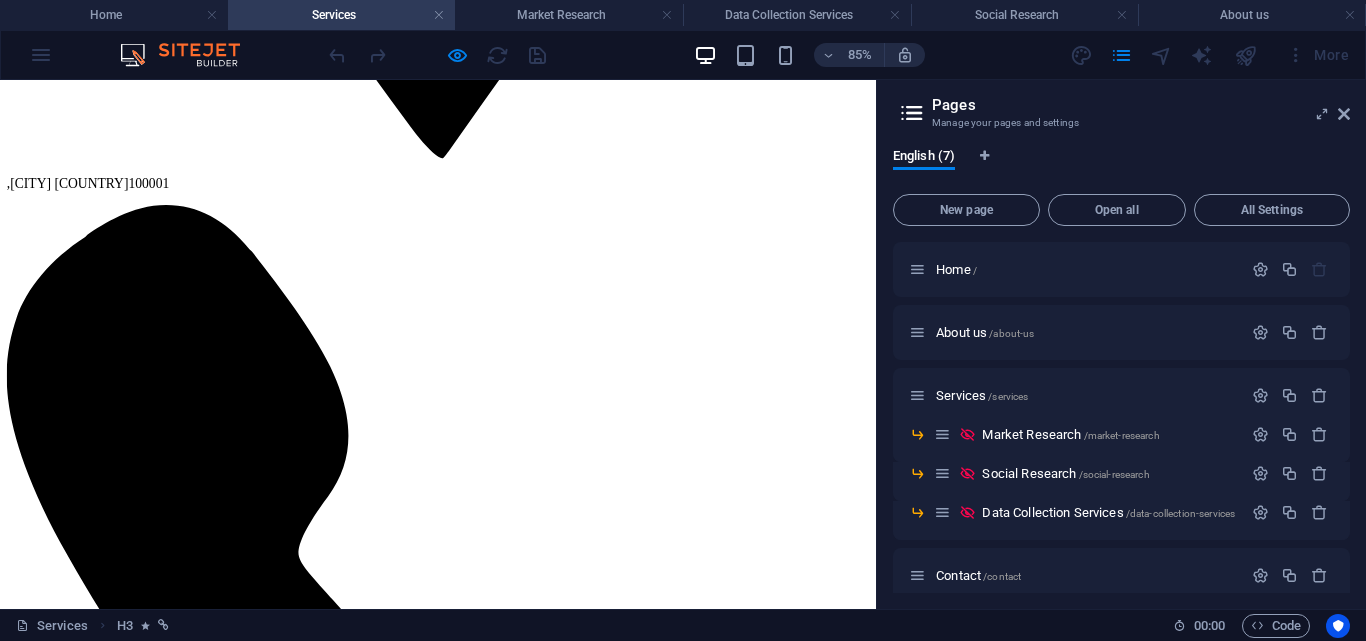 scroll, scrollTop: 1441, scrollLeft: 0, axis: vertical 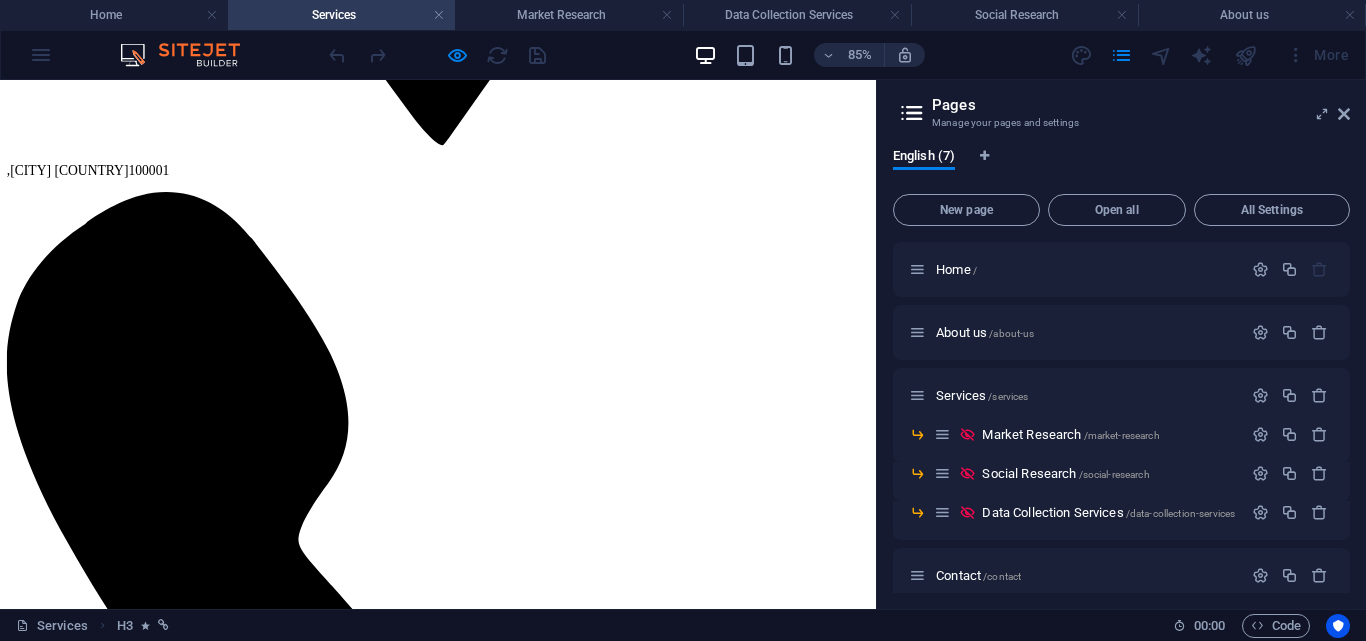 click on "Read More" at bounding box center [48, 10232] 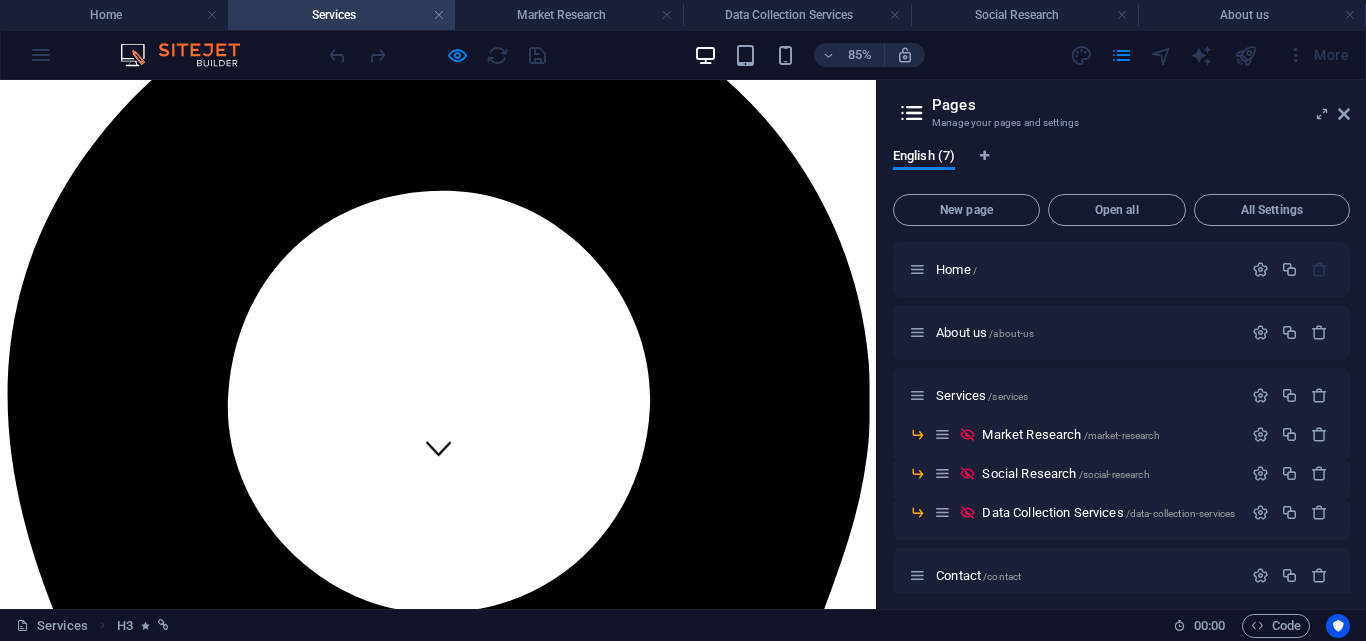 scroll, scrollTop: 141, scrollLeft: 0, axis: vertical 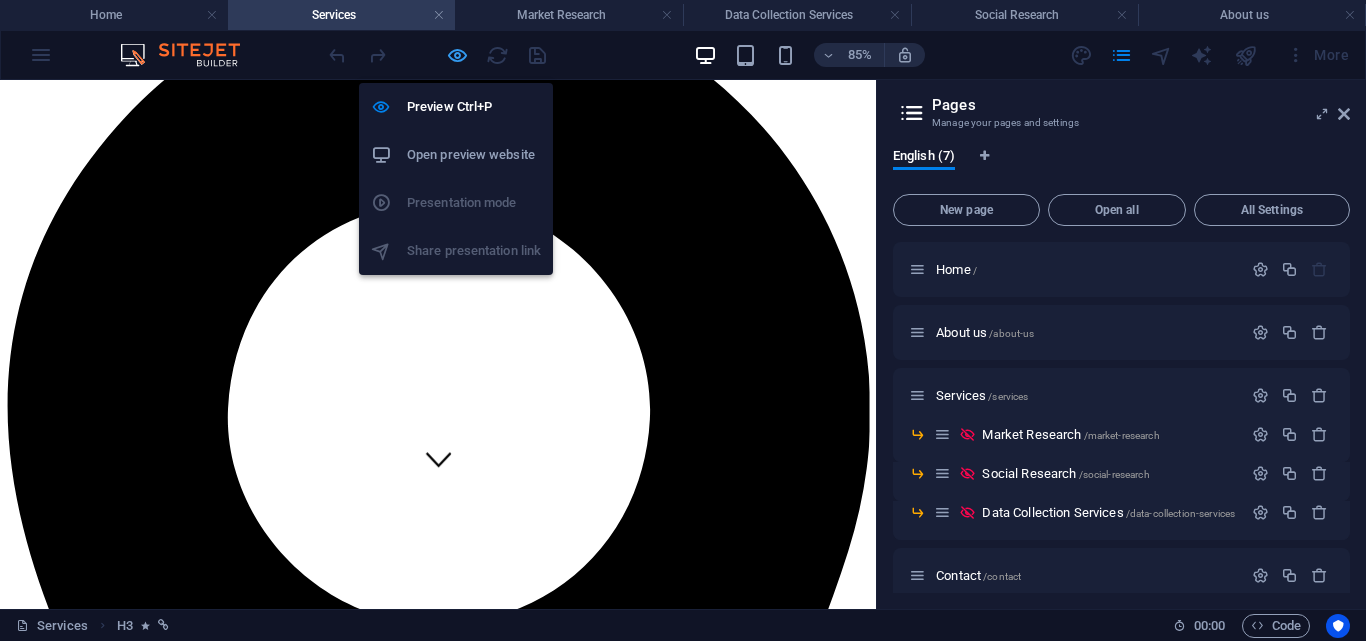 click at bounding box center (457, 55) 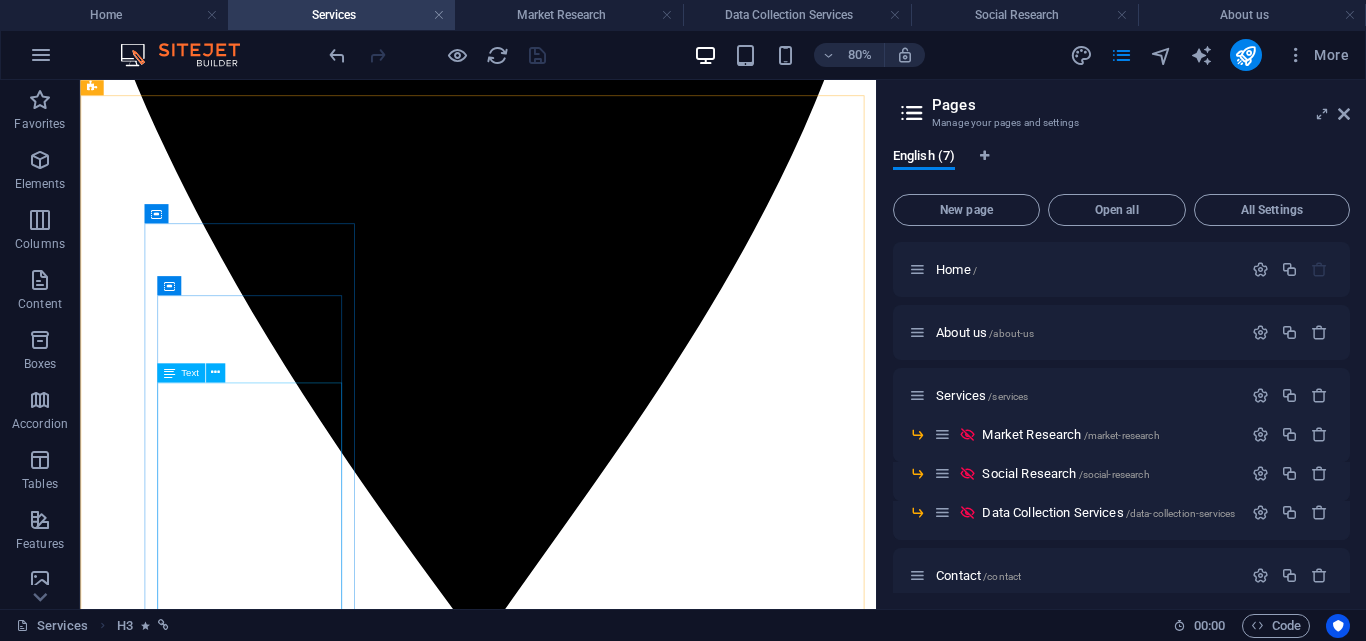 scroll, scrollTop: 741, scrollLeft: 0, axis: vertical 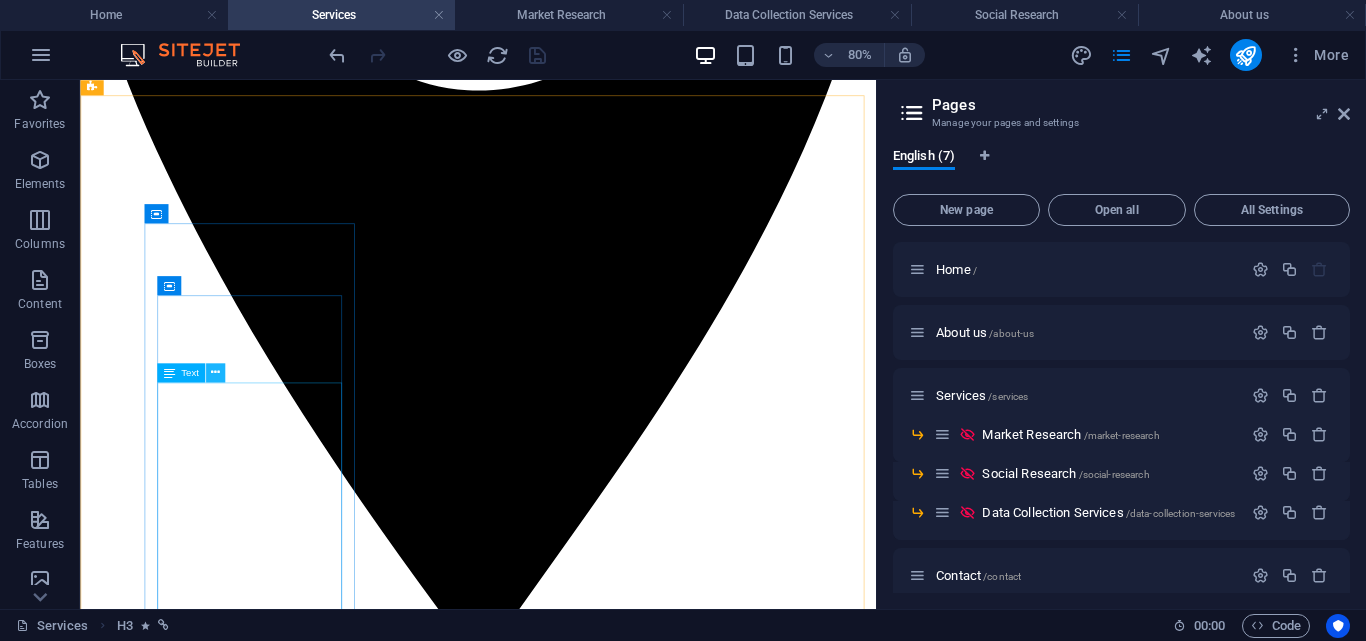 click at bounding box center (215, 372) 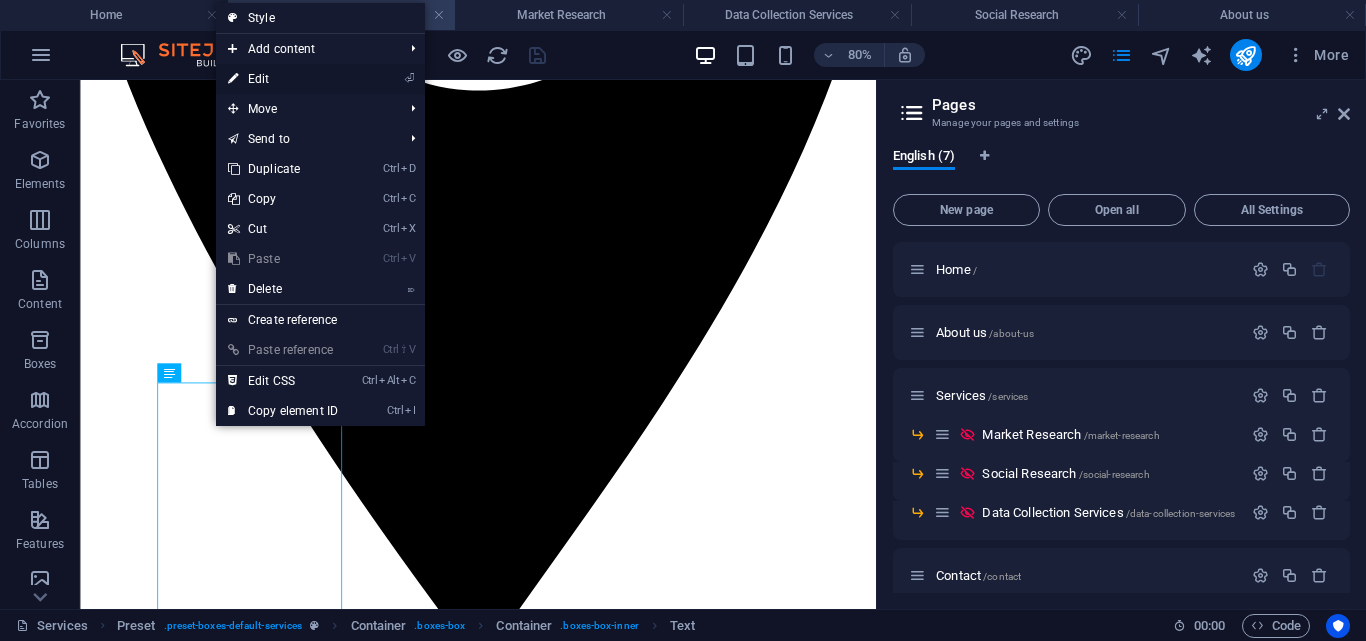 click on "⏎  Edit" at bounding box center [283, 79] 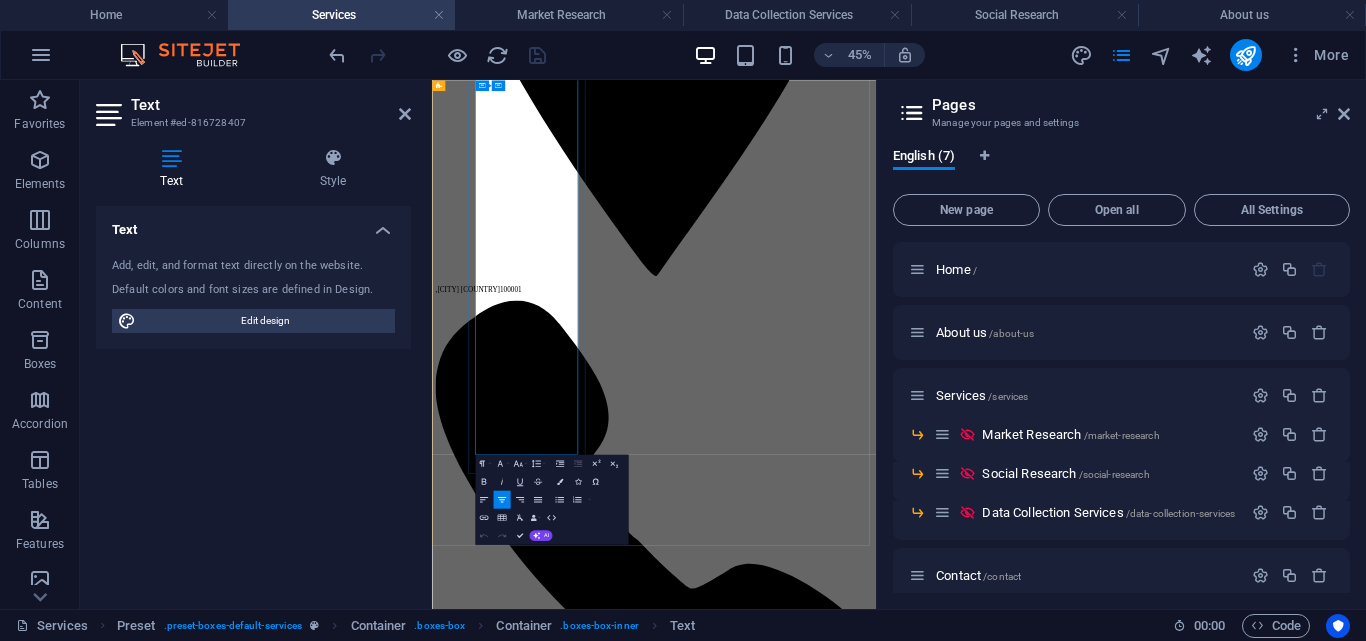 scroll, scrollTop: 1141, scrollLeft: 0, axis: vertical 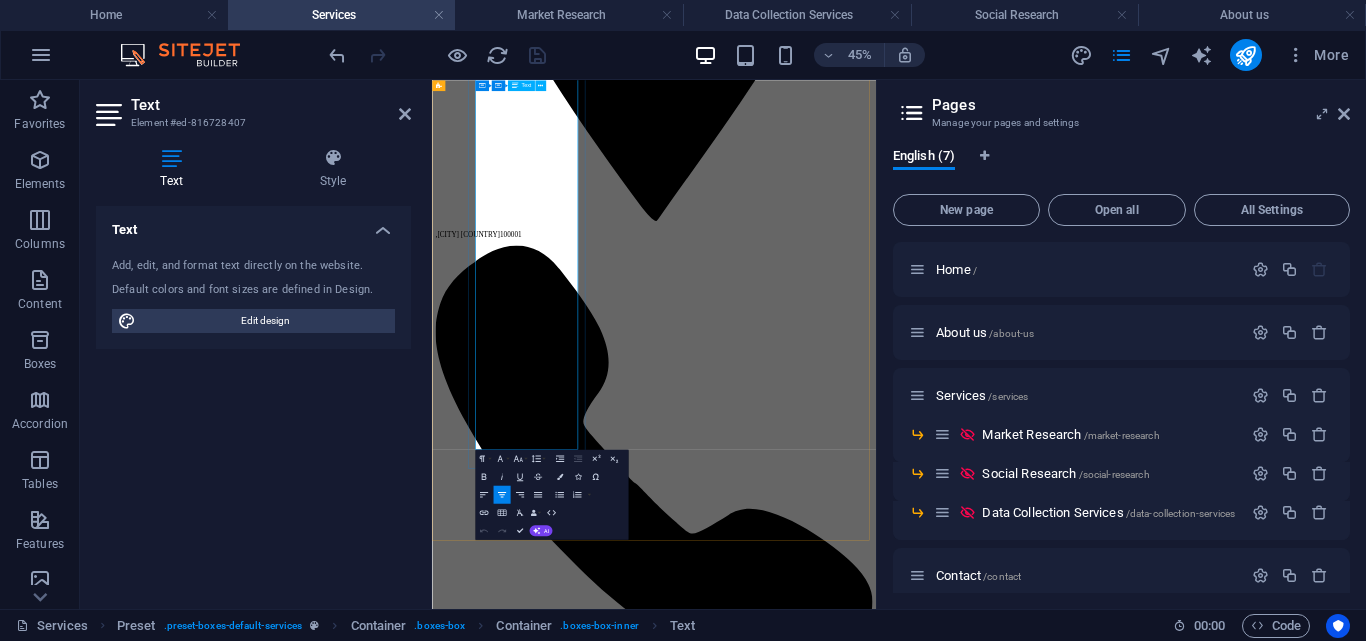 drag, startPoint x: 689, startPoint y: 884, endPoint x: 591, endPoint y: 891, distance: 98.24968 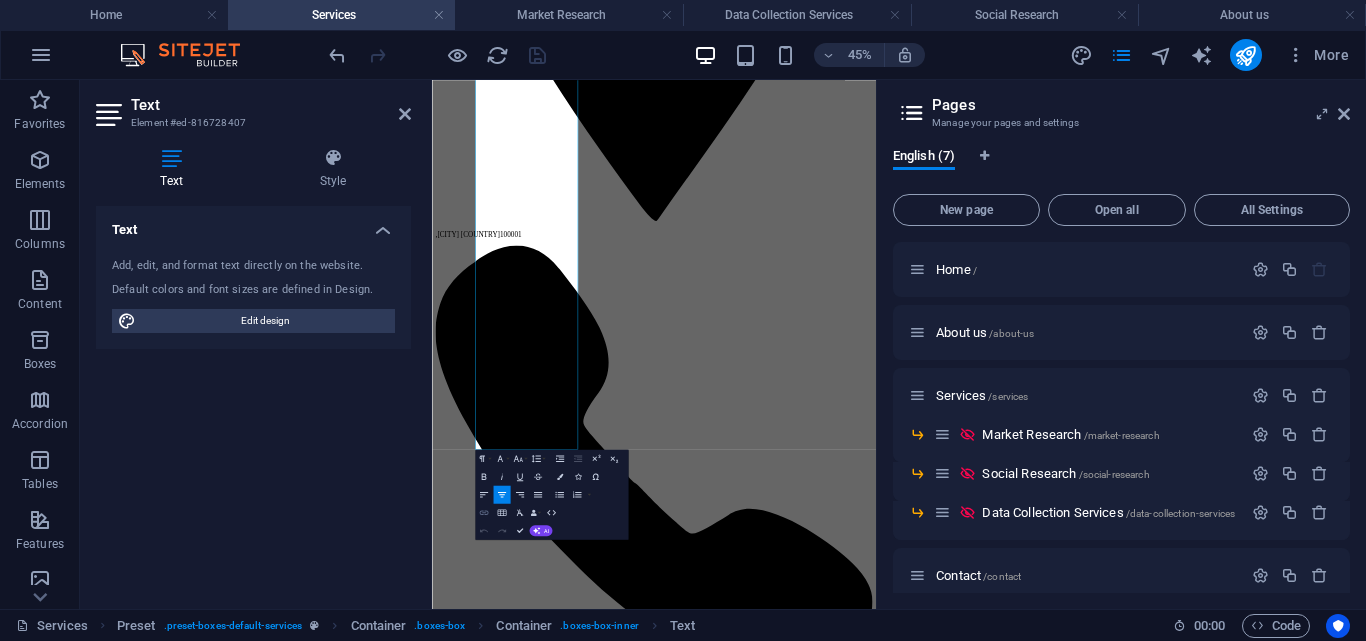 click 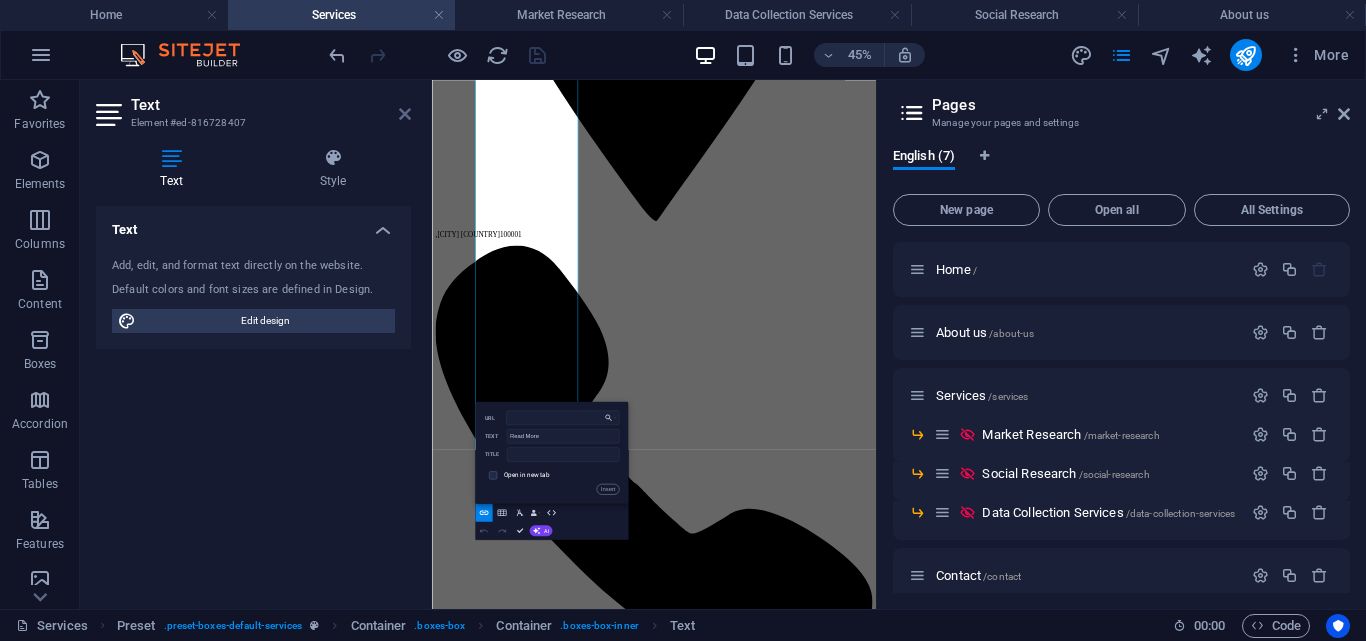 click at bounding box center (405, 114) 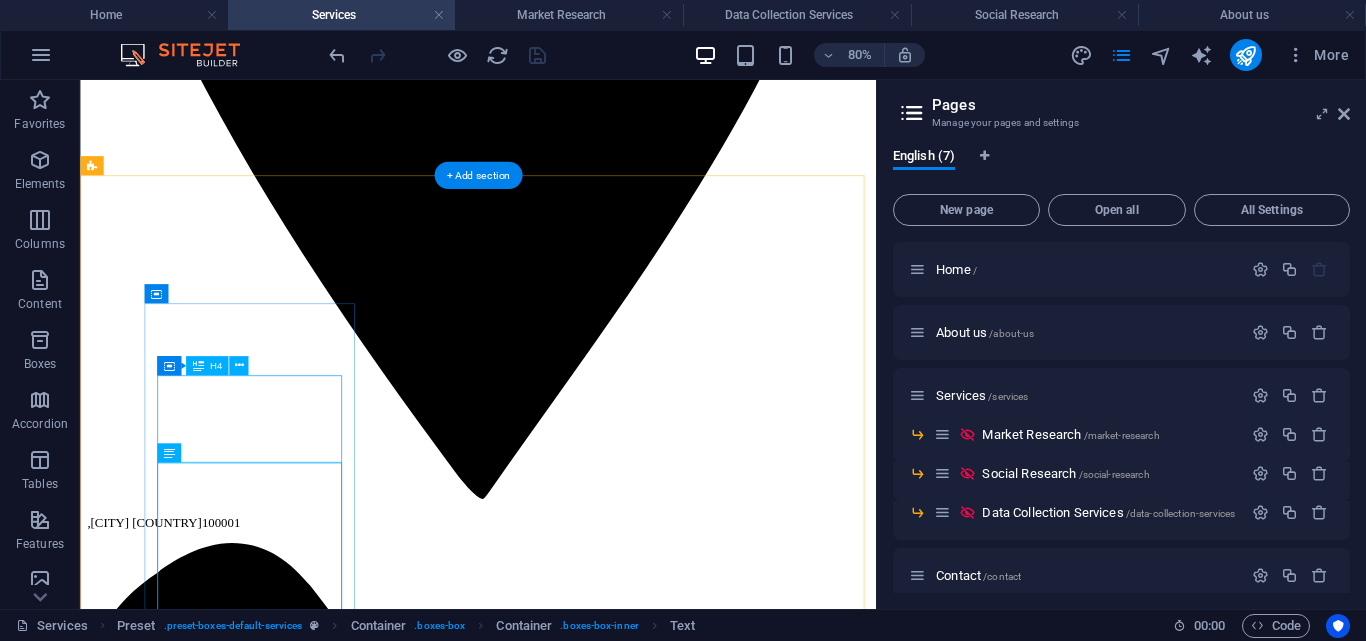 scroll, scrollTop: 641, scrollLeft: 0, axis: vertical 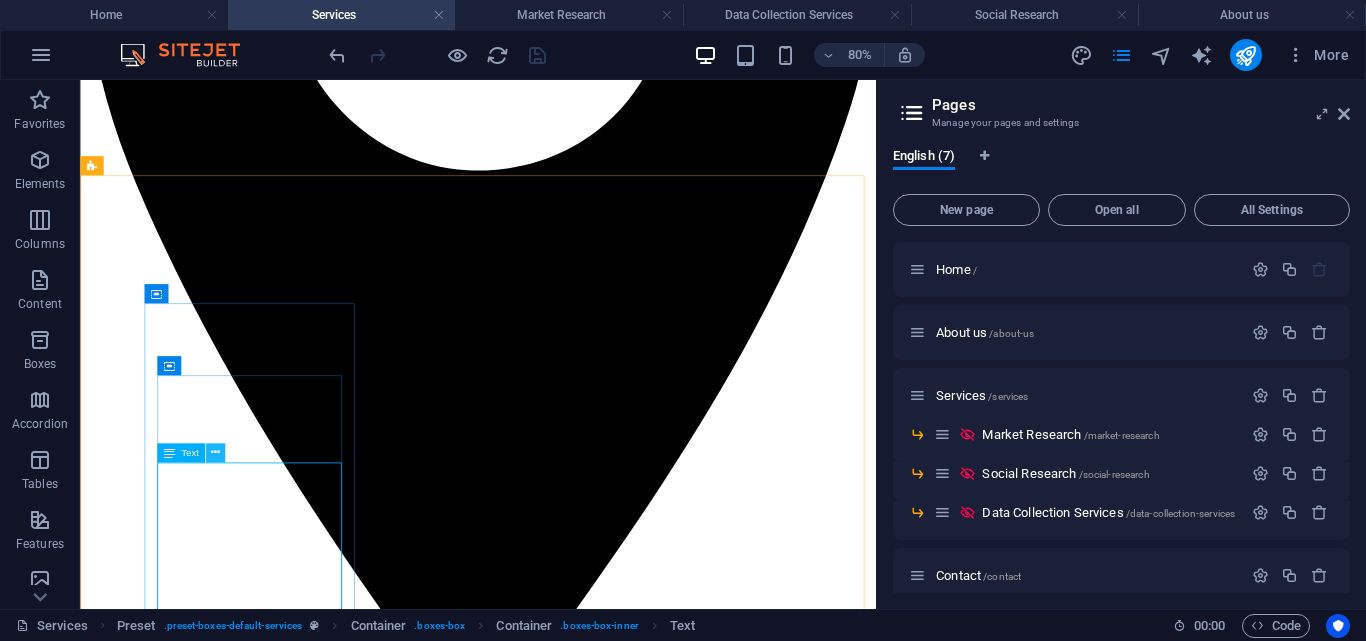 click at bounding box center [215, 452] 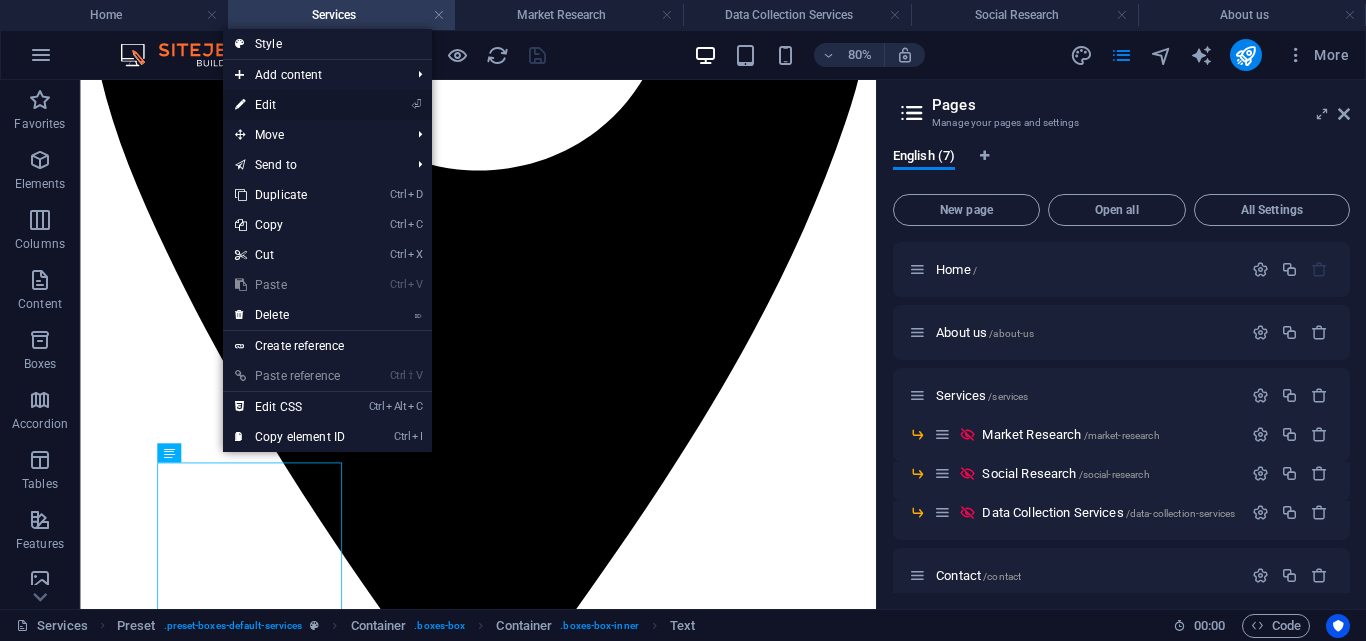 click on "⏎  Edit" at bounding box center (290, 105) 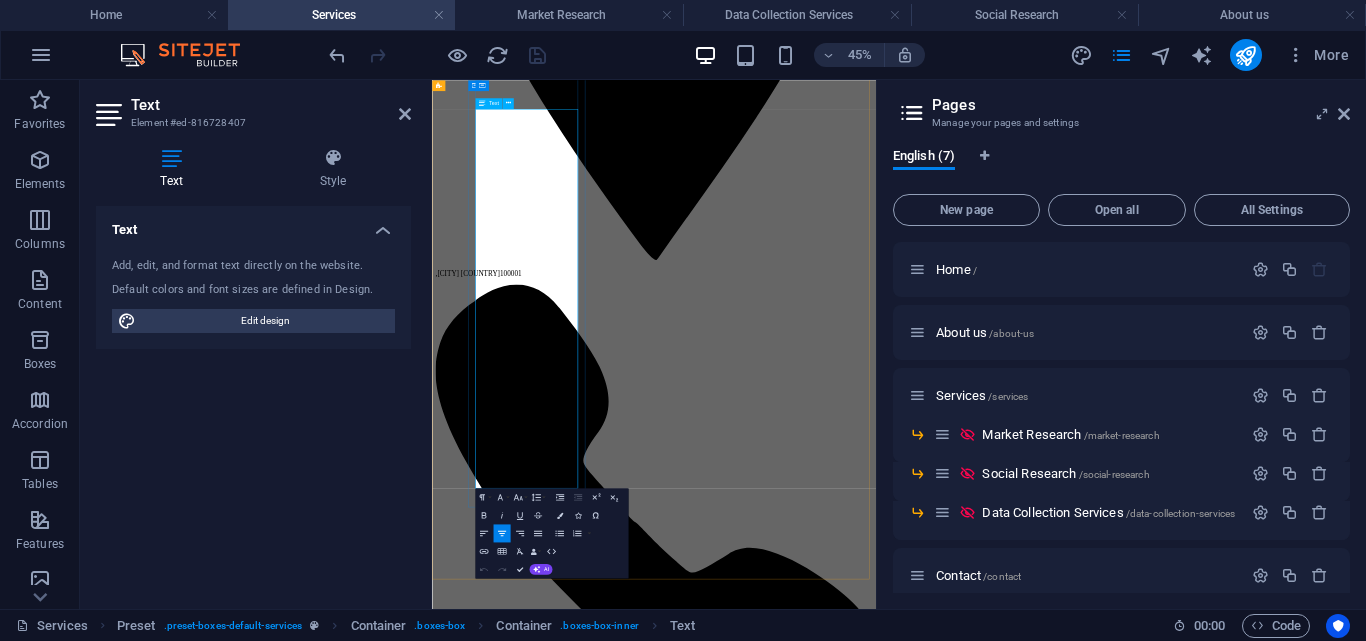 scroll, scrollTop: 1141, scrollLeft: 0, axis: vertical 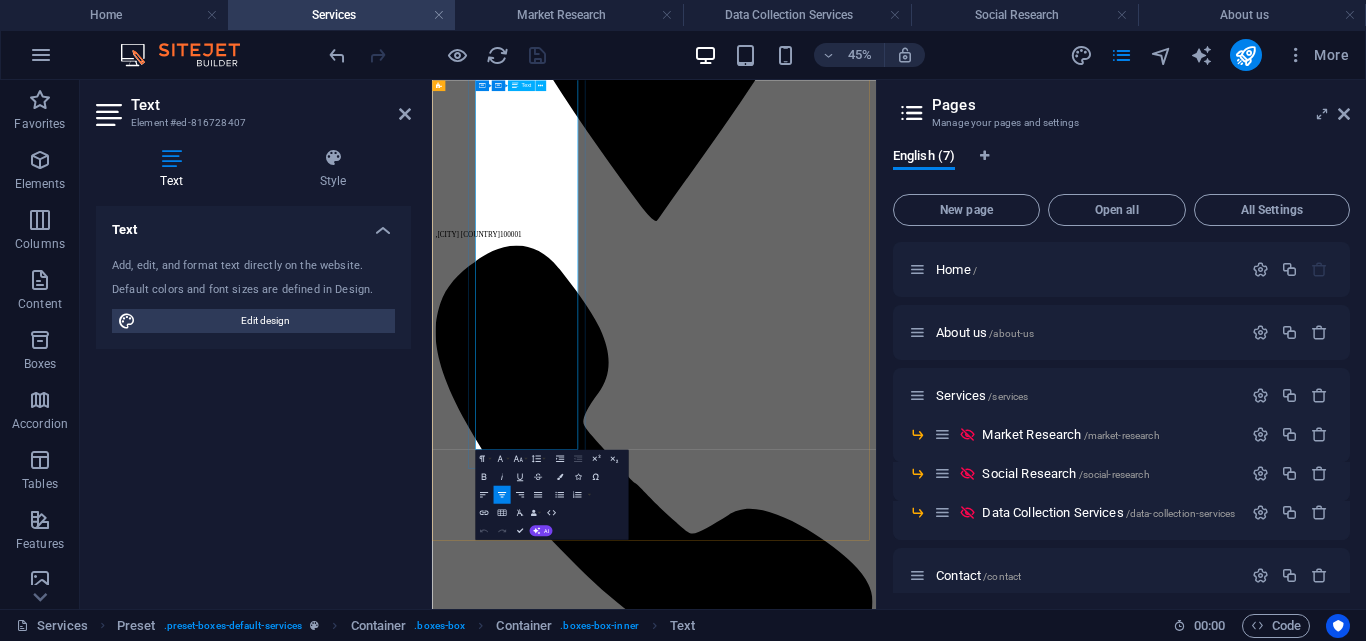 drag, startPoint x: 694, startPoint y: 879, endPoint x: 587, endPoint y: 886, distance: 107.22873 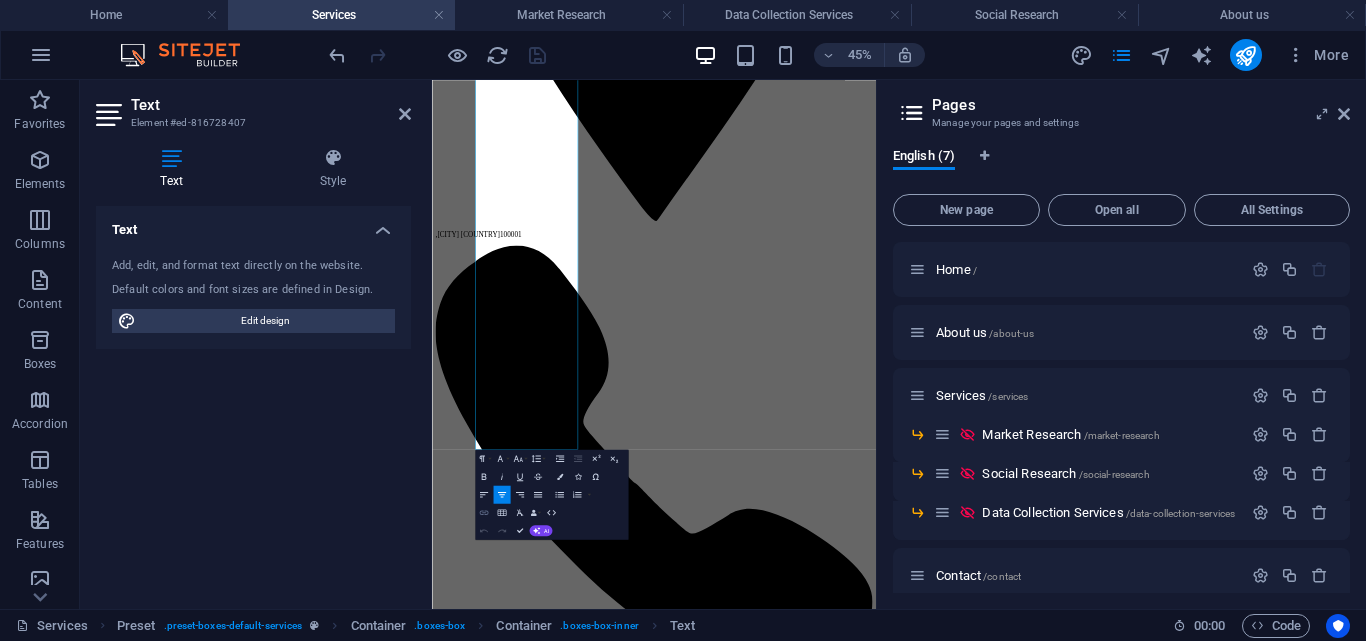 click 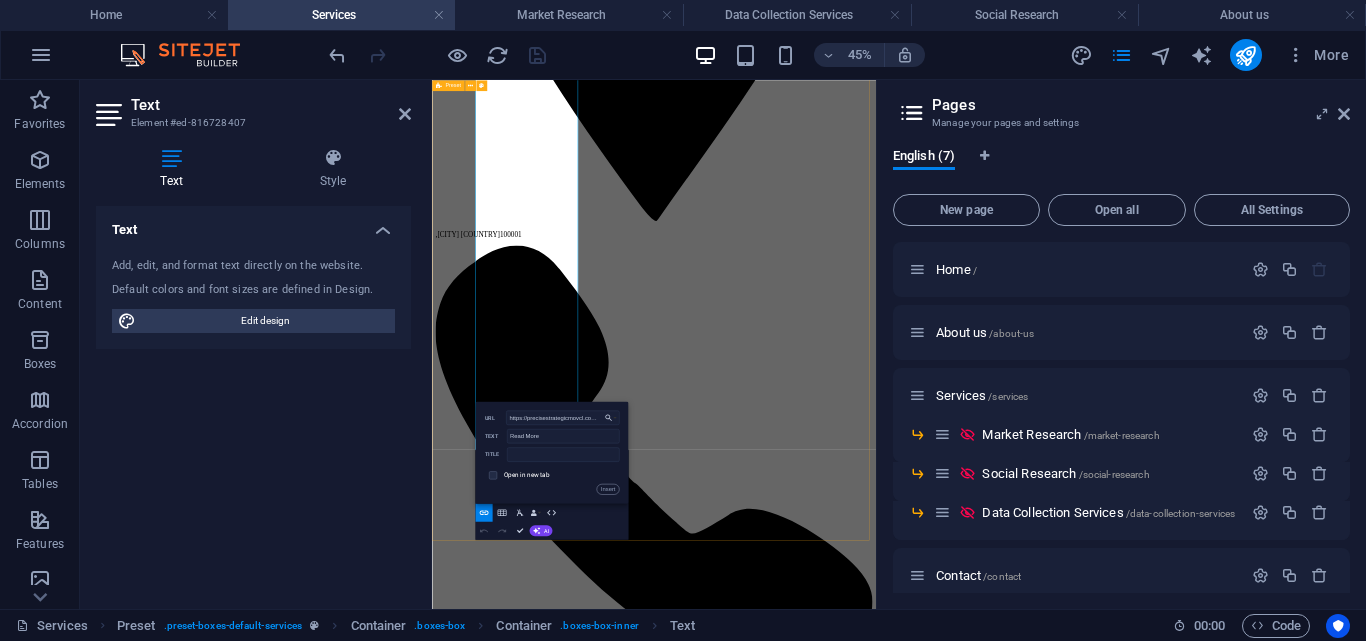 scroll, scrollTop: 0, scrollLeft: 48, axis: horizontal 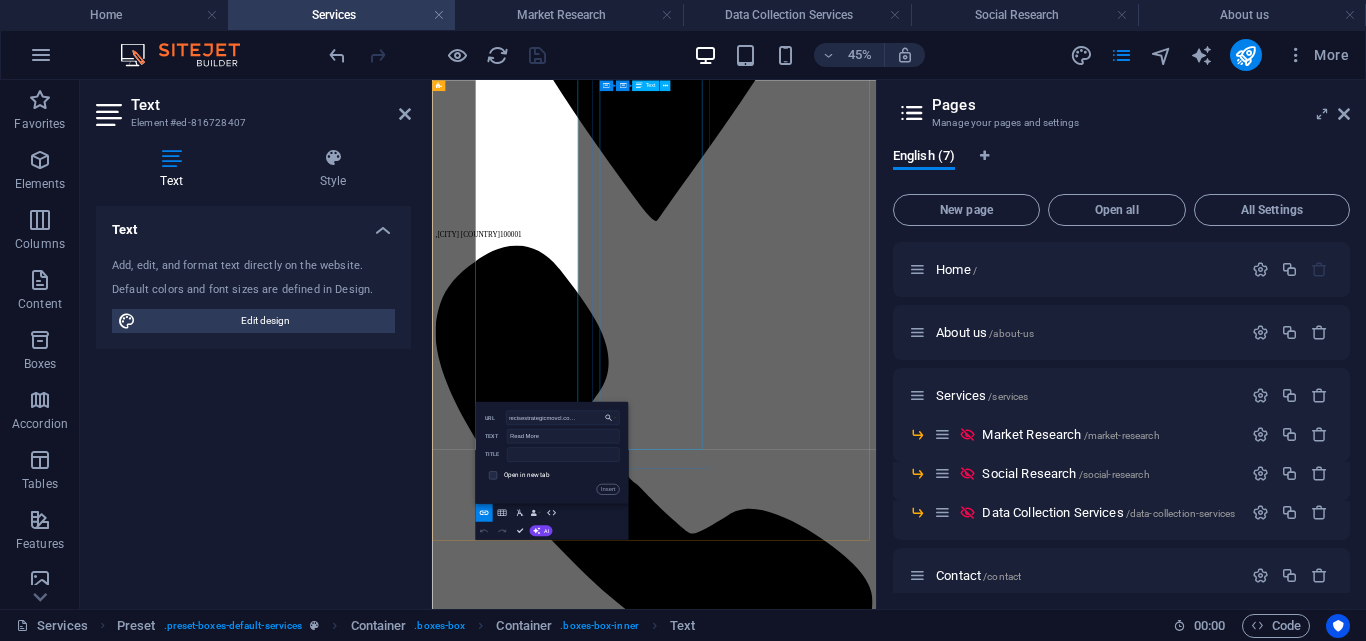 type on "https://precisestrategicmovcl.com/about-us/" 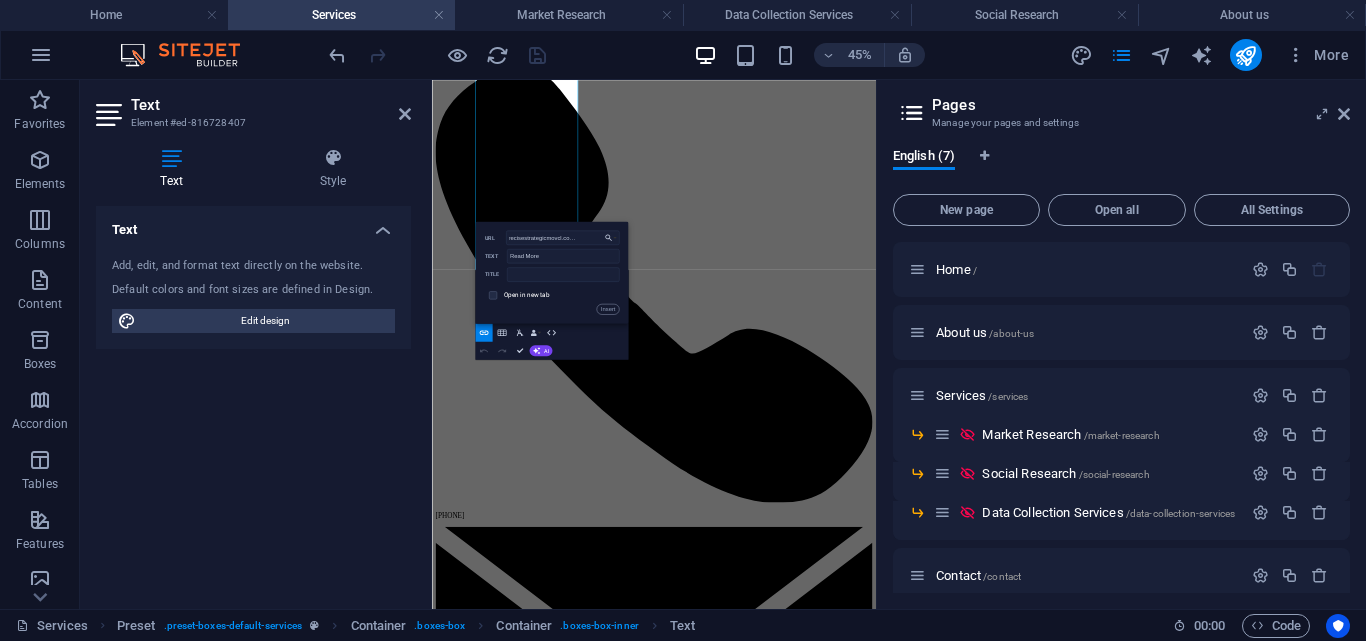 scroll, scrollTop: 0, scrollLeft: 0, axis: both 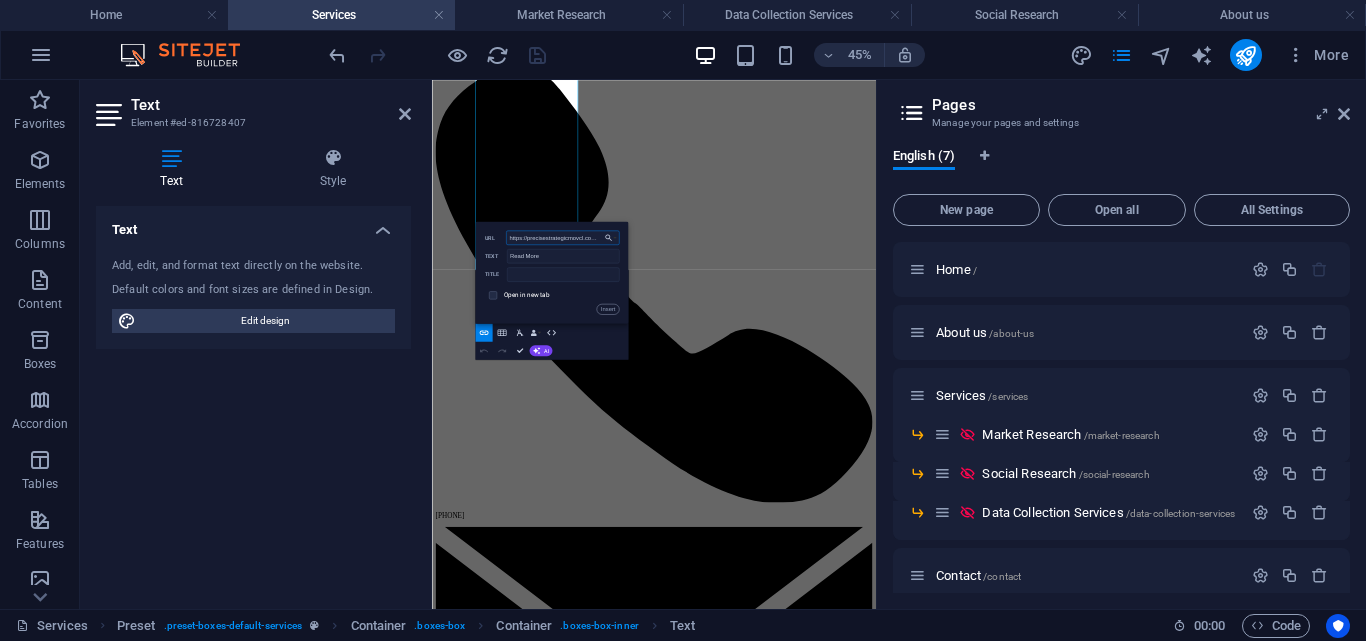 click on "https://precisestrategicmovcl.com/about-us/" at bounding box center [562, 237] 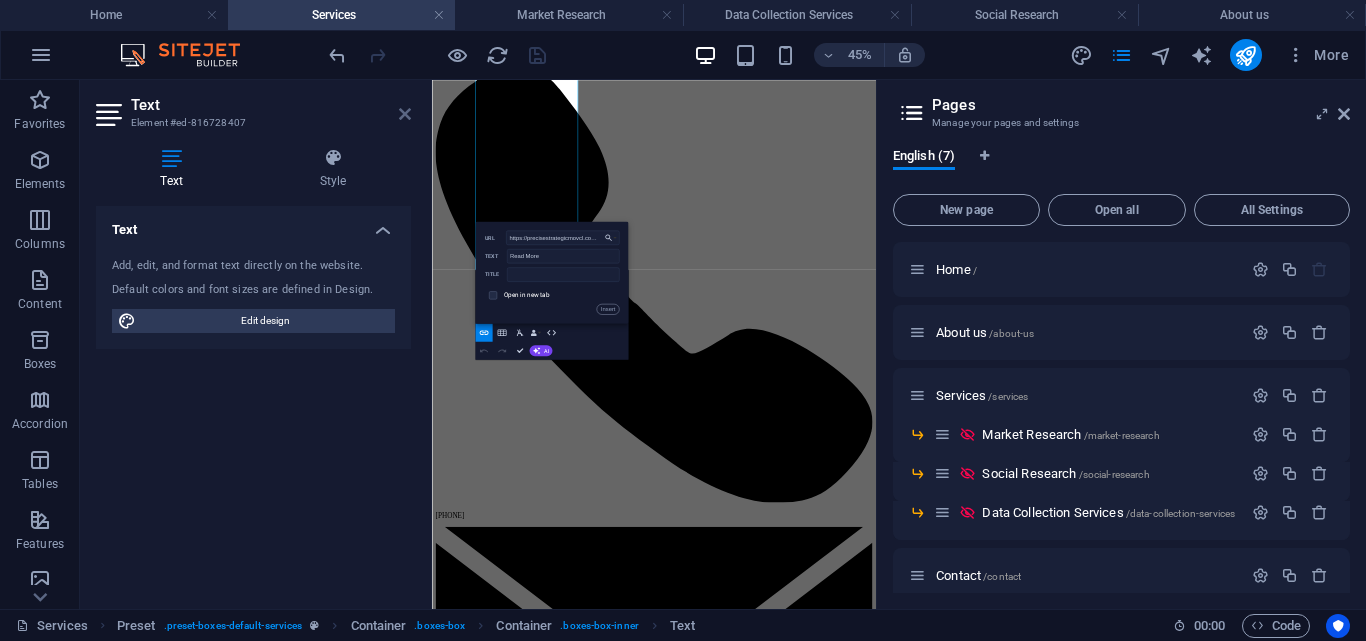 click at bounding box center (405, 114) 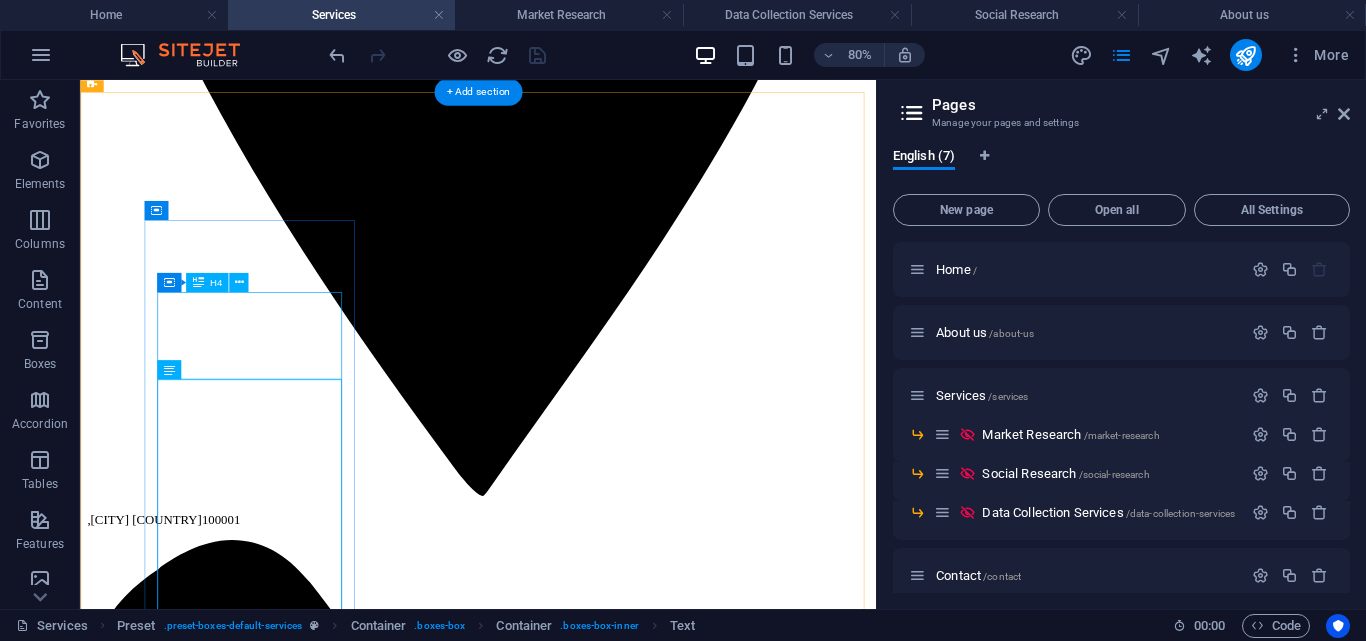scroll, scrollTop: 745, scrollLeft: 0, axis: vertical 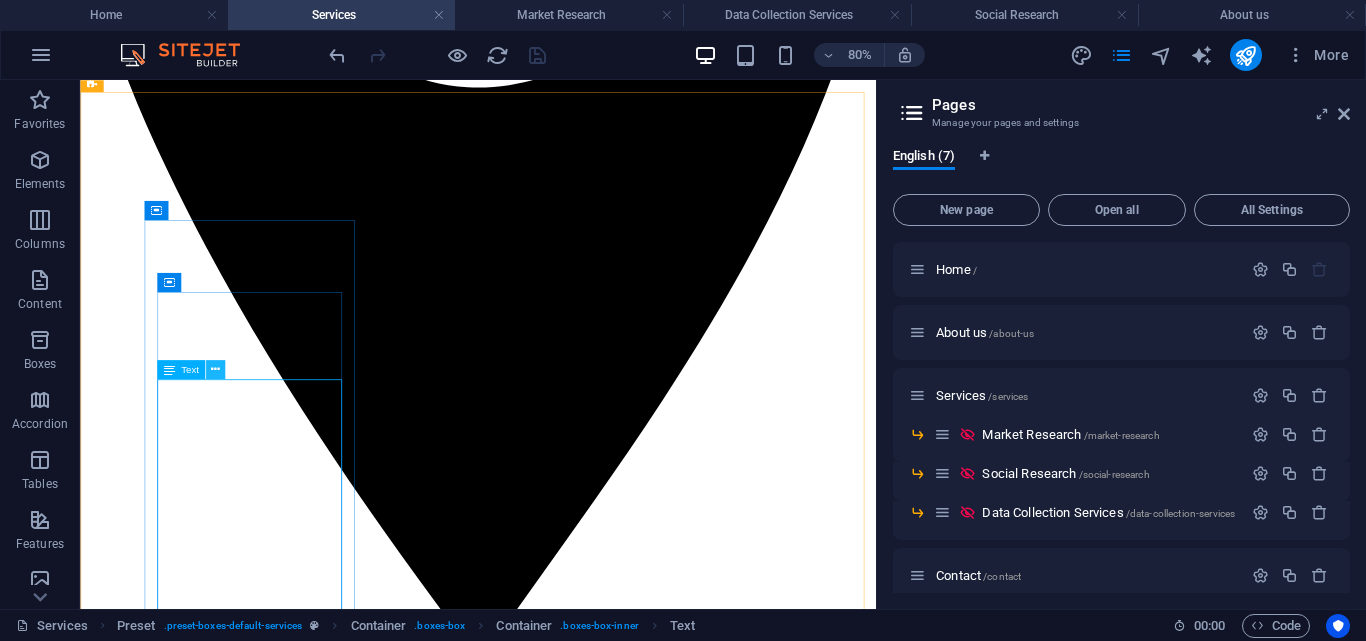 click at bounding box center (215, 369) 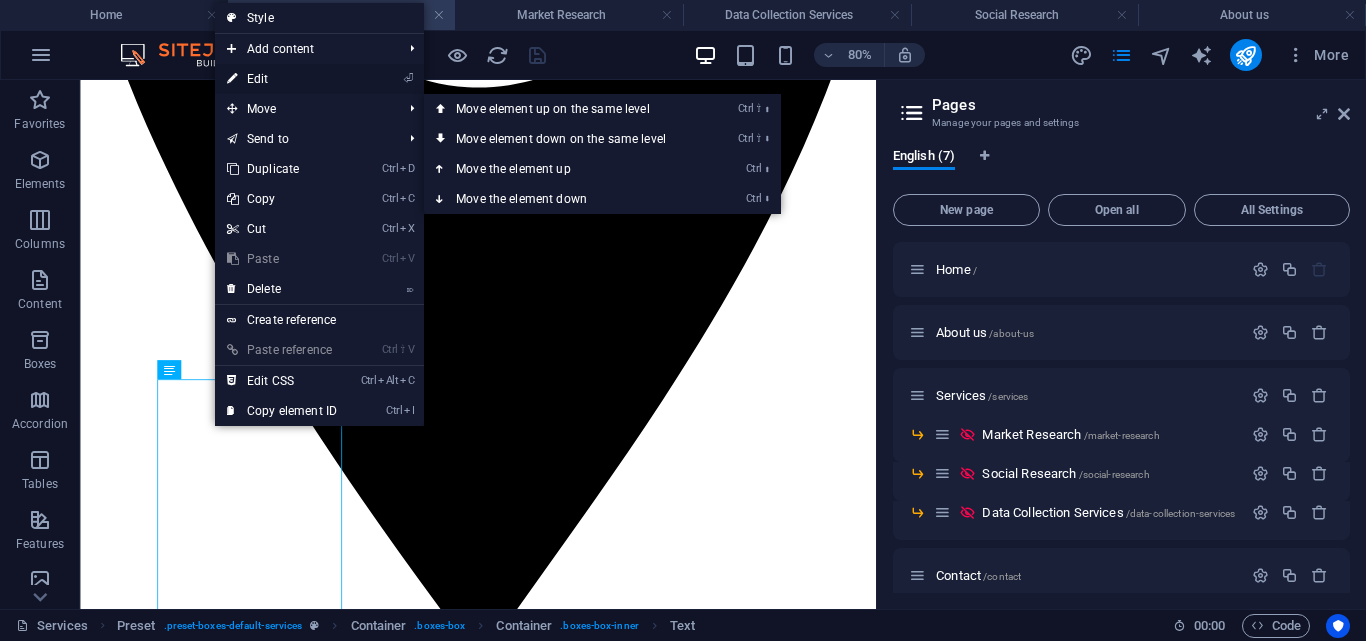 click on "⏎  Edit" at bounding box center (282, 79) 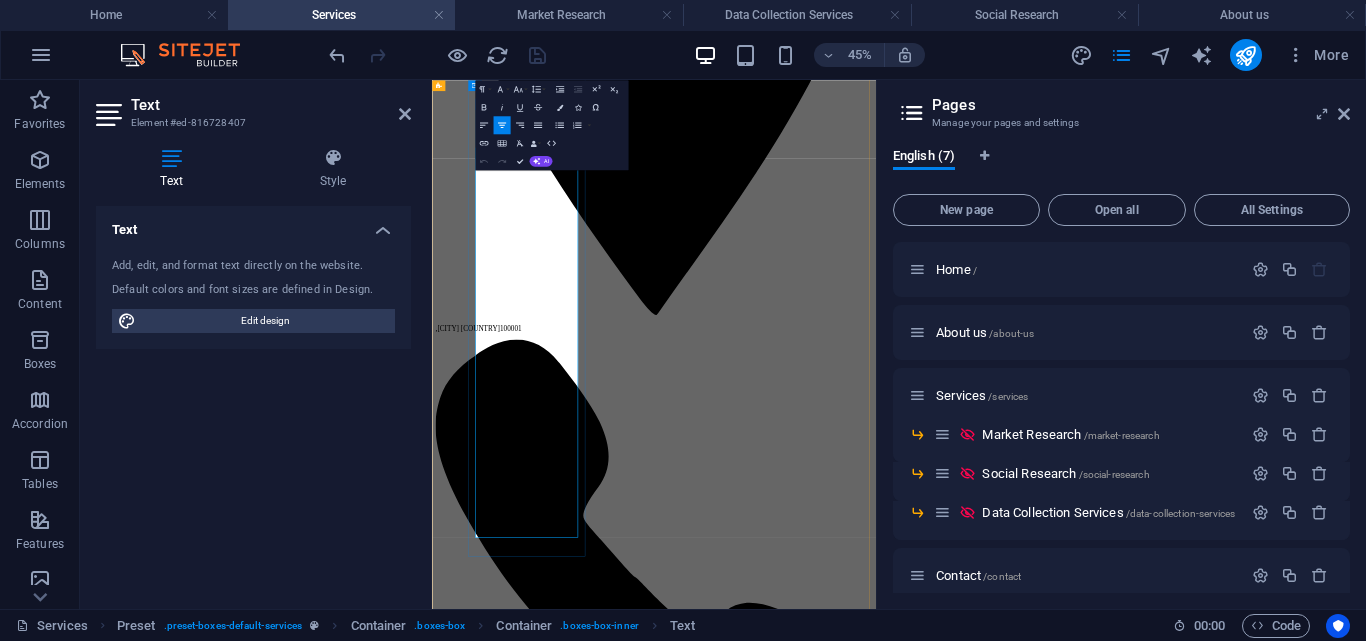 scroll, scrollTop: 845, scrollLeft: 0, axis: vertical 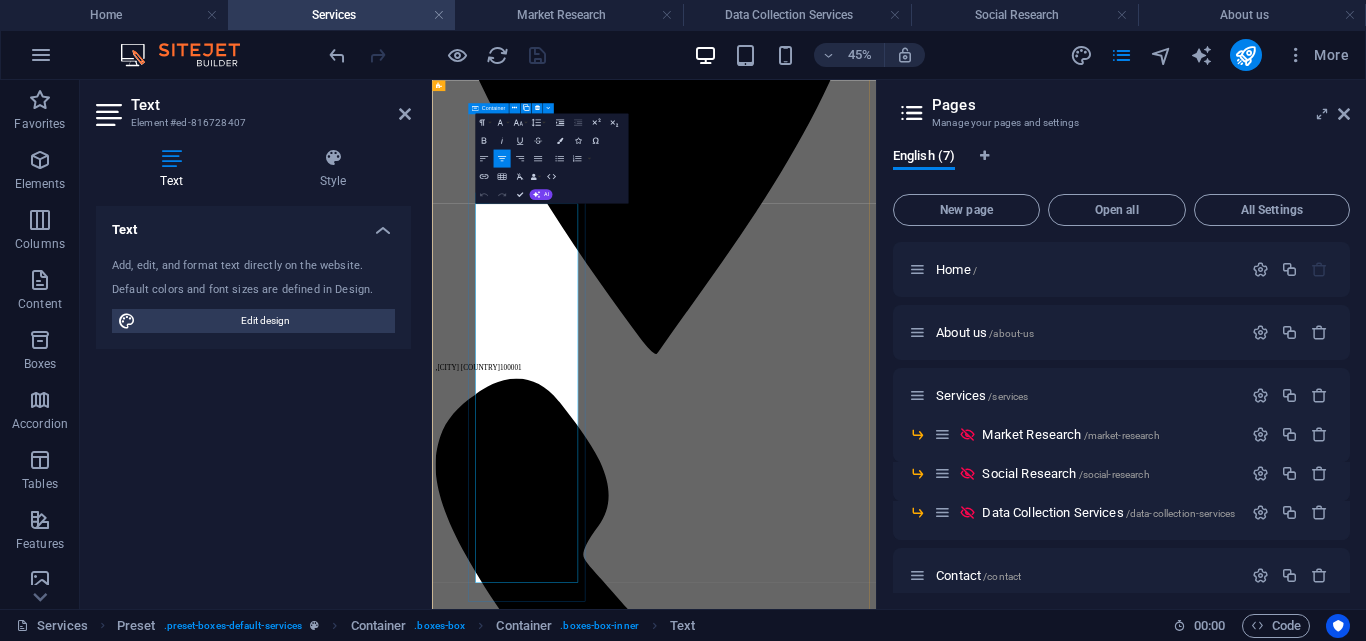 drag, startPoint x: 685, startPoint y: 1188, endPoint x: 598, endPoint y: 1191, distance: 87.05171 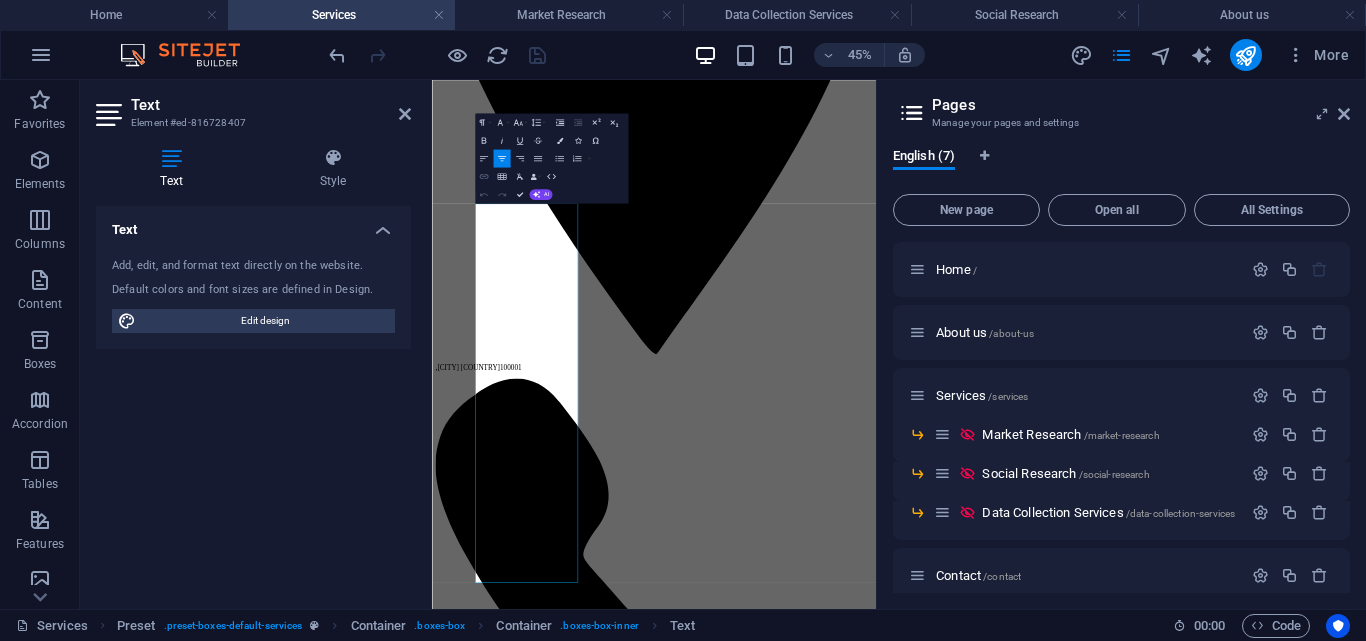 click on "Insert Link" at bounding box center [483, 176] 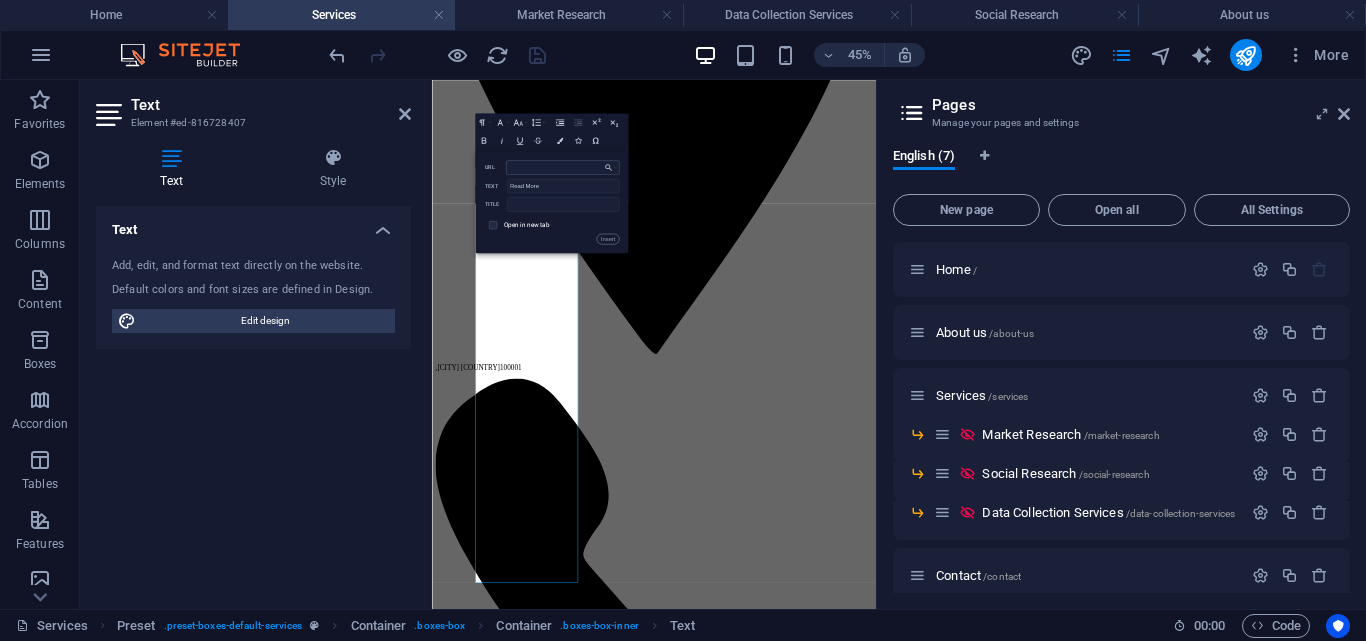 click on "URL" at bounding box center (562, 167) 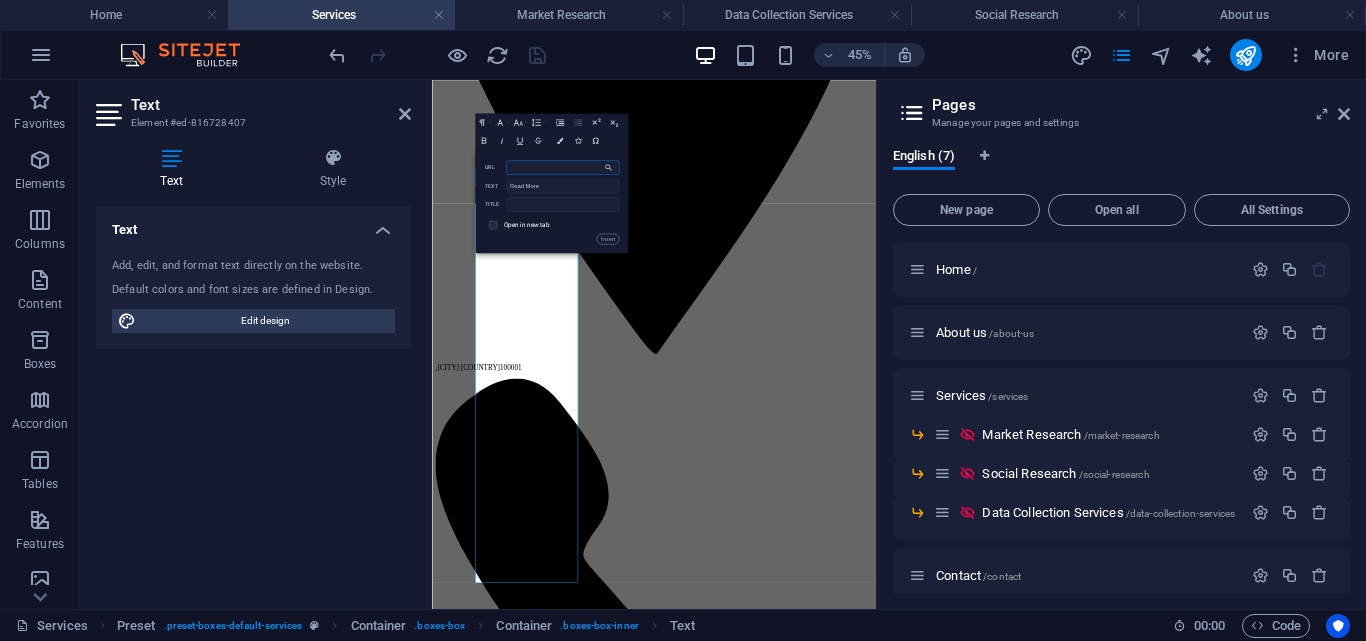 paste on "https://precisestrategicmovcl.com/market-research/" 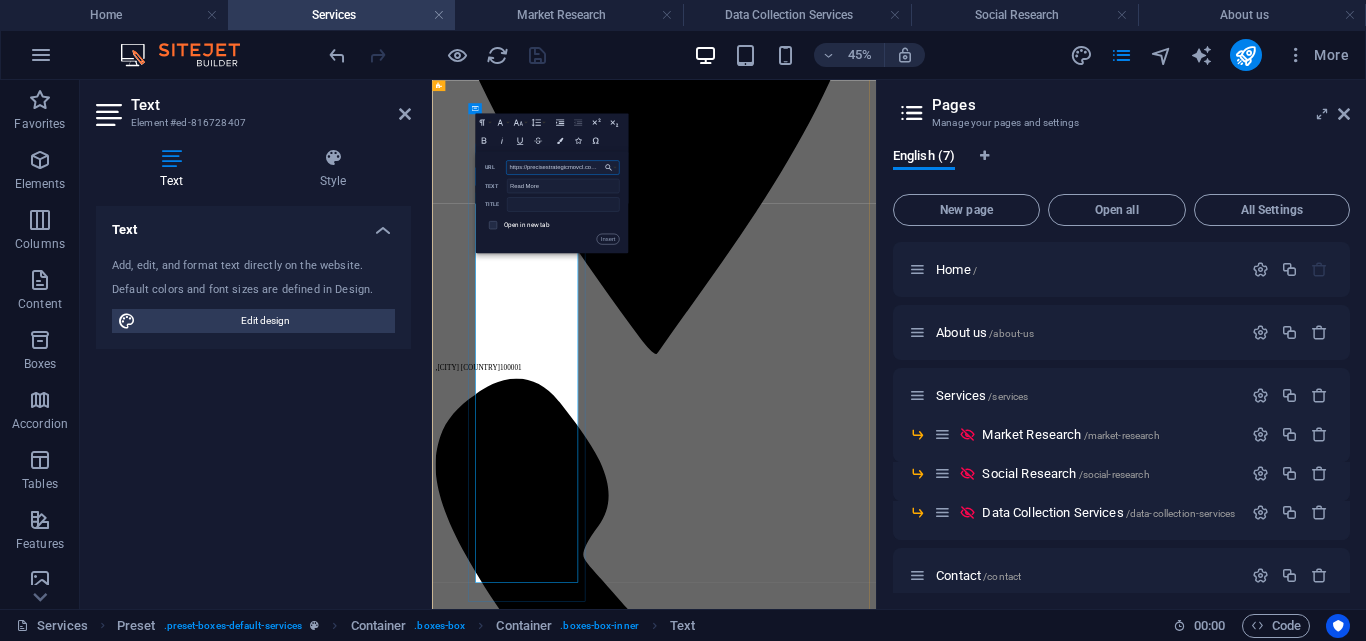 scroll, scrollTop: 0, scrollLeft: 92, axis: horizontal 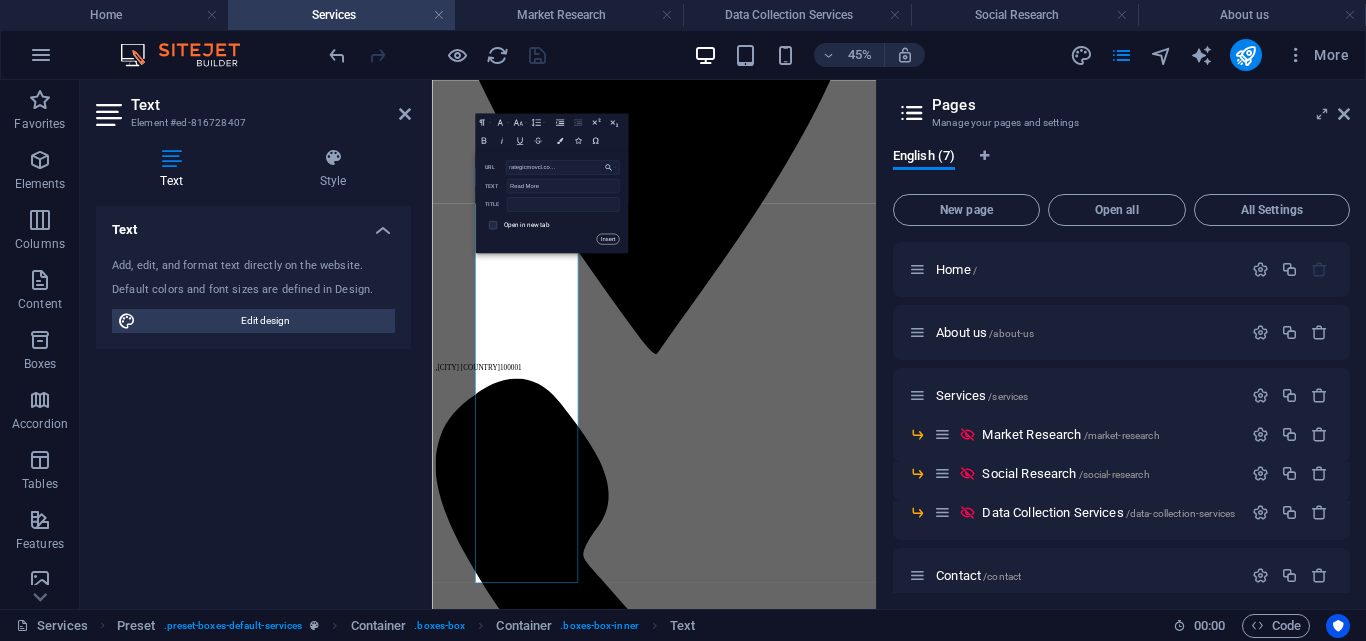 click on "Insert" at bounding box center (607, 238) 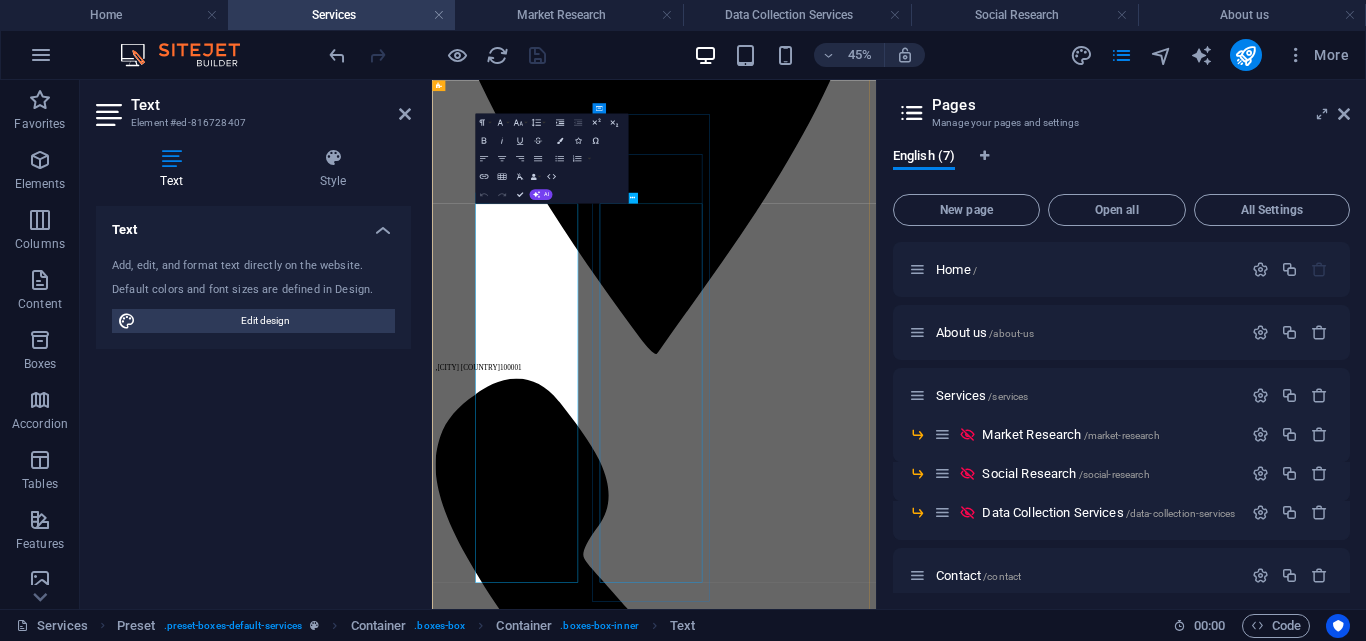 scroll, scrollTop: 0, scrollLeft: 0, axis: both 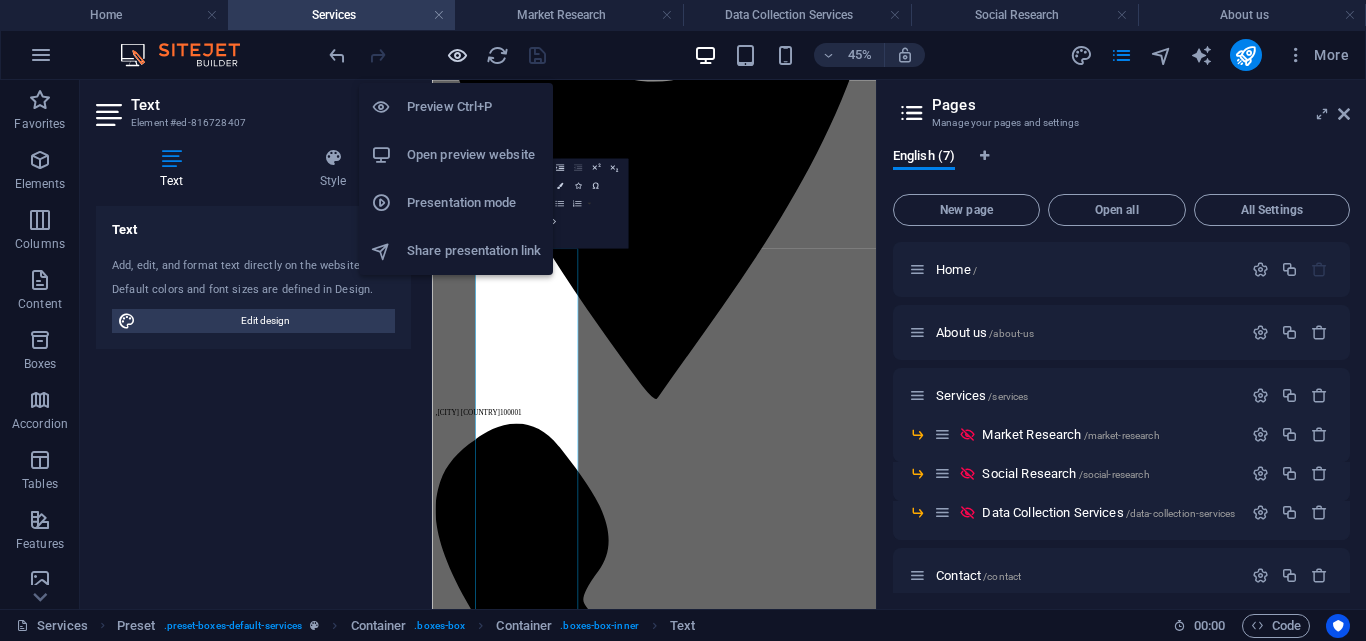 click at bounding box center (457, 55) 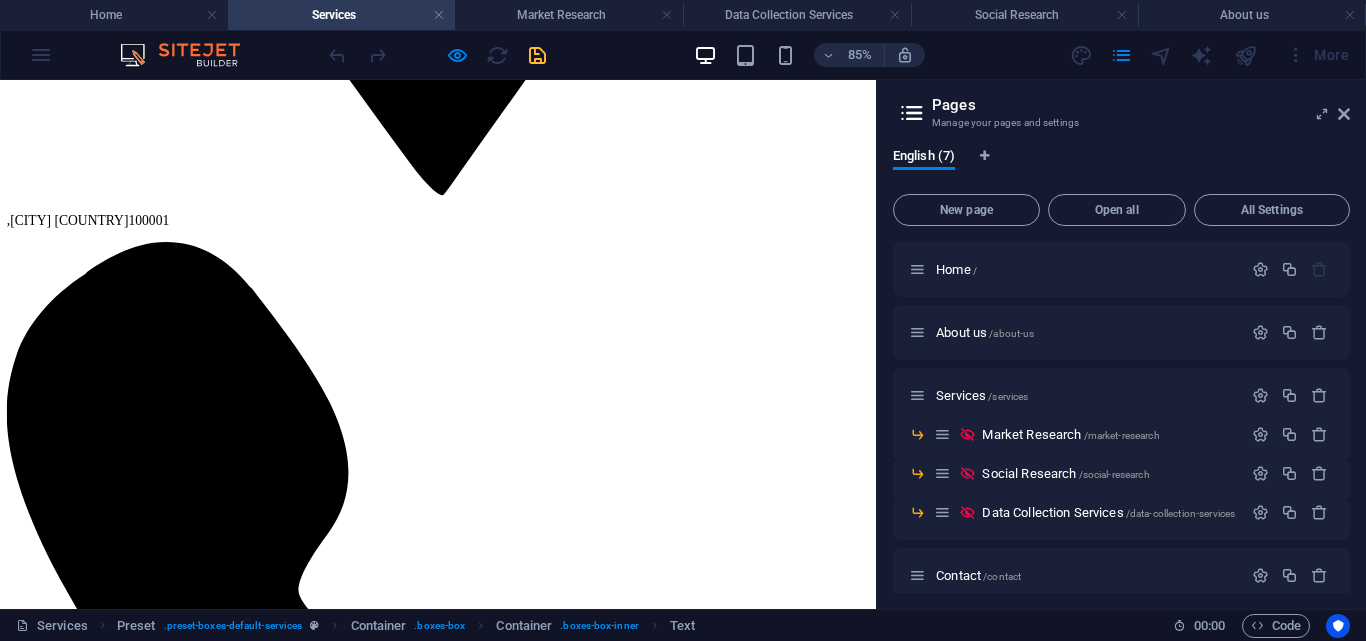 scroll, scrollTop: 1445, scrollLeft: 0, axis: vertical 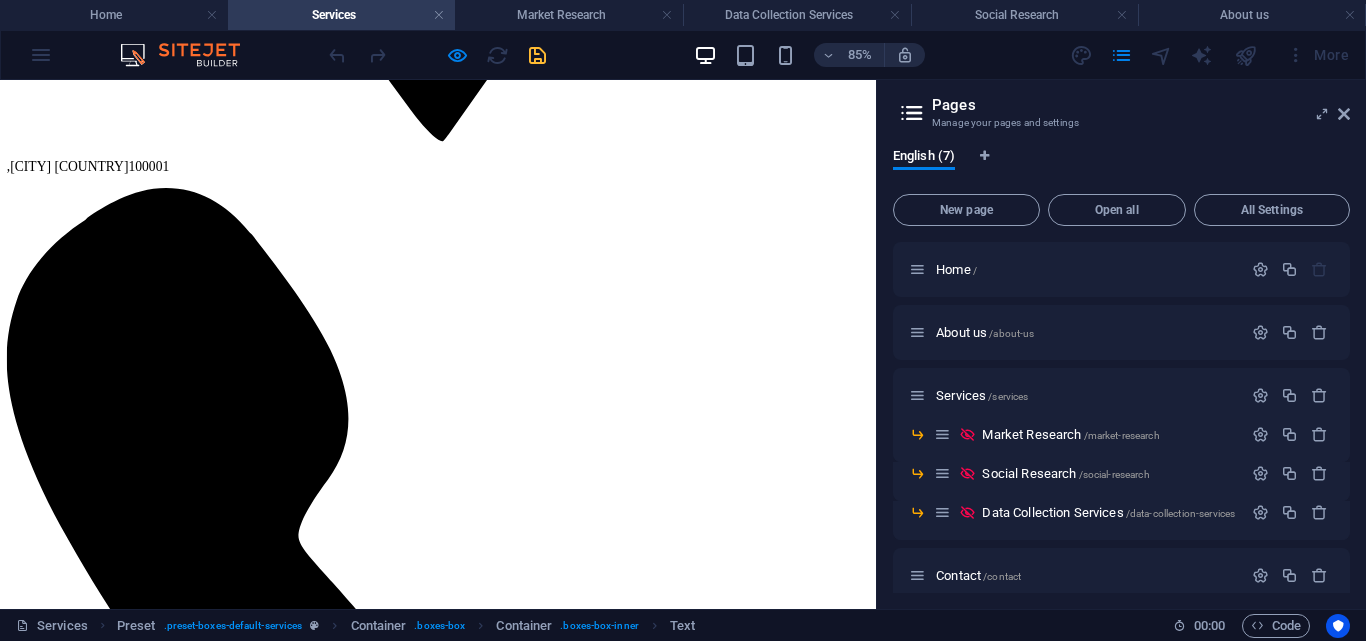 click on "Read More" at bounding box center [48, 10228] 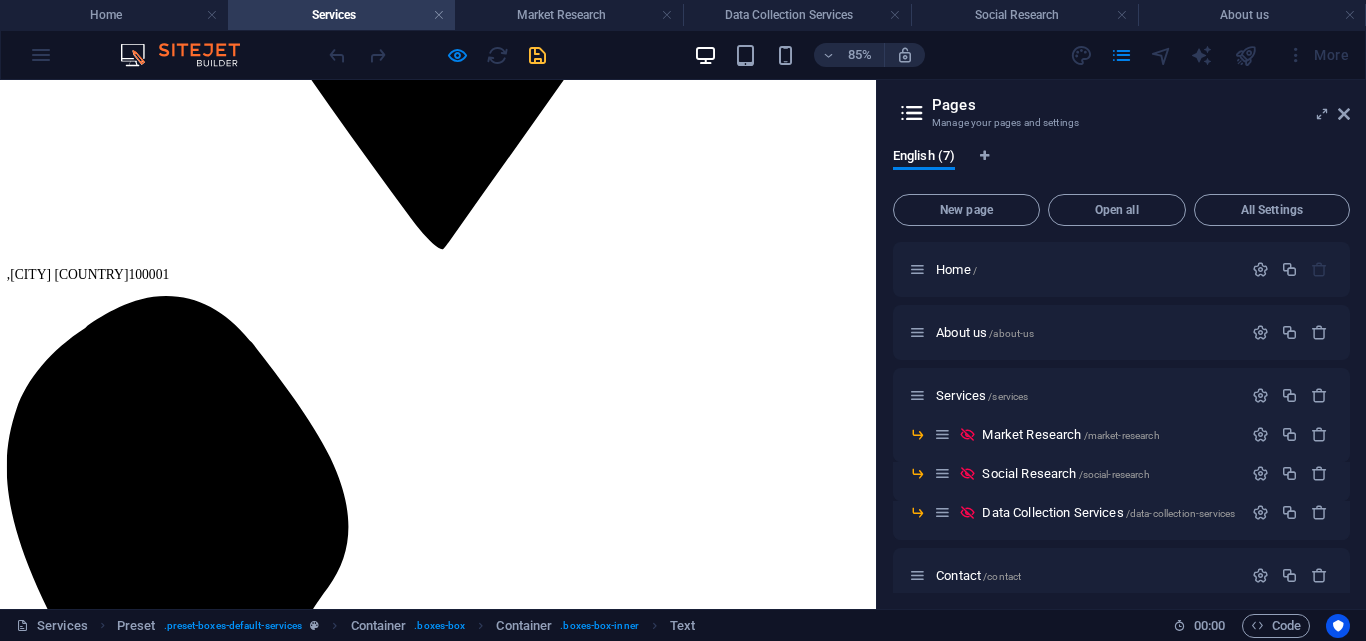 scroll, scrollTop: 1445, scrollLeft: 0, axis: vertical 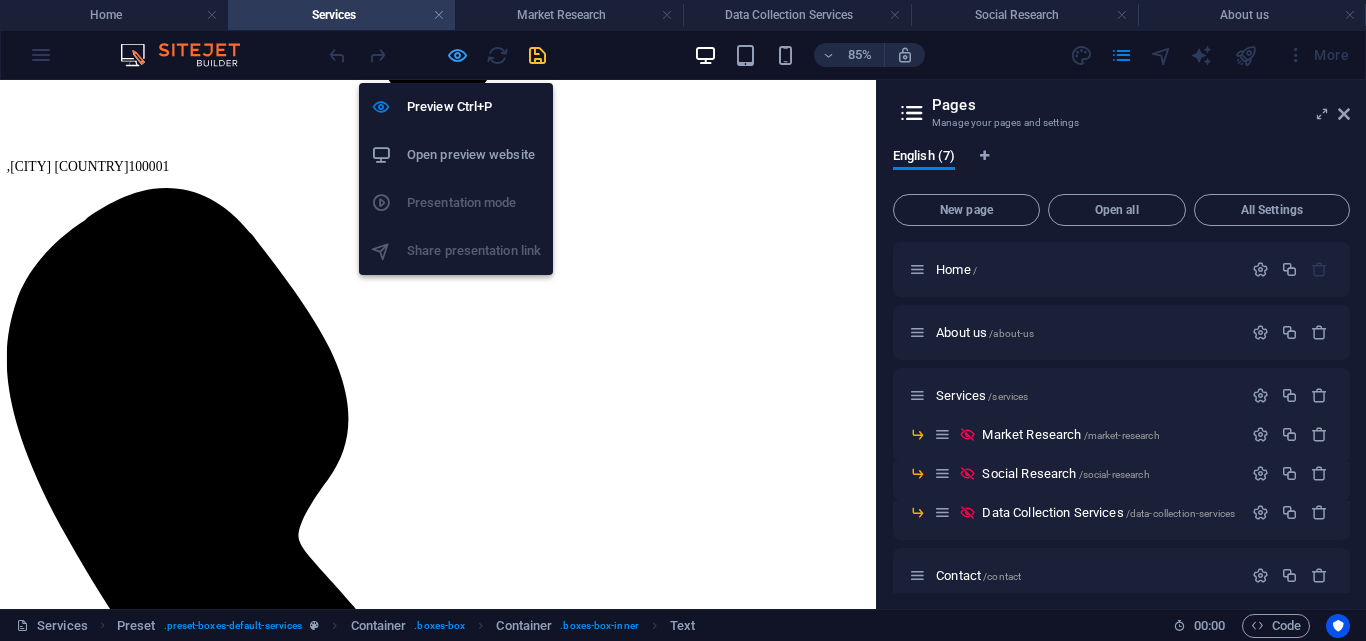 click at bounding box center (457, 55) 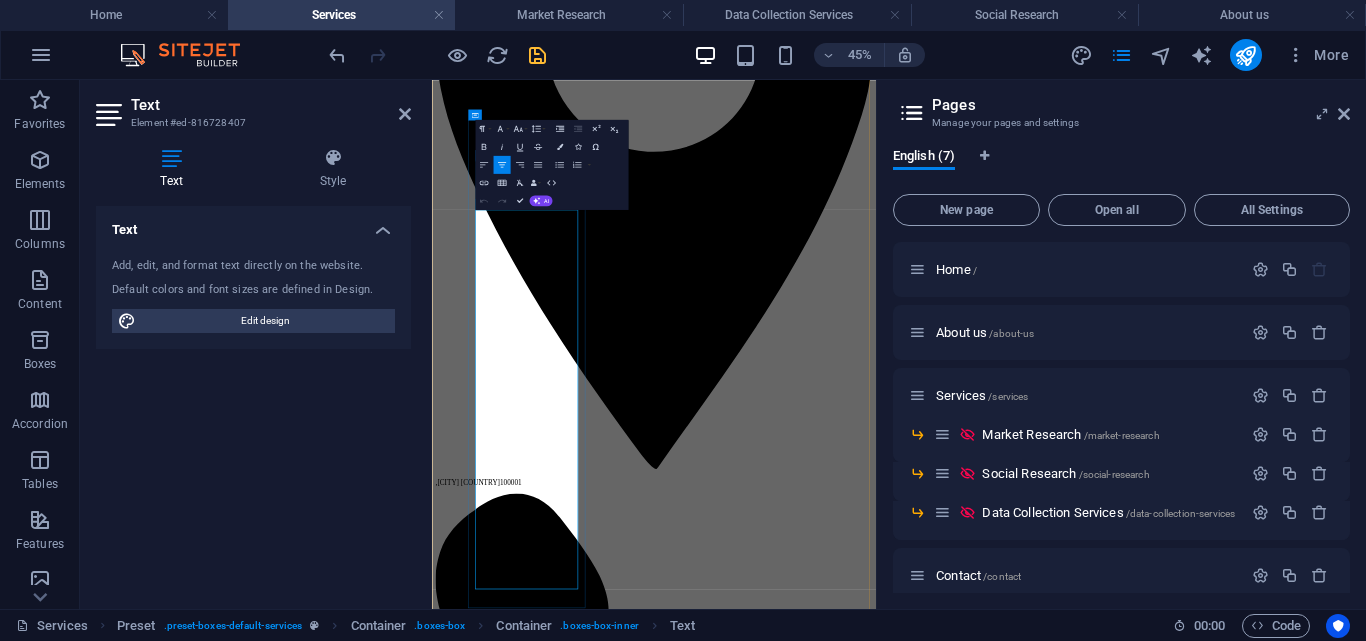 scroll, scrollTop: 890, scrollLeft: 0, axis: vertical 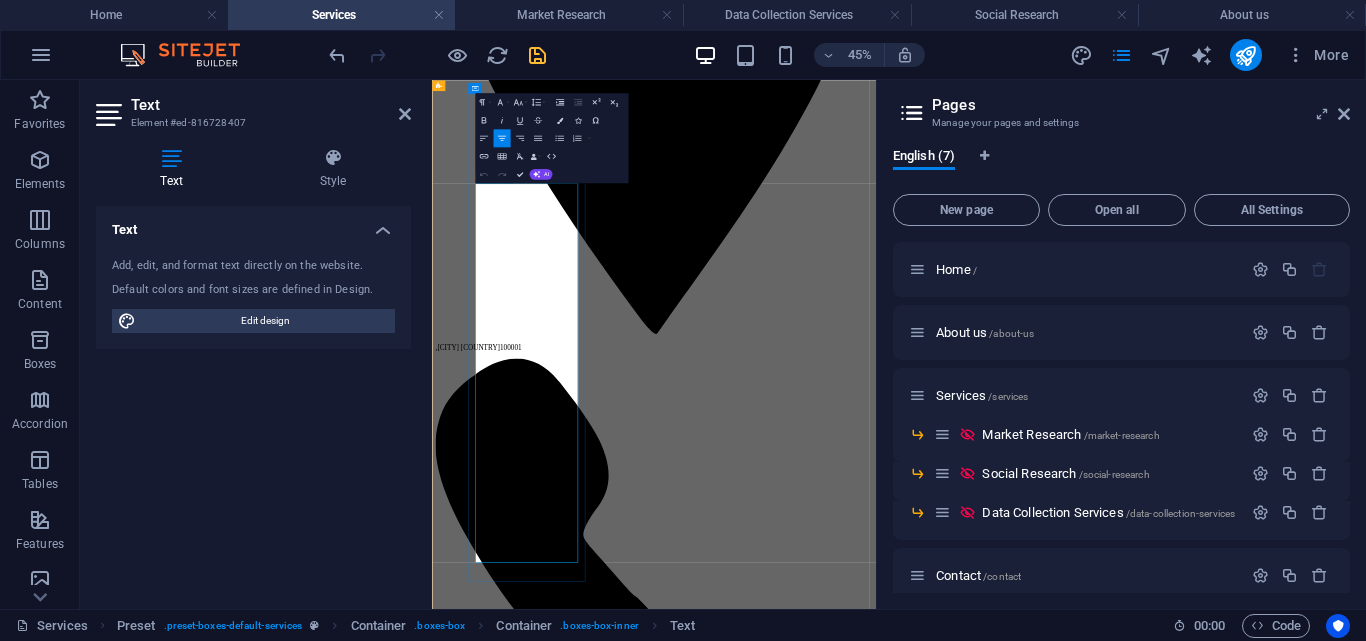 drag, startPoint x: 698, startPoint y: 1131, endPoint x: 565, endPoint y: 1095, distance: 137.78607 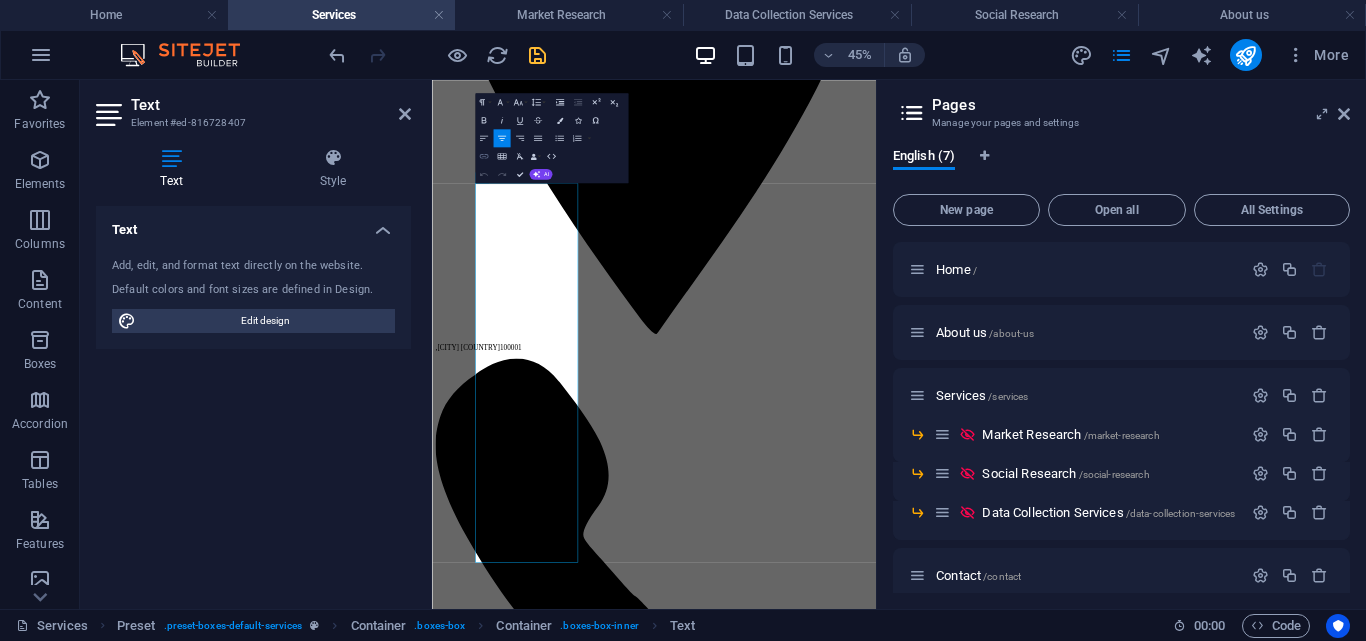 click 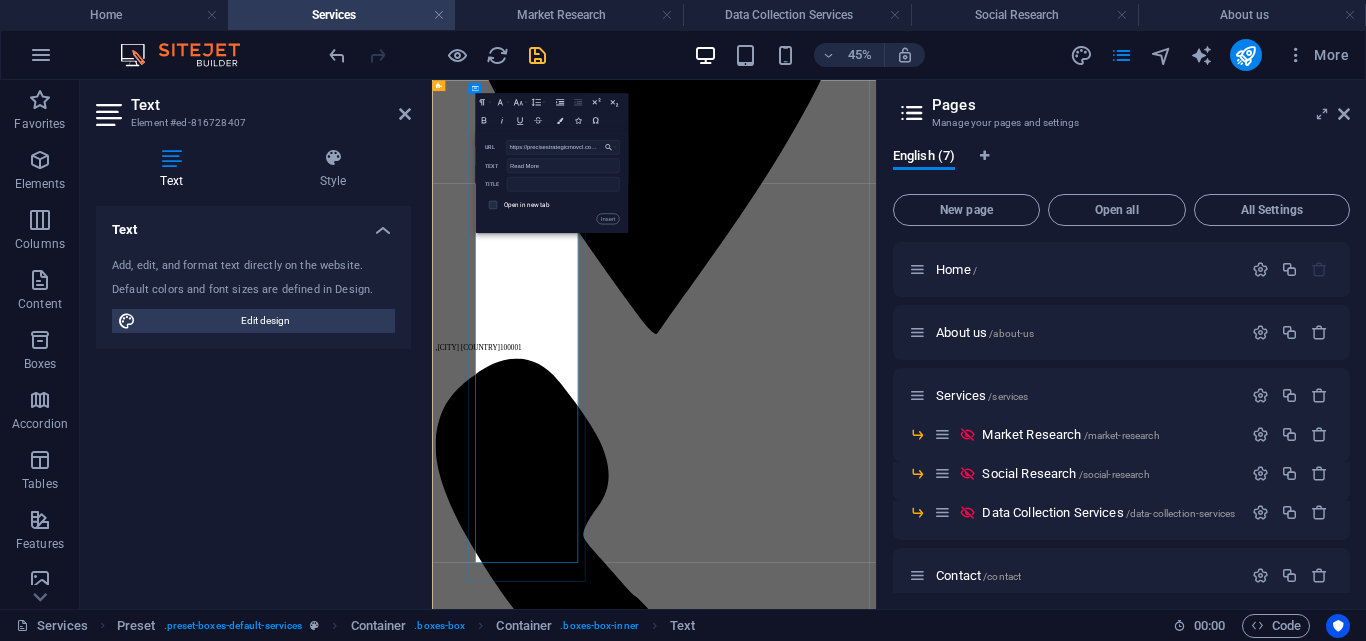 scroll, scrollTop: 0, scrollLeft: 92, axis: horizontal 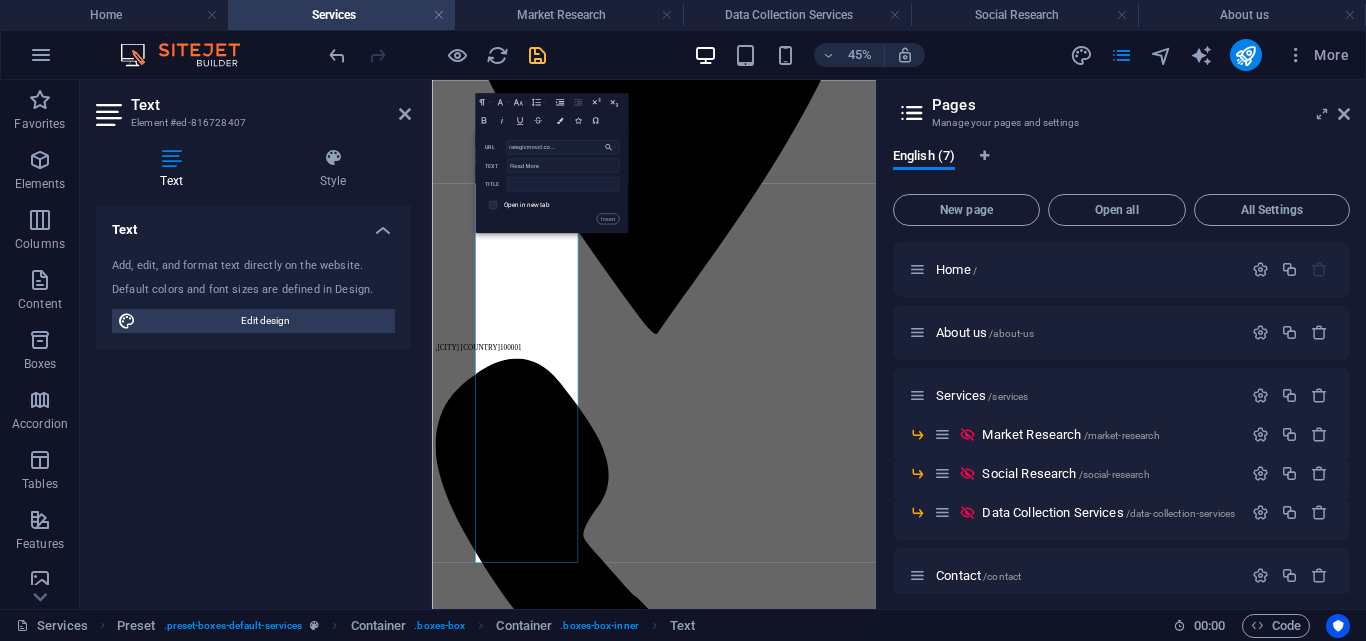 type on "https://precisestrategicmovcl.com/market-research/" 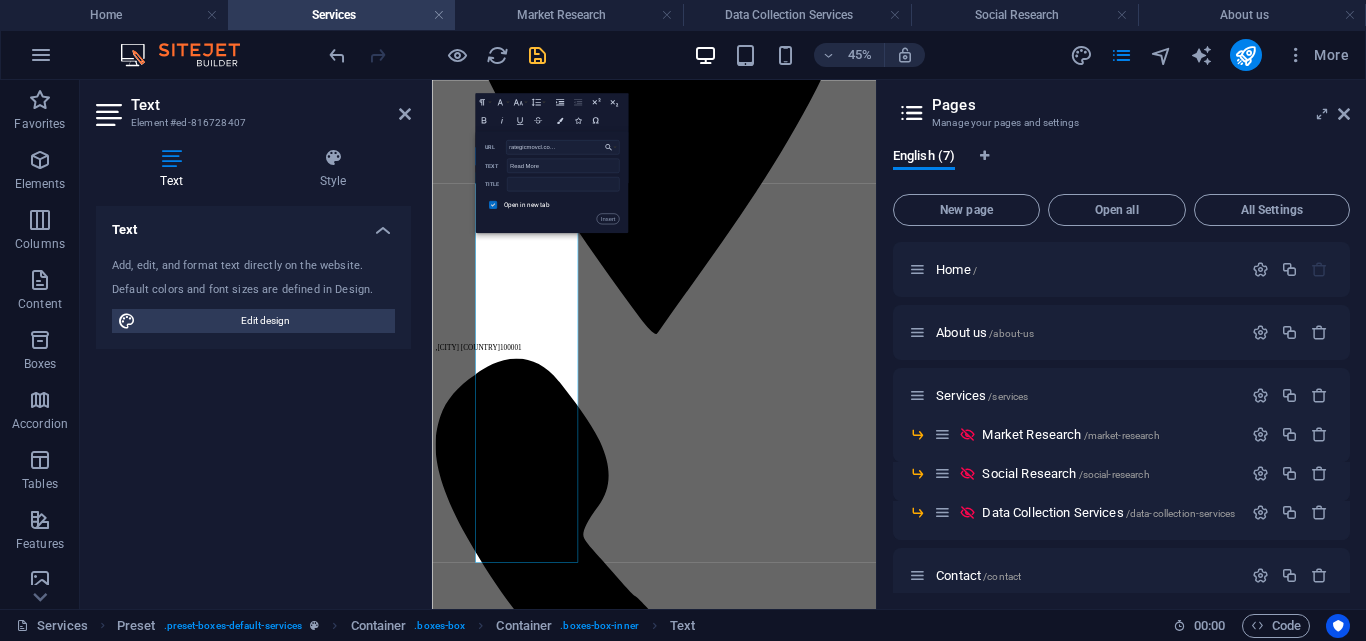 scroll, scrollTop: 0, scrollLeft: 0, axis: both 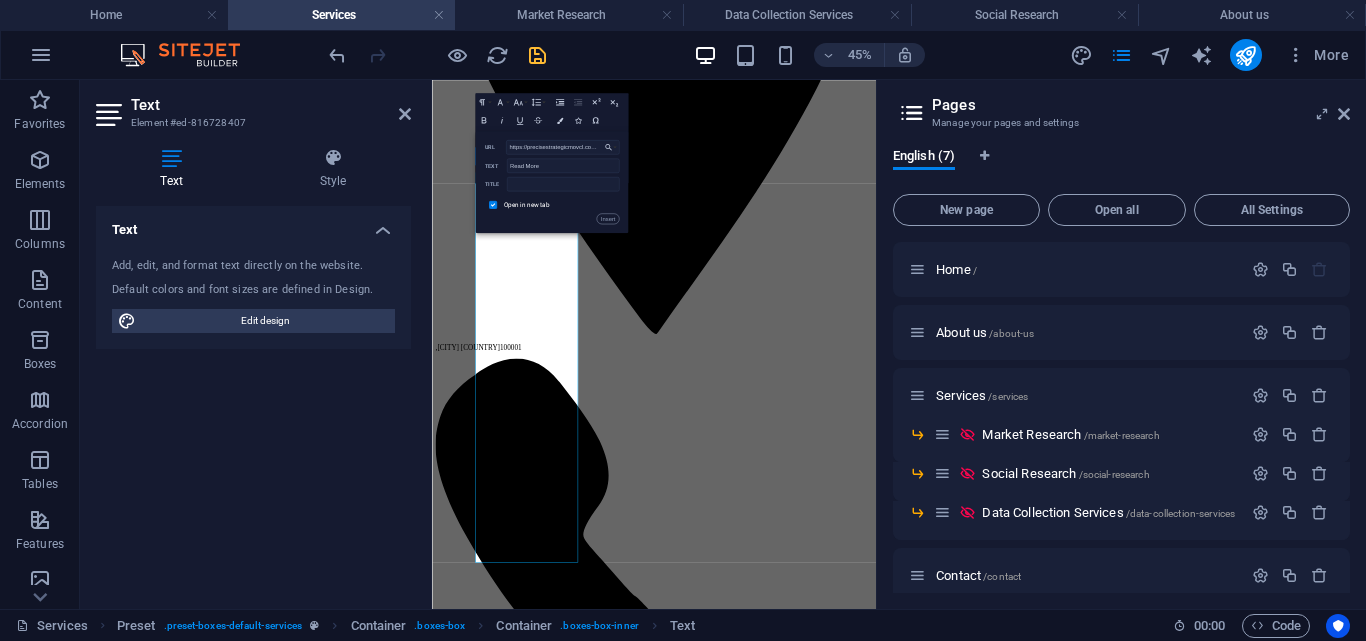 click at bounding box center [493, 205] 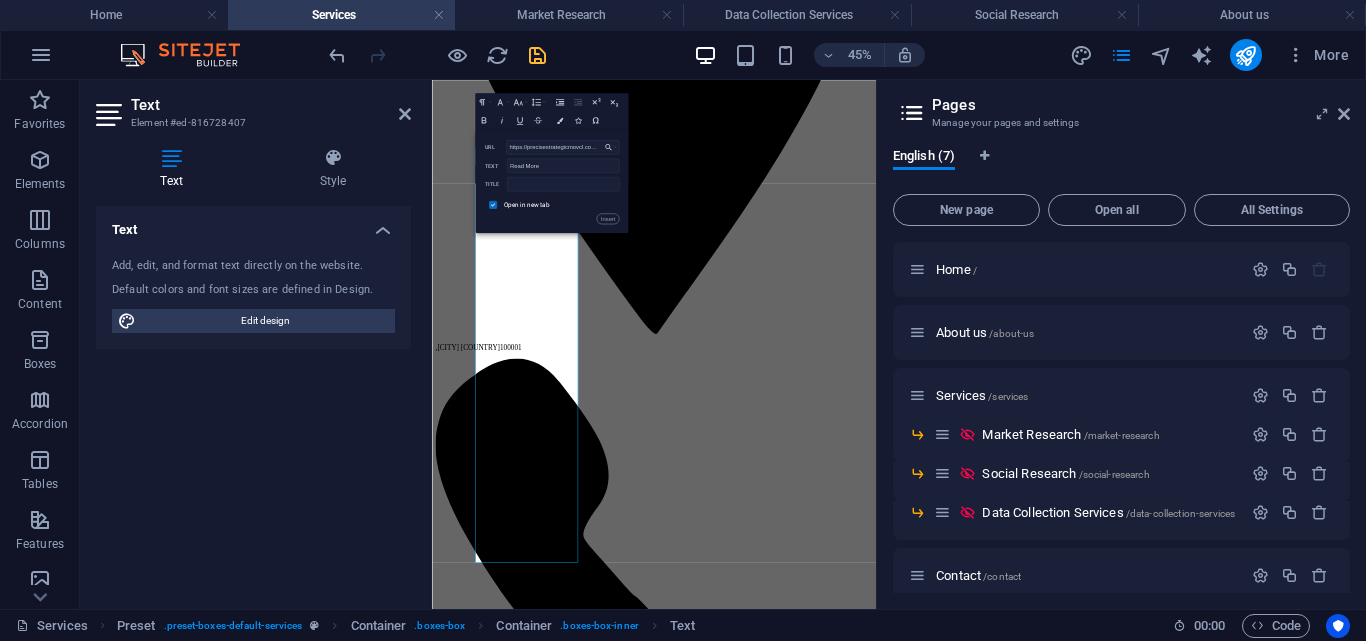 click at bounding box center (491, 203) 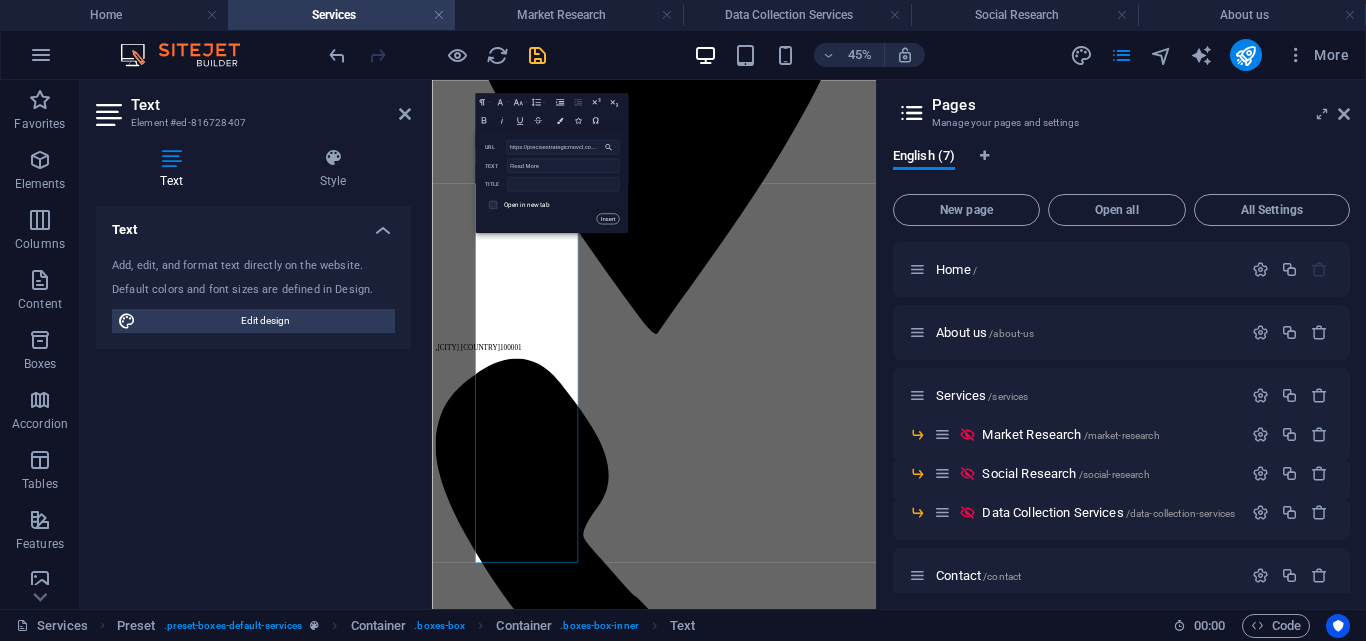 click on "Insert" at bounding box center [607, 218] 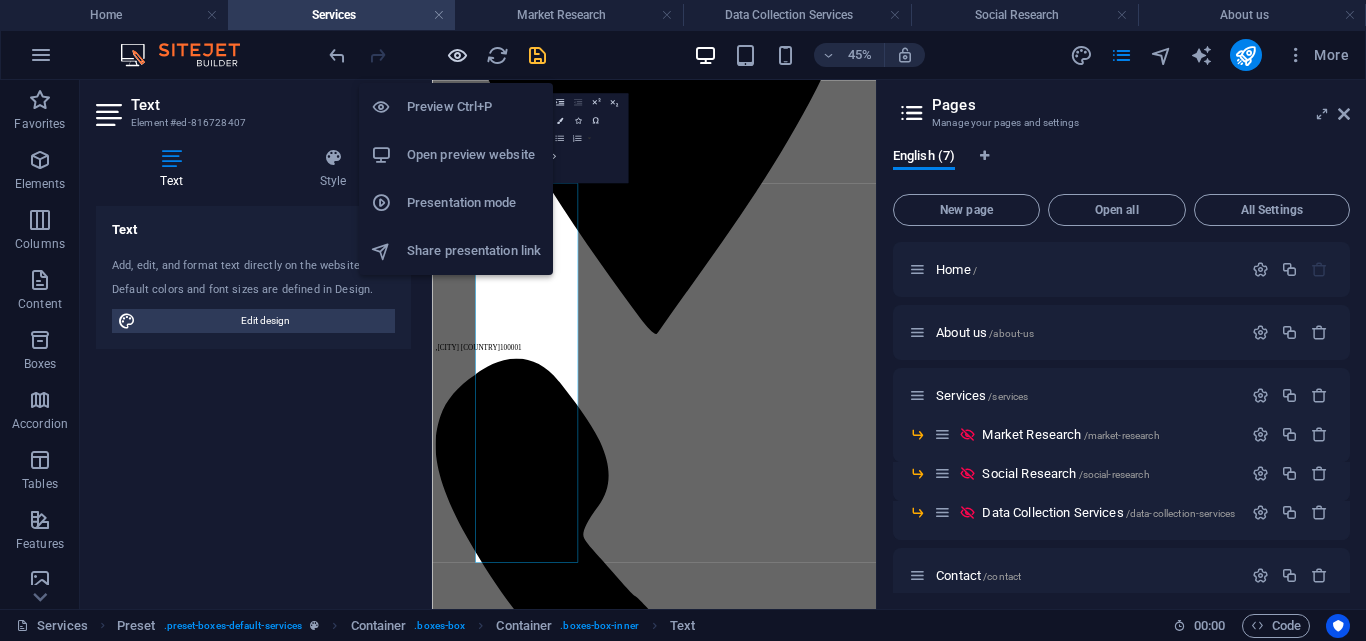 click at bounding box center [457, 55] 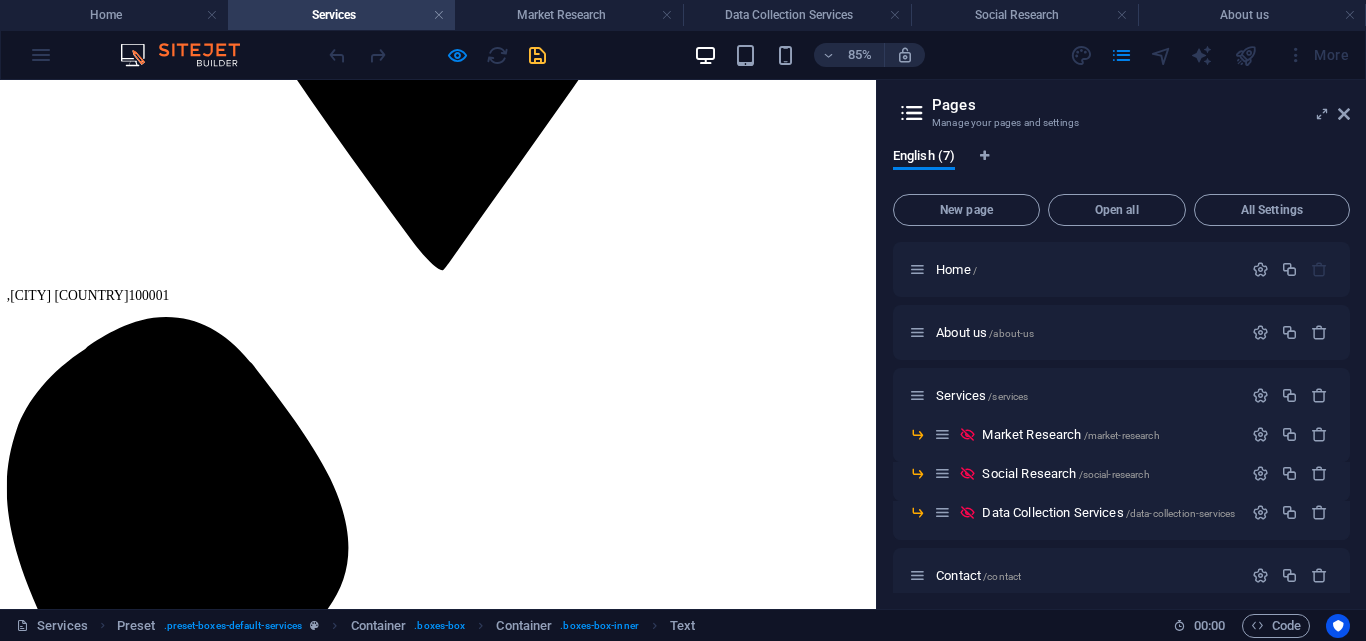 scroll, scrollTop: 1490, scrollLeft: 0, axis: vertical 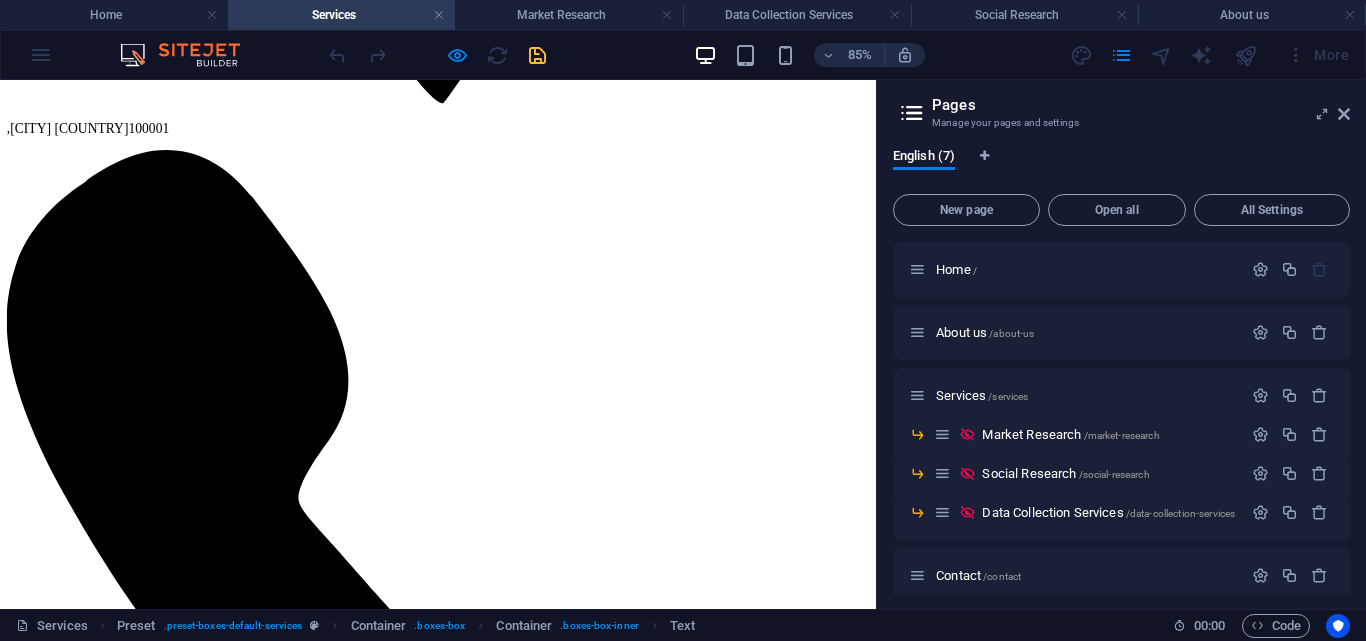 click on "Read More" at bounding box center [48, 10183] 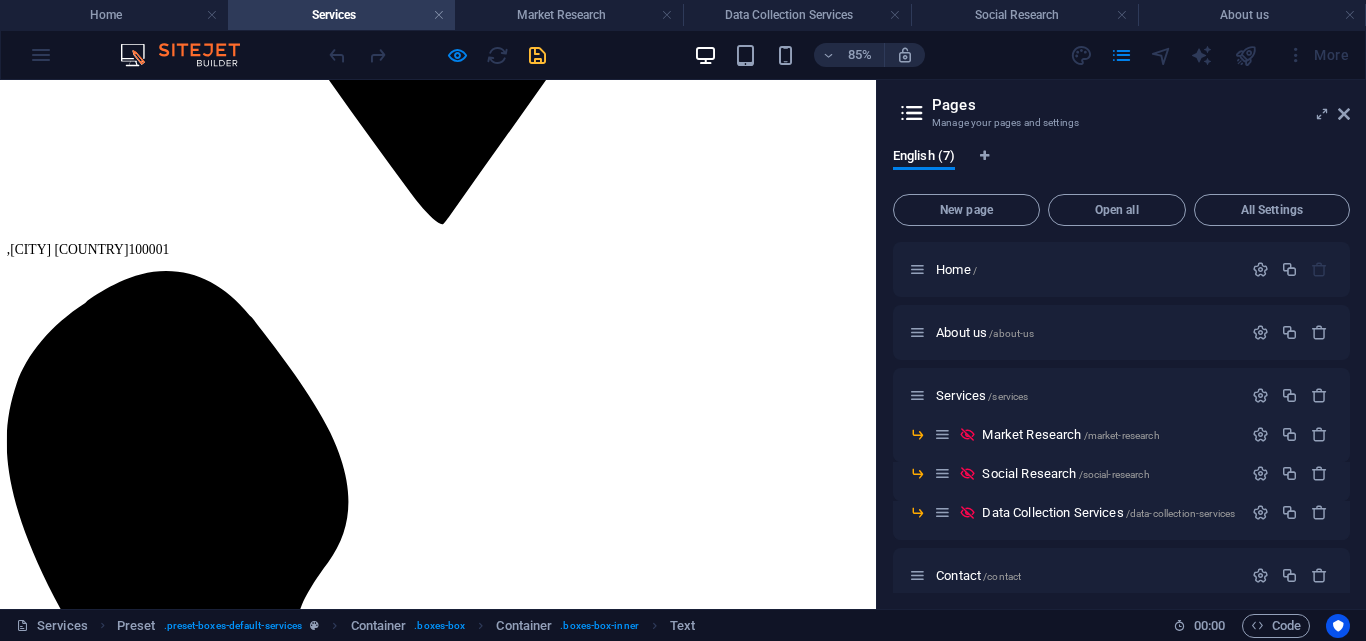 scroll, scrollTop: 1290, scrollLeft: 0, axis: vertical 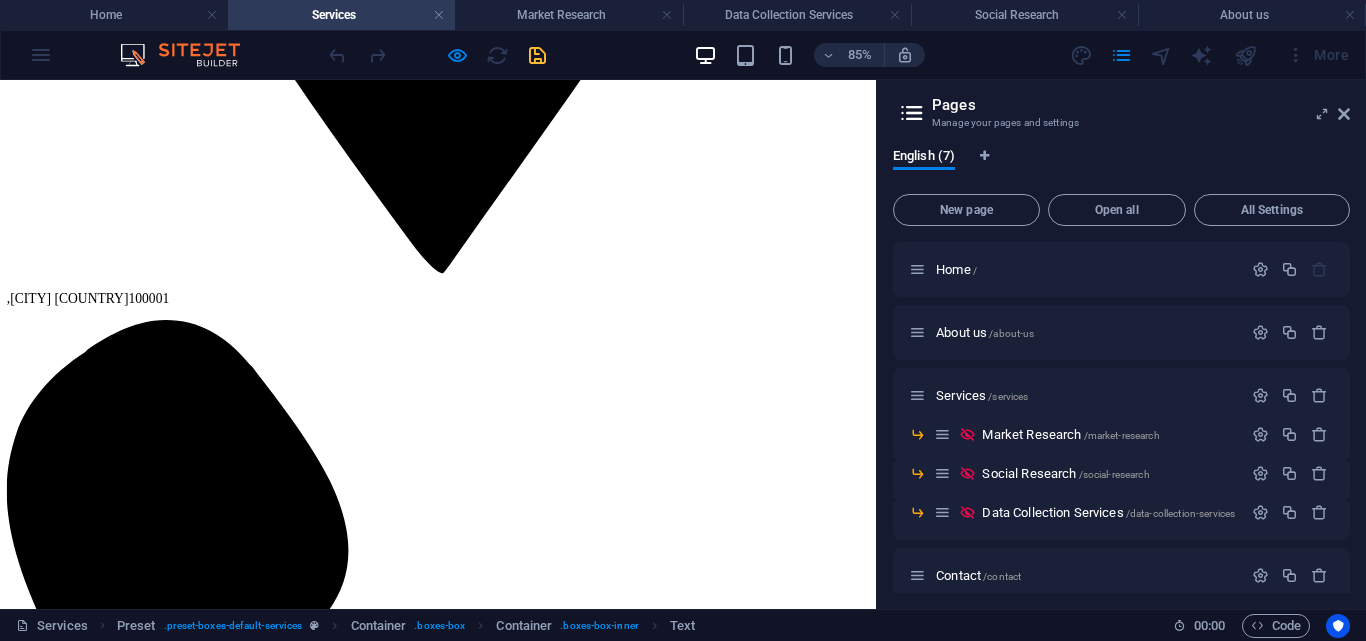 click on "Home" at bounding box center (67, 7352) 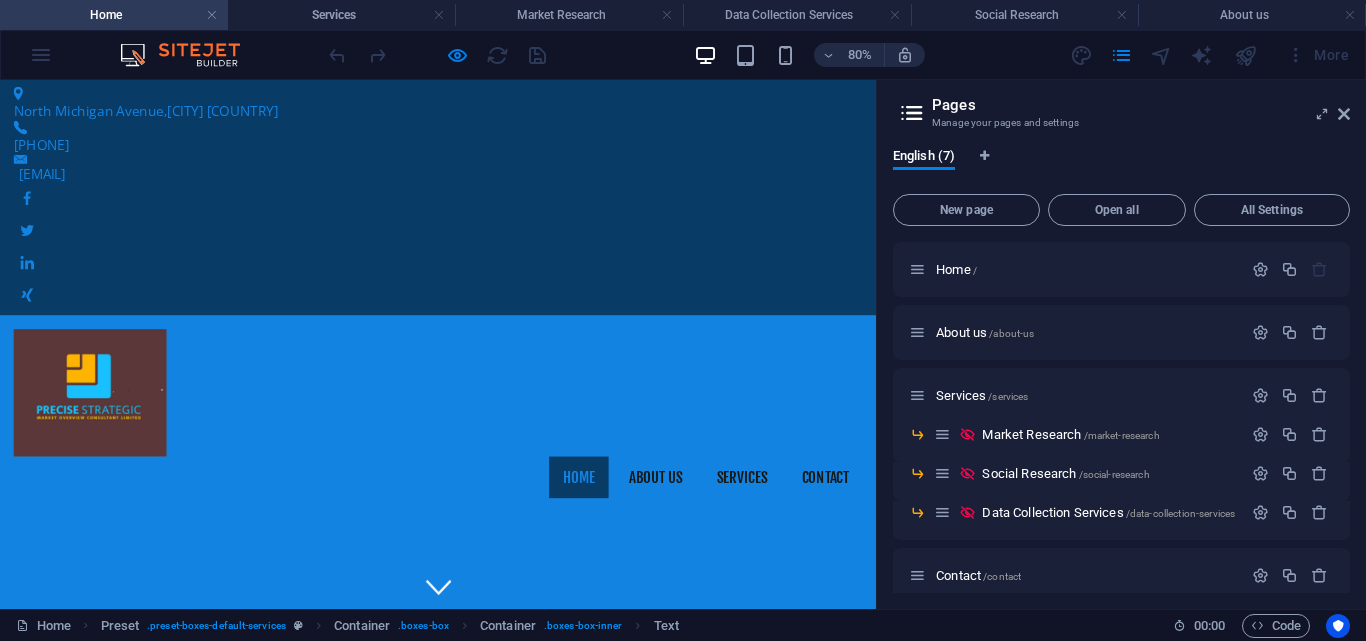 scroll, scrollTop: 0, scrollLeft: 0, axis: both 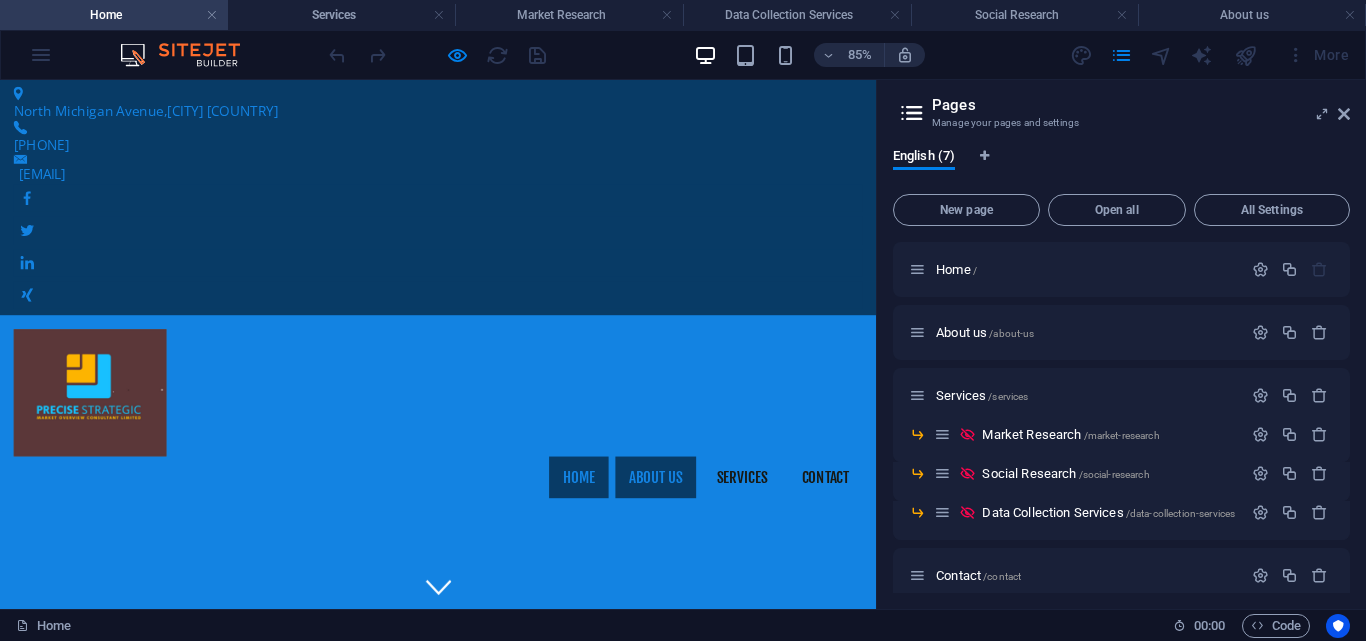click on "About us" at bounding box center (771, 548) 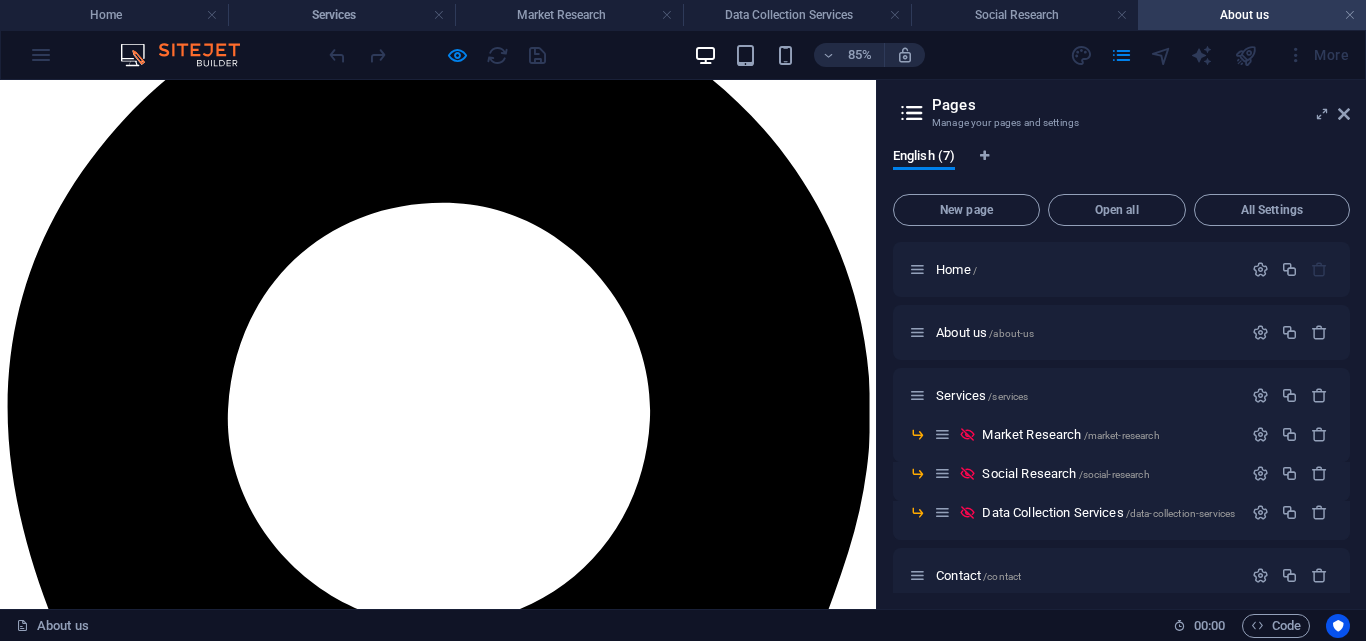 scroll, scrollTop: 0, scrollLeft: 0, axis: both 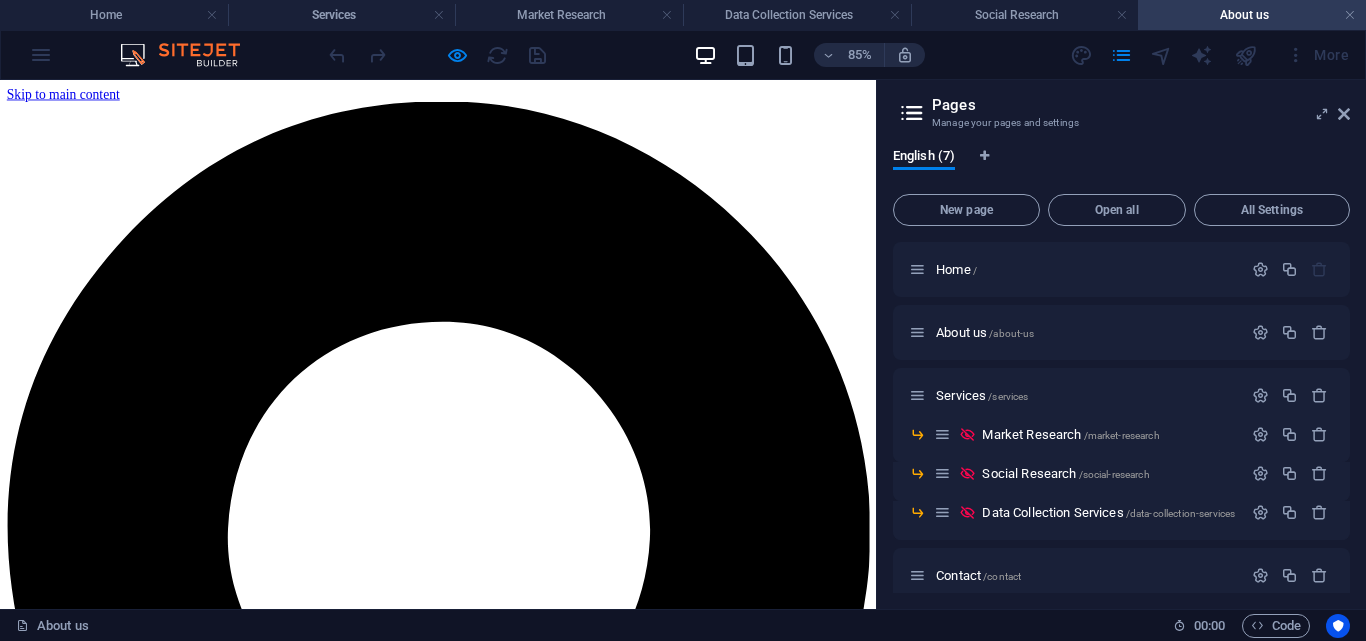 click on "Home" at bounding box center (67, 8592) 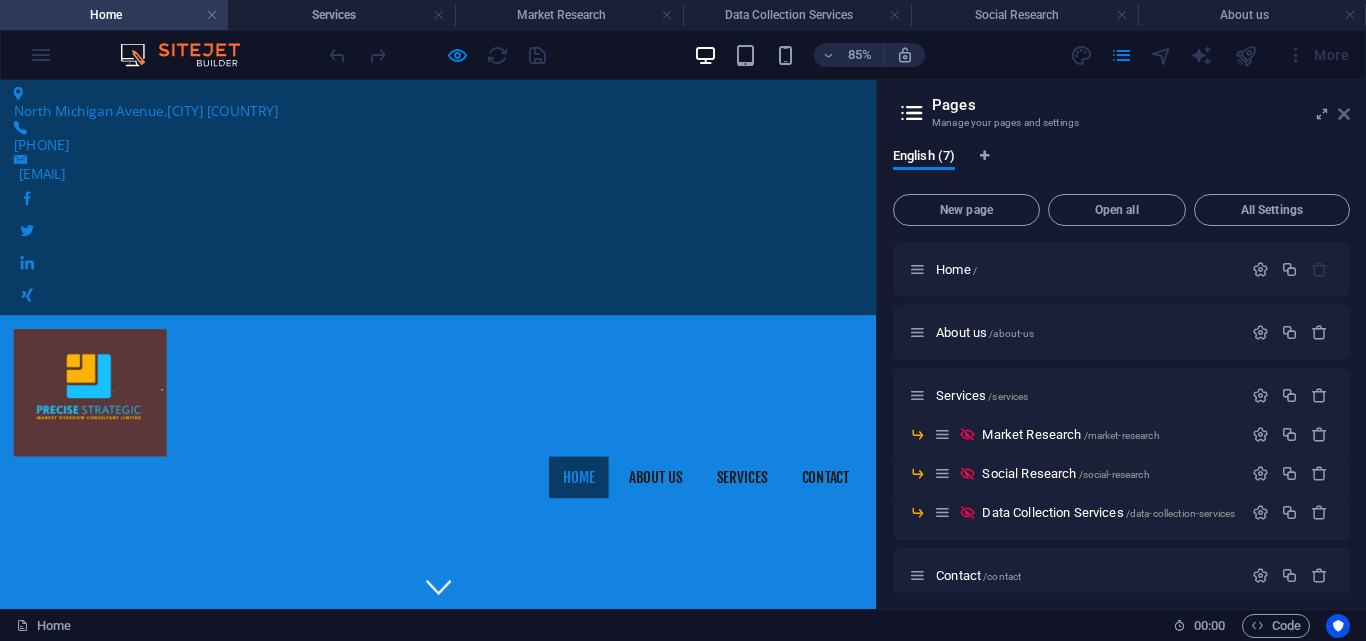 click at bounding box center (1344, 114) 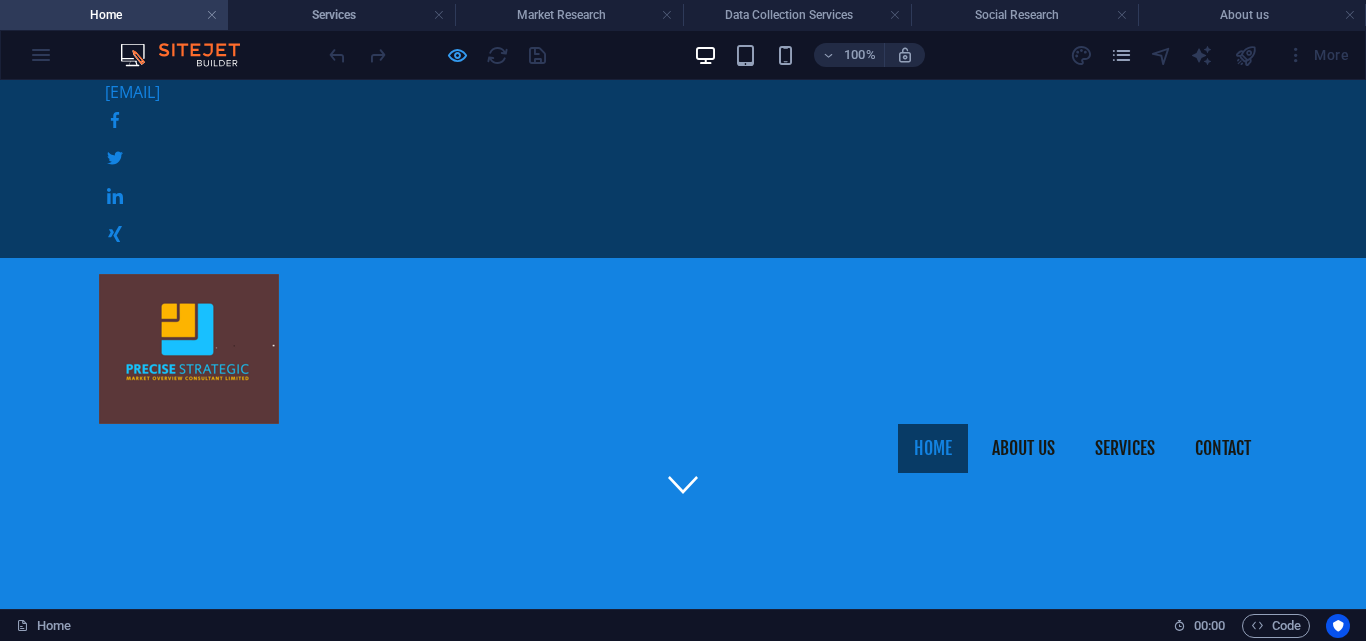 scroll, scrollTop: 100, scrollLeft: 0, axis: vertical 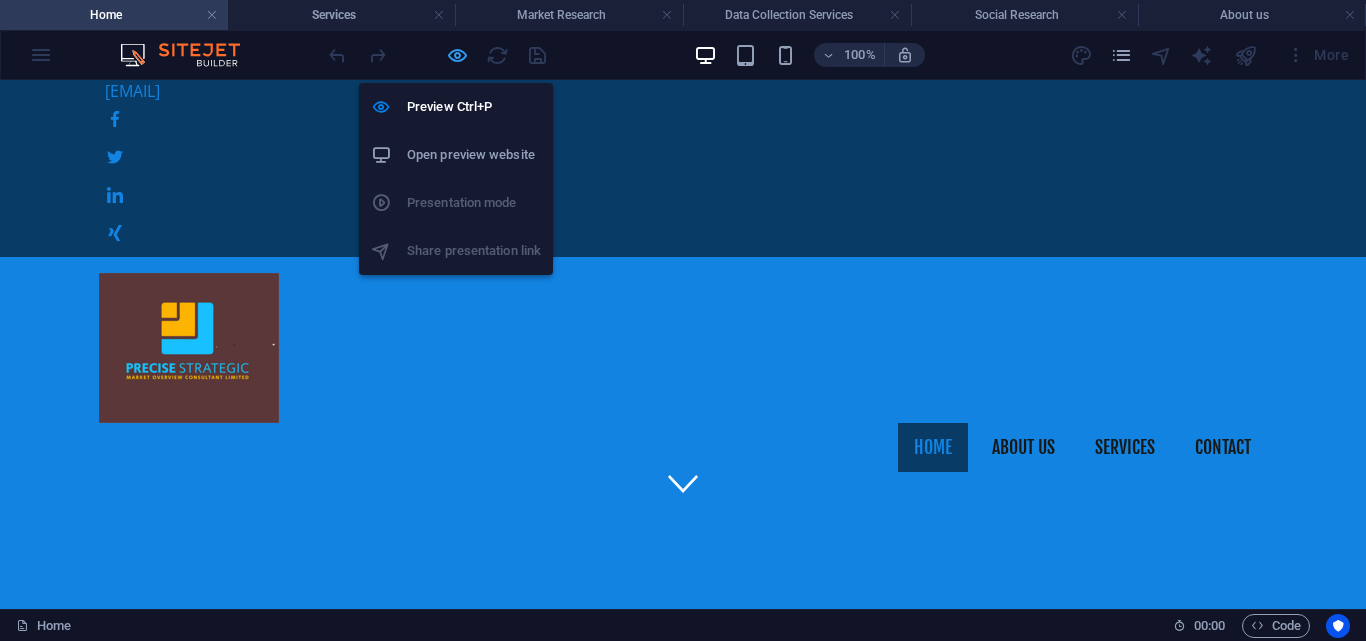 click at bounding box center (457, 55) 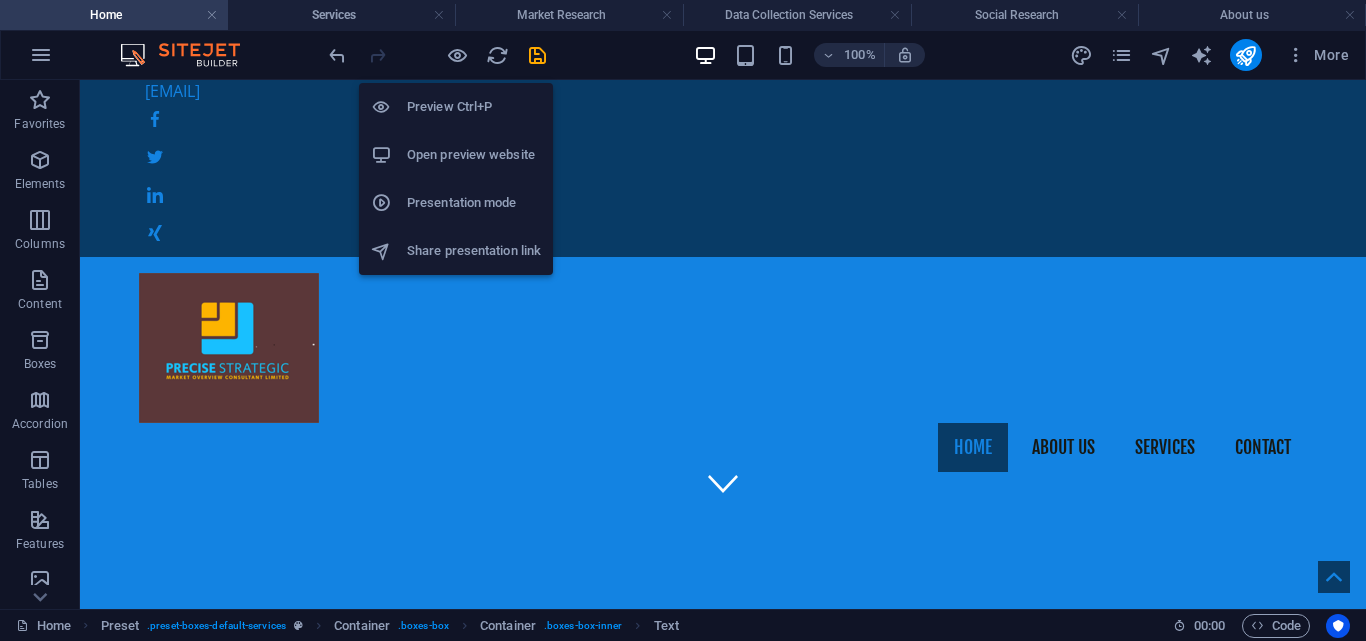 click on "Open preview website" at bounding box center [474, 155] 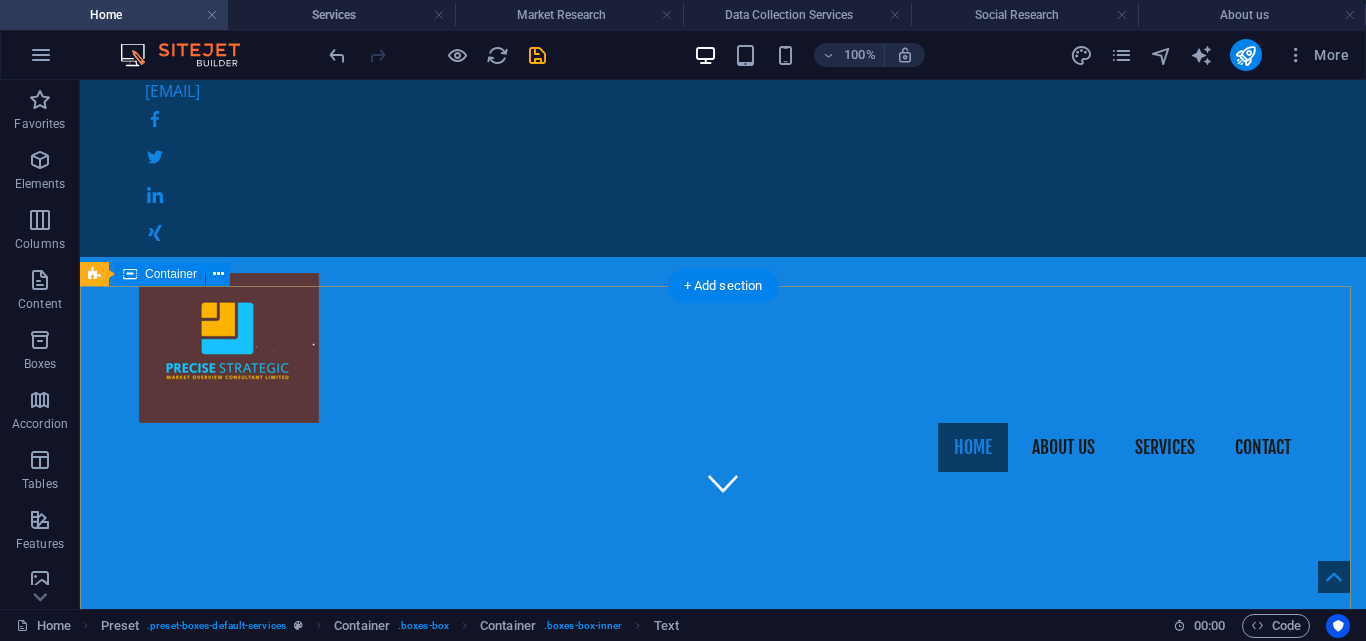 scroll, scrollTop: 0, scrollLeft: 0, axis: both 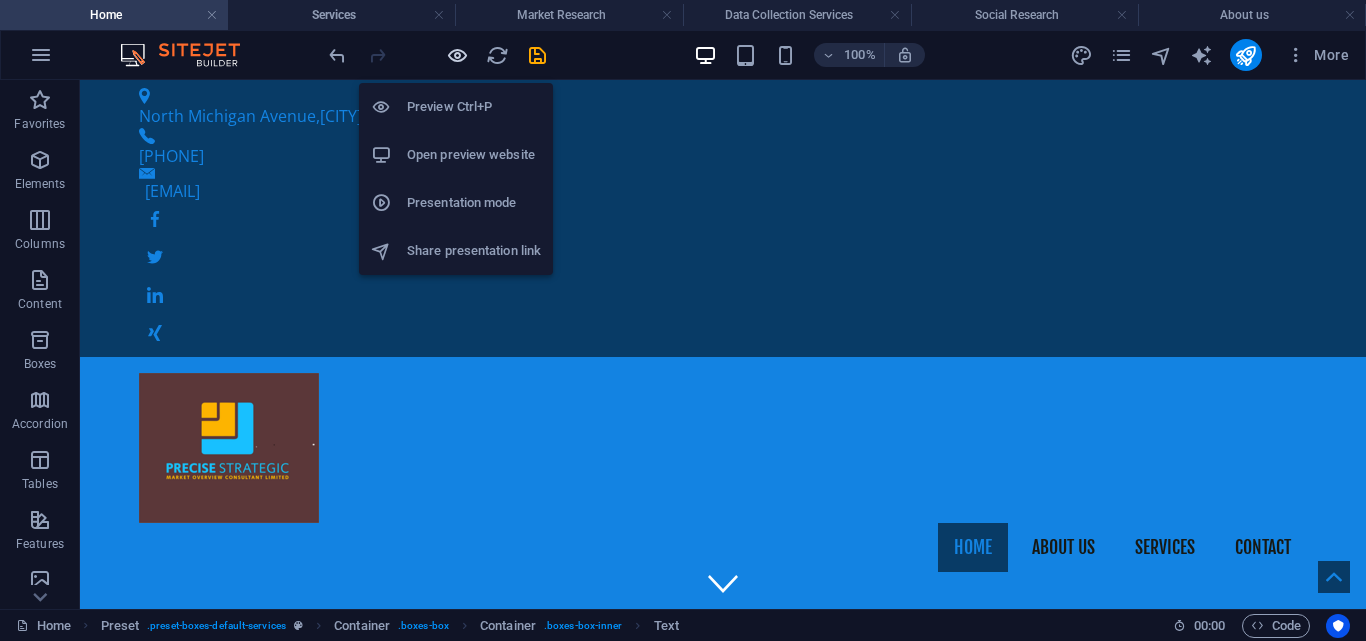 click at bounding box center [457, 55] 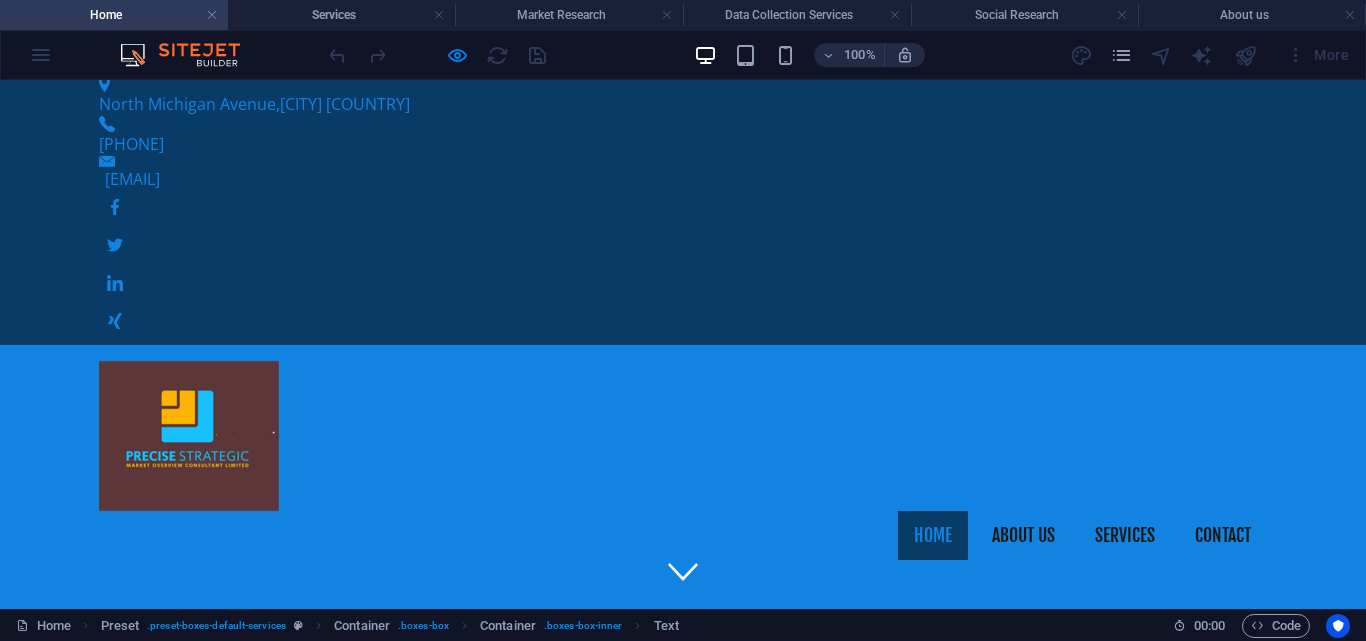 scroll, scrollTop: 0, scrollLeft: 0, axis: both 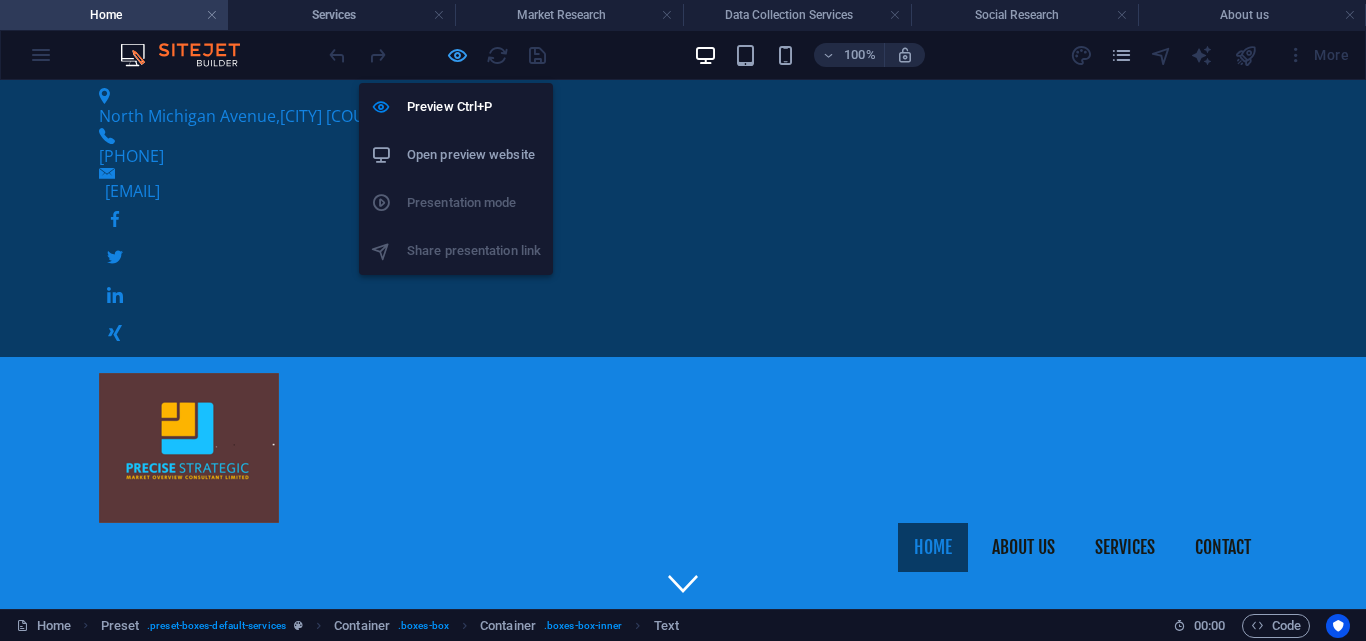 click at bounding box center [457, 55] 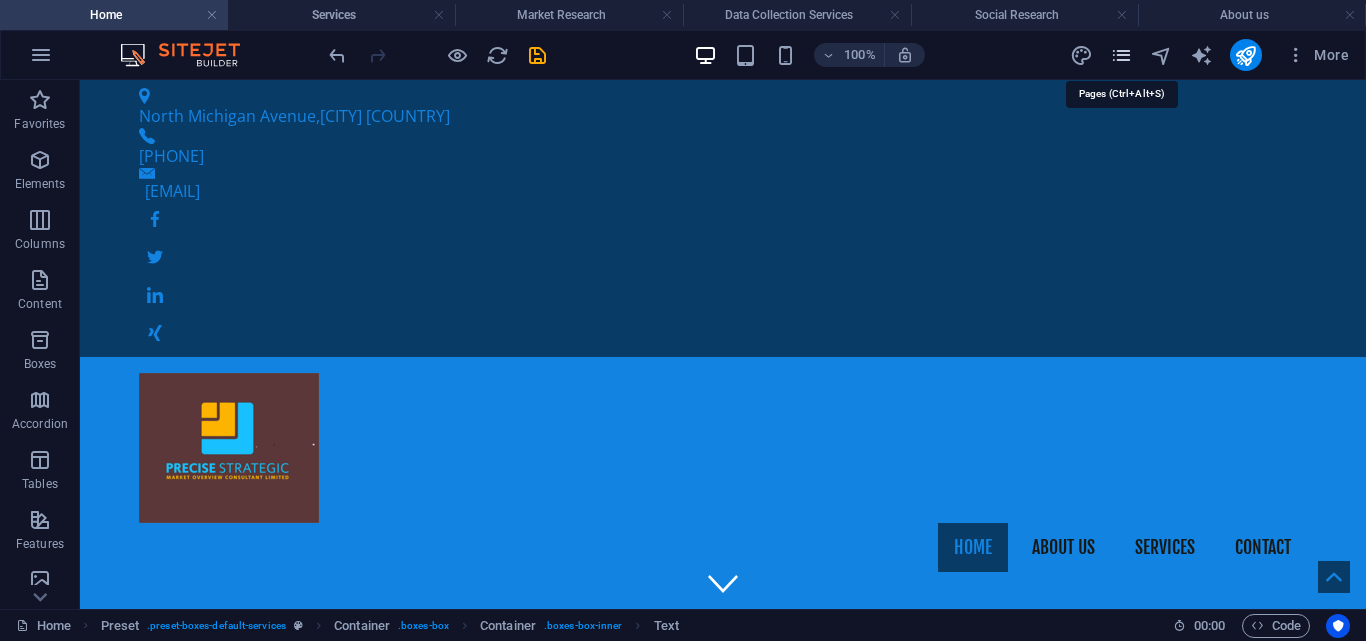 click at bounding box center (1121, 55) 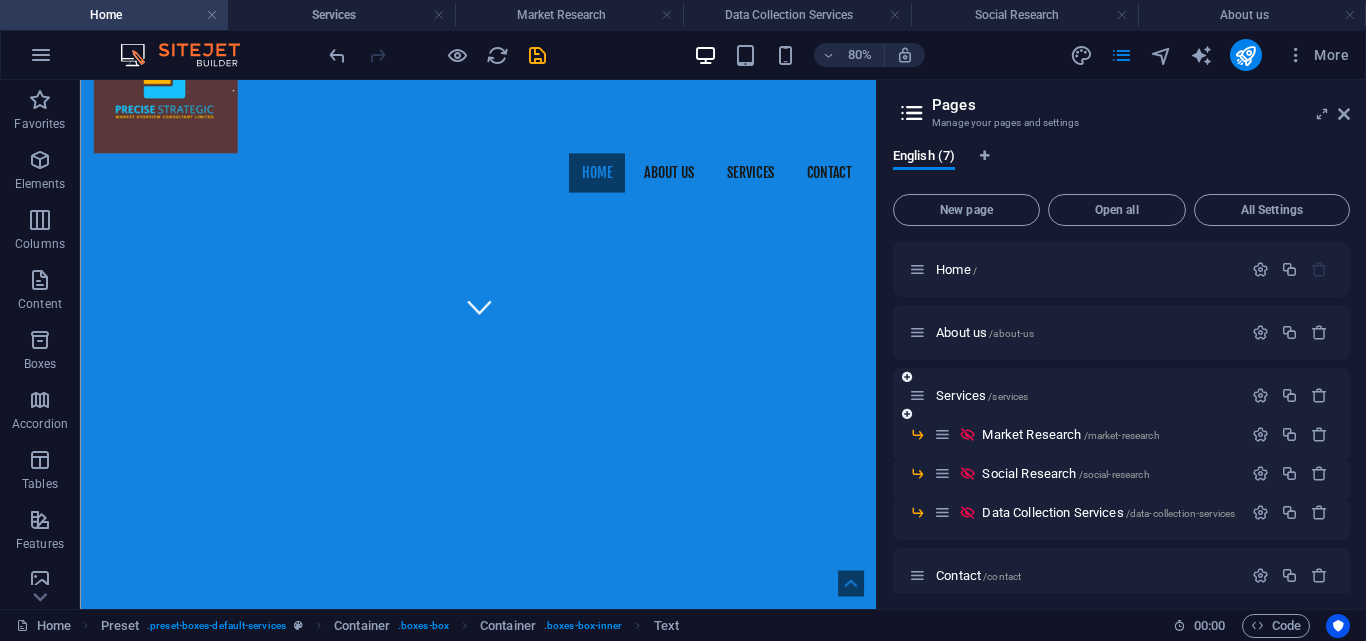 scroll, scrollTop: 400, scrollLeft: 0, axis: vertical 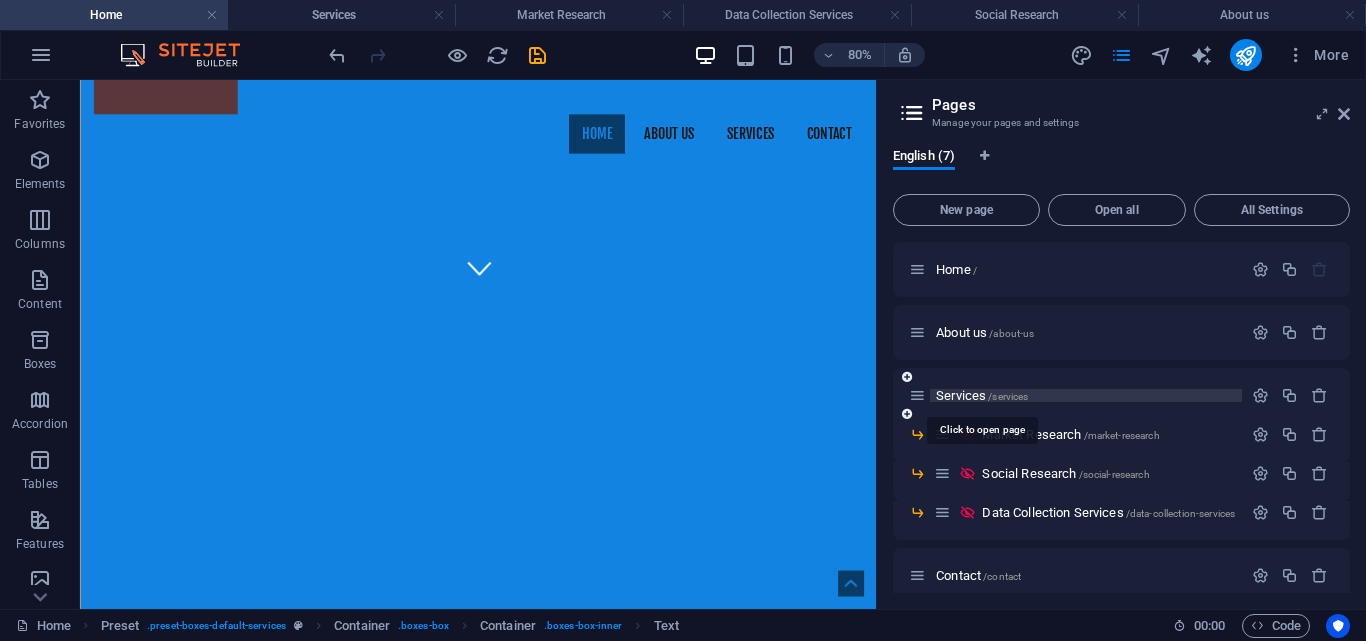 drag, startPoint x: 964, startPoint y: 394, endPoint x: 171, endPoint y: 571, distance: 812.51337 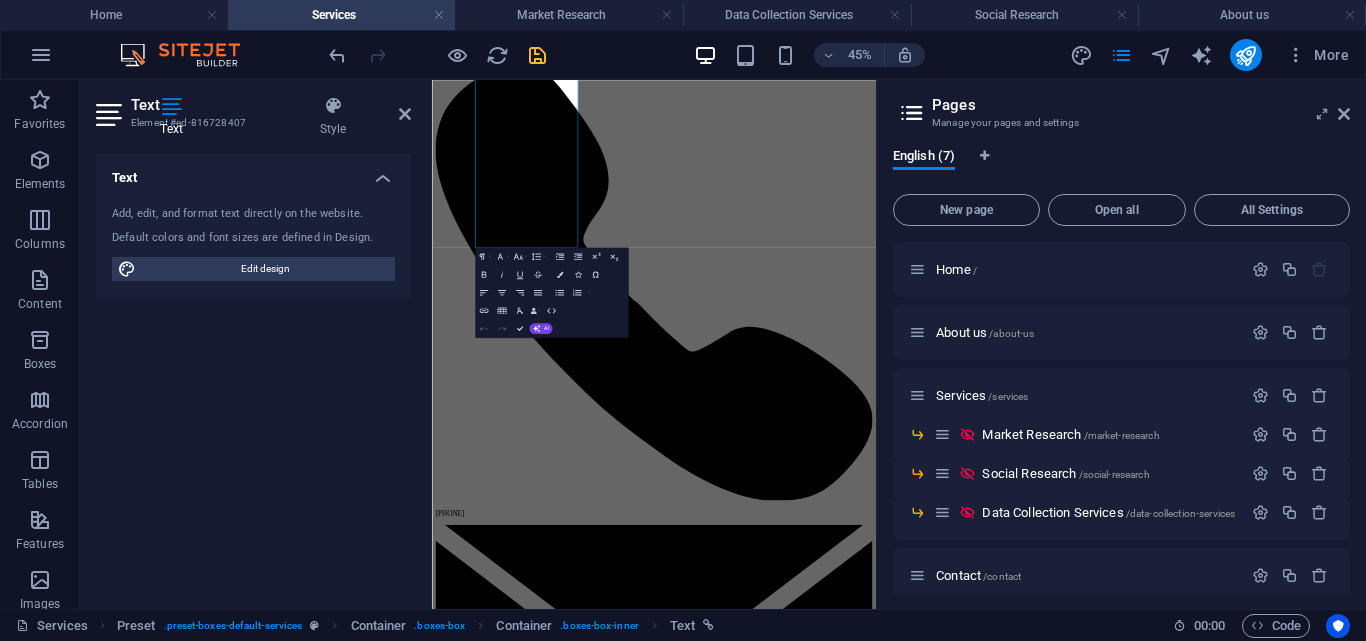 scroll, scrollTop: 0, scrollLeft: 0, axis: both 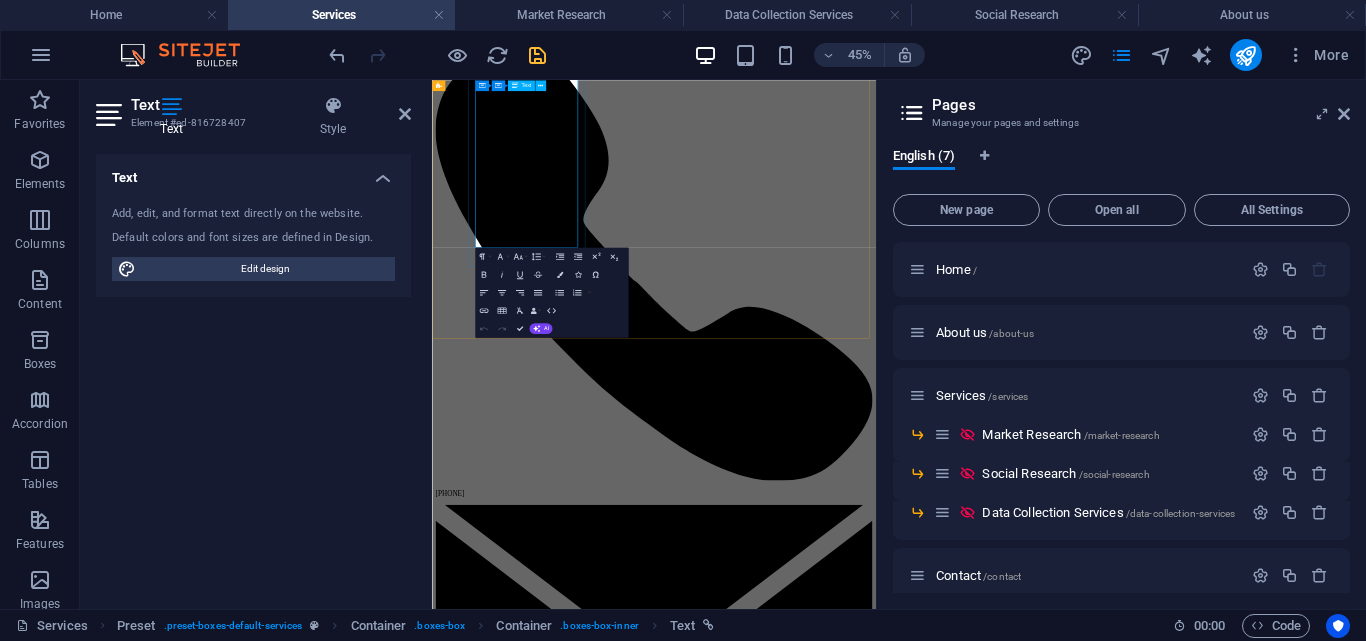 drag, startPoint x: 687, startPoint y: 435, endPoint x: 1040, endPoint y: 362, distance: 360.46915 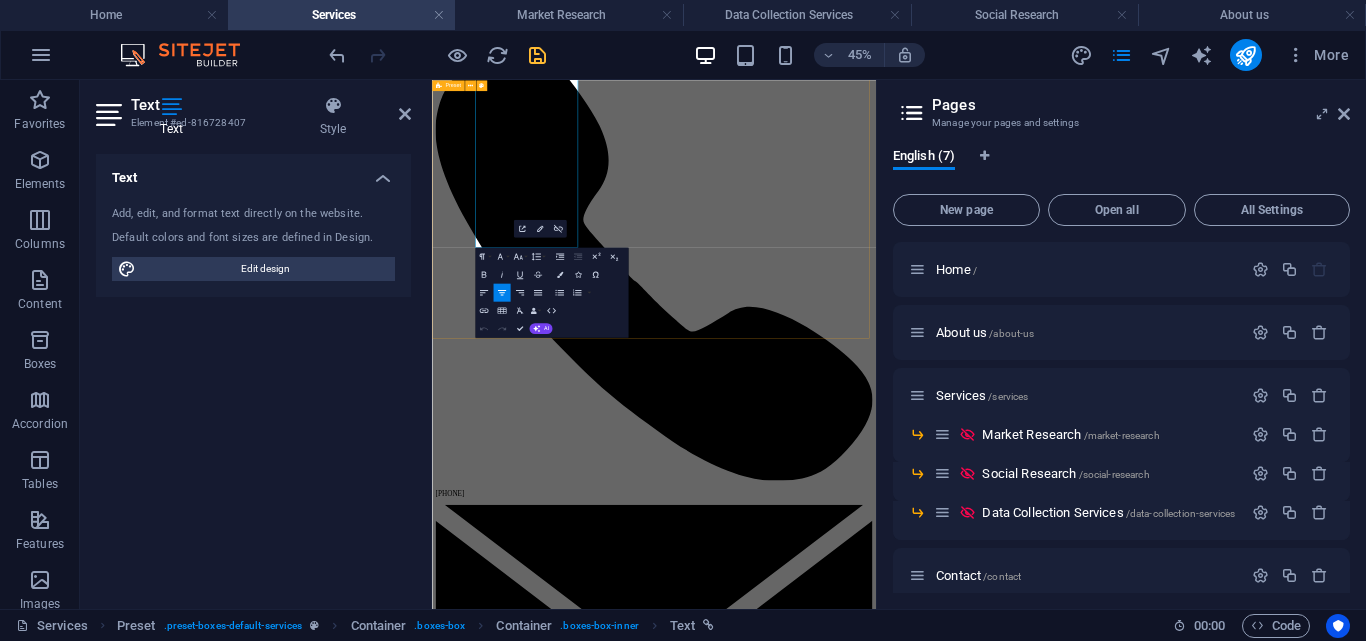 click on "Market Research  Precise Strategic utilize cutting-edge marketing techniques and comprehensive social research to empower our clients with profound insights into societal trends, market dynamics, and brand perceptions. This approach enables businesses to make informed decisions that resonate with their target audiences. We operate as a full-service research agency, dedicated to providing innovative solutions that address complex social challenges. Our team is committed to delivering actionable insights that drive strategic growth and enhance brand positioning.  Our focus on delivering tailored research methodologies ensures that we meet the unique needs of each client. By combining qualitative and quantitative analysis, we uncover valuable data that informs effective marketing strategies and fosters deeper connections with consumers. Read More  Social research  Read More   Data collection services  Read More" at bounding box center [925, 10509] 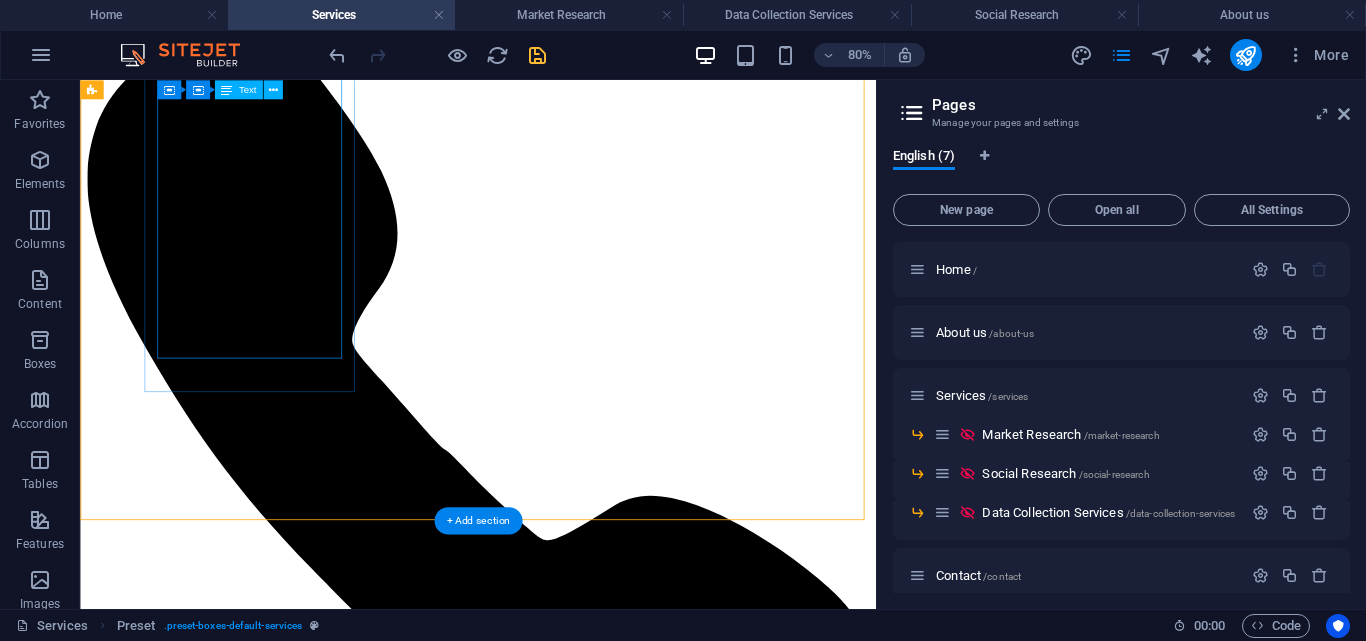 click on "Precise Strategic utilize cutting-edge marketing techniques and comprehensive social research to empower our clients with profound insights into societal trends, market dynamics, and brand perceptions. This approach enables businesses to make informed decisions that resonate with their target audiences. We operate as a full-service research agency, dedicated to providing innovative solutions that address complex social challenges. Our team is committed to delivering actionable insights that drive strategic growth and enhance brand positioning.  Our focus on delivering tailored research methodologies ensures that we meet the unique needs of each client. By combining qualitative and quantitative analysis, we uncover valuable data that informs effective marketing strategies and fosters deeper connections with consumers. Read More" at bounding box center (577, 10024) 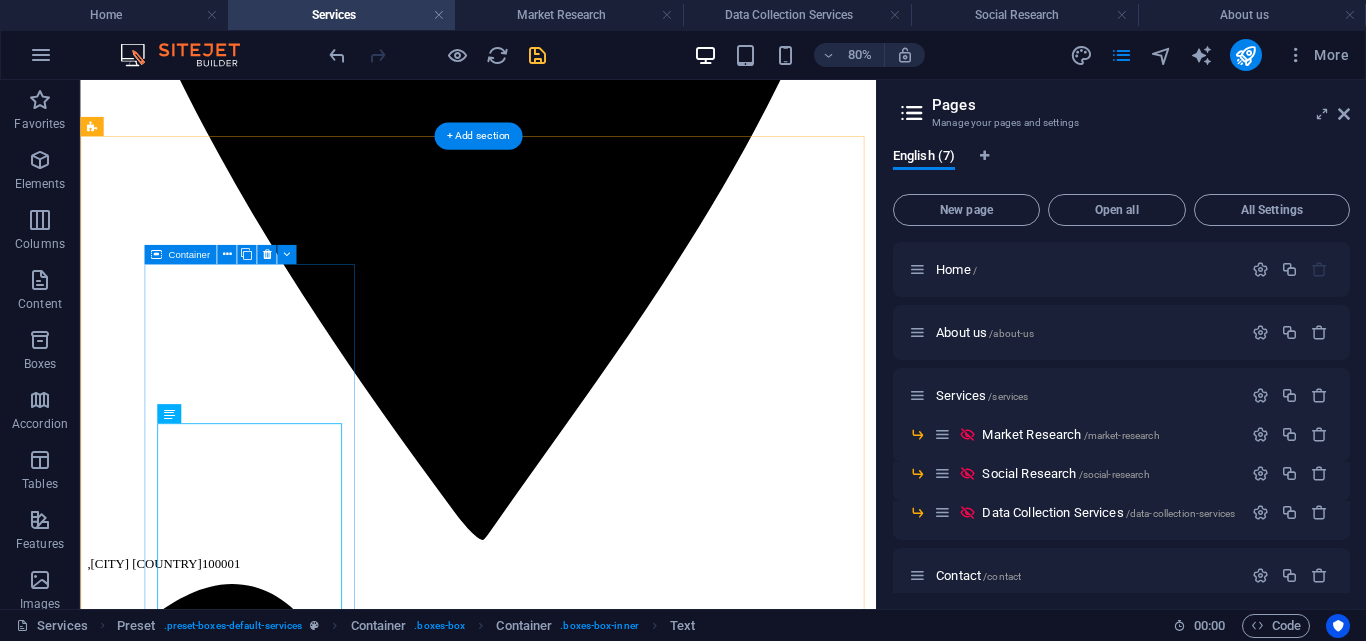 scroll, scrollTop: 690, scrollLeft: 0, axis: vertical 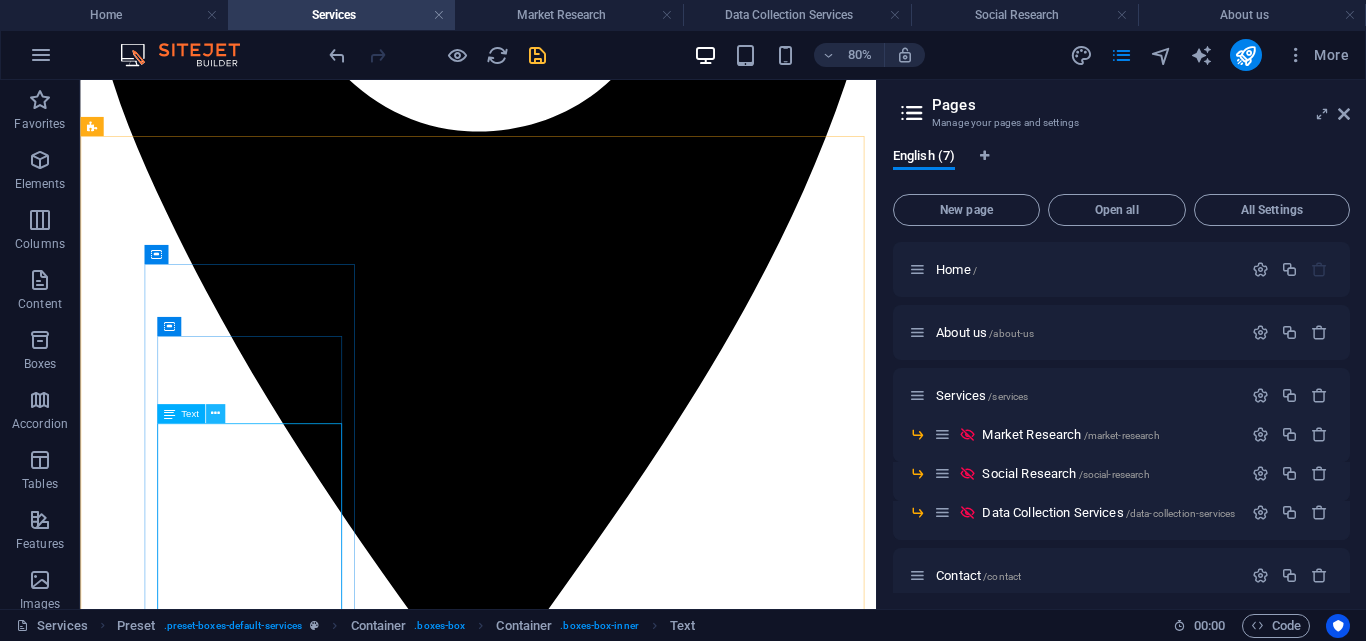 click at bounding box center (215, 413) 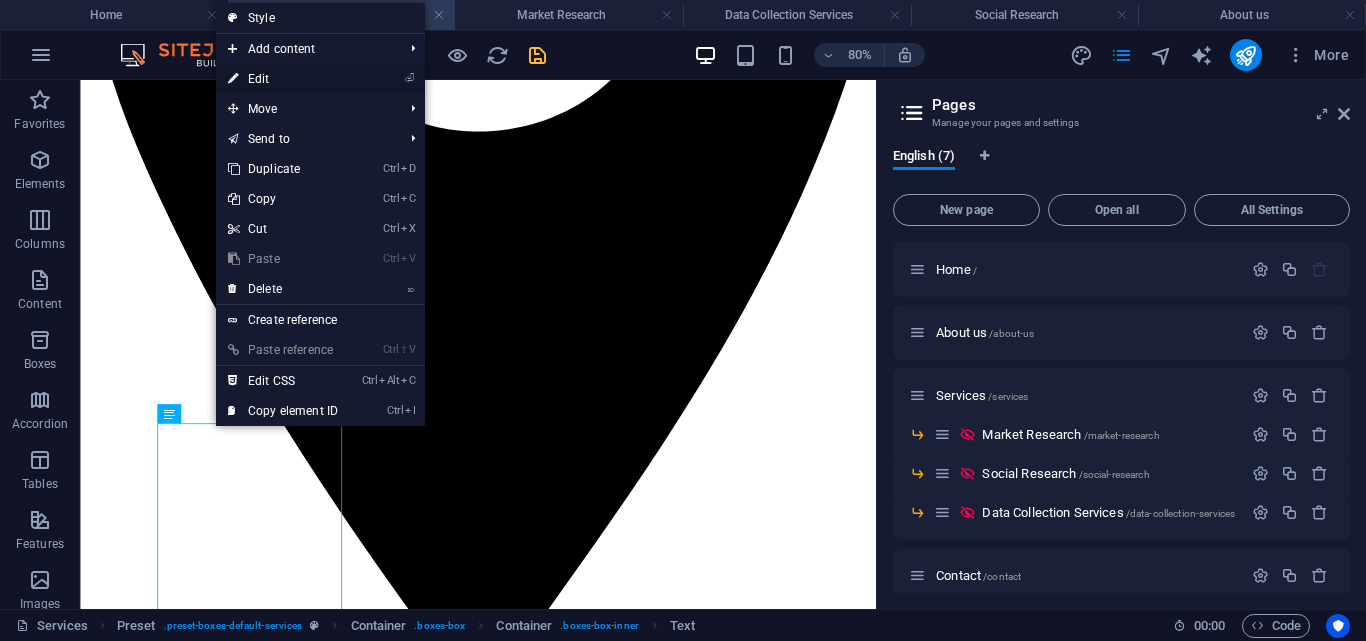 drag, startPoint x: 265, startPoint y: 71, endPoint x: 86, endPoint y: 133, distance: 189.43336 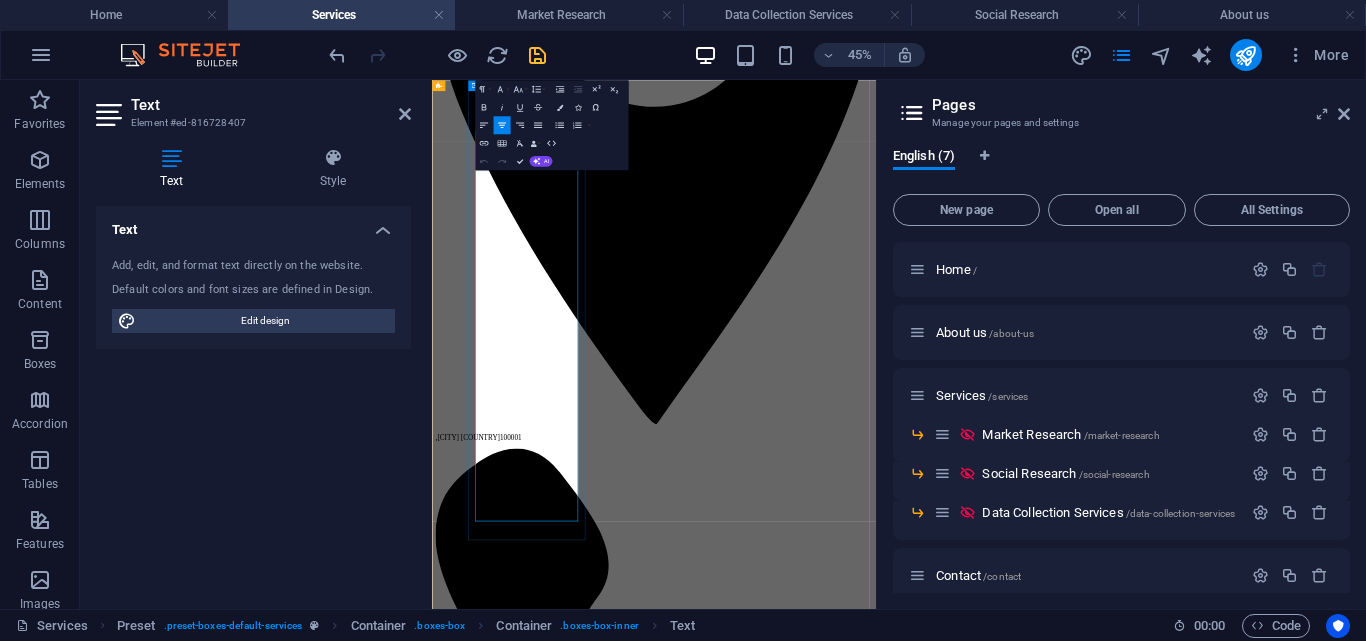 scroll, scrollTop: 990, scrollLeft: 0, axis: vertical 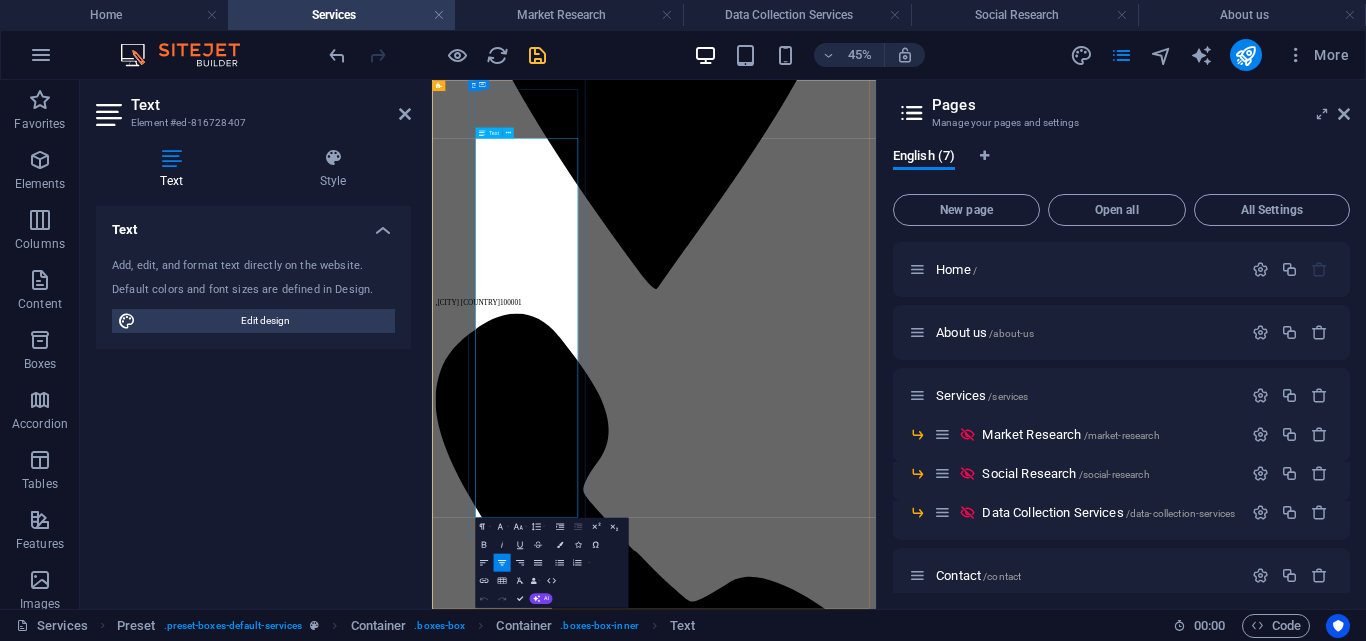 drag, startPoint x: 687, startPoint y: 1037, endPoint x: 591, endPoint y: 1046, distance: 96.42095 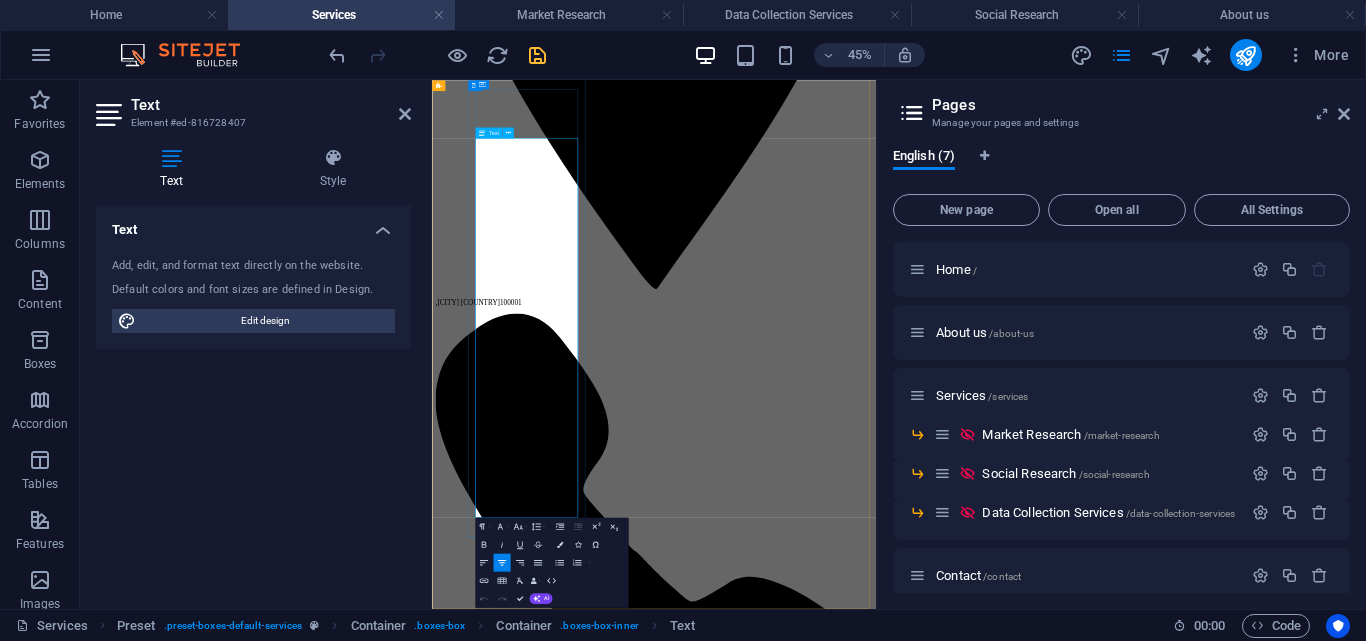 drag, startPoint x: 685, startPoint y: 1033, endPoint x: 585, endPoint y: 993, distance: 107.70329 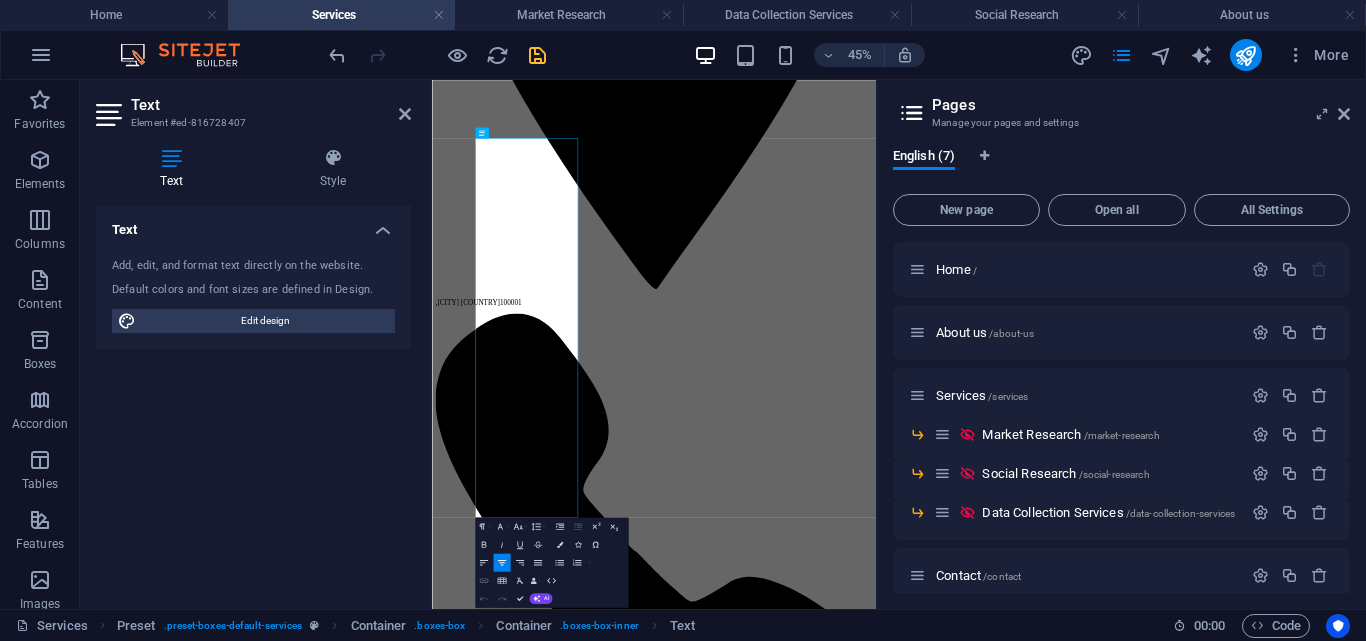click on "Insert Link" at bounding box center [483, 580] 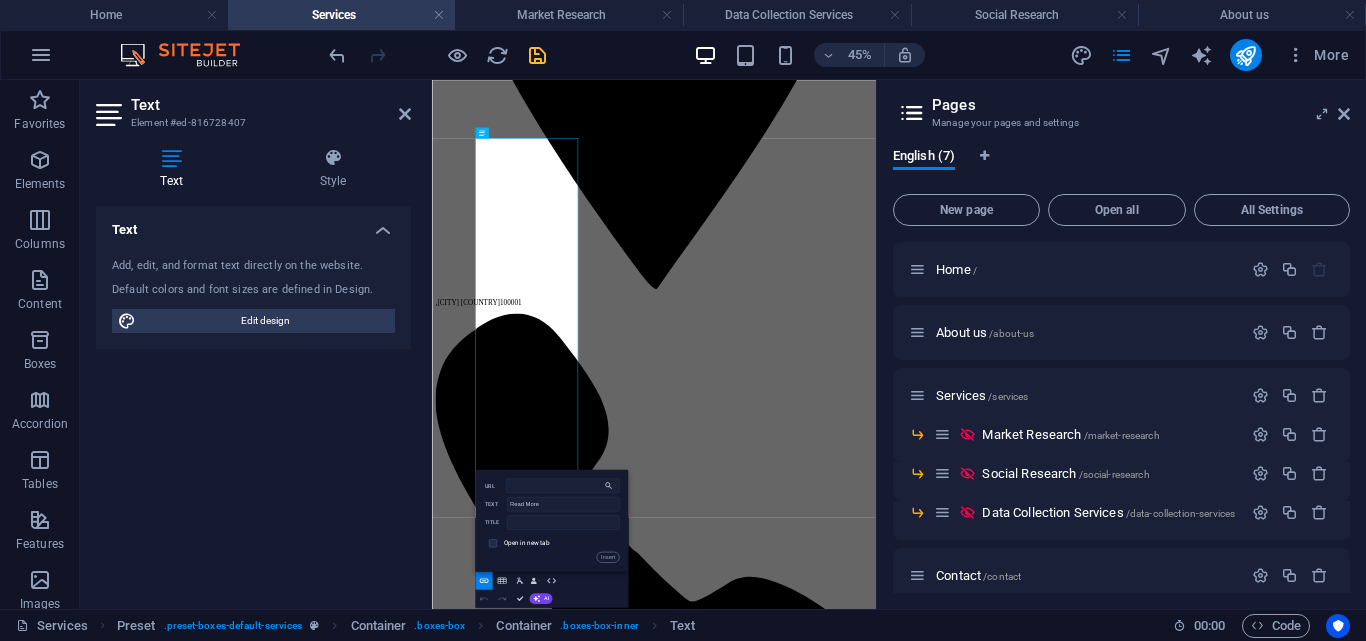 type on "https://precisestrategicmovcl.com/market-research/" 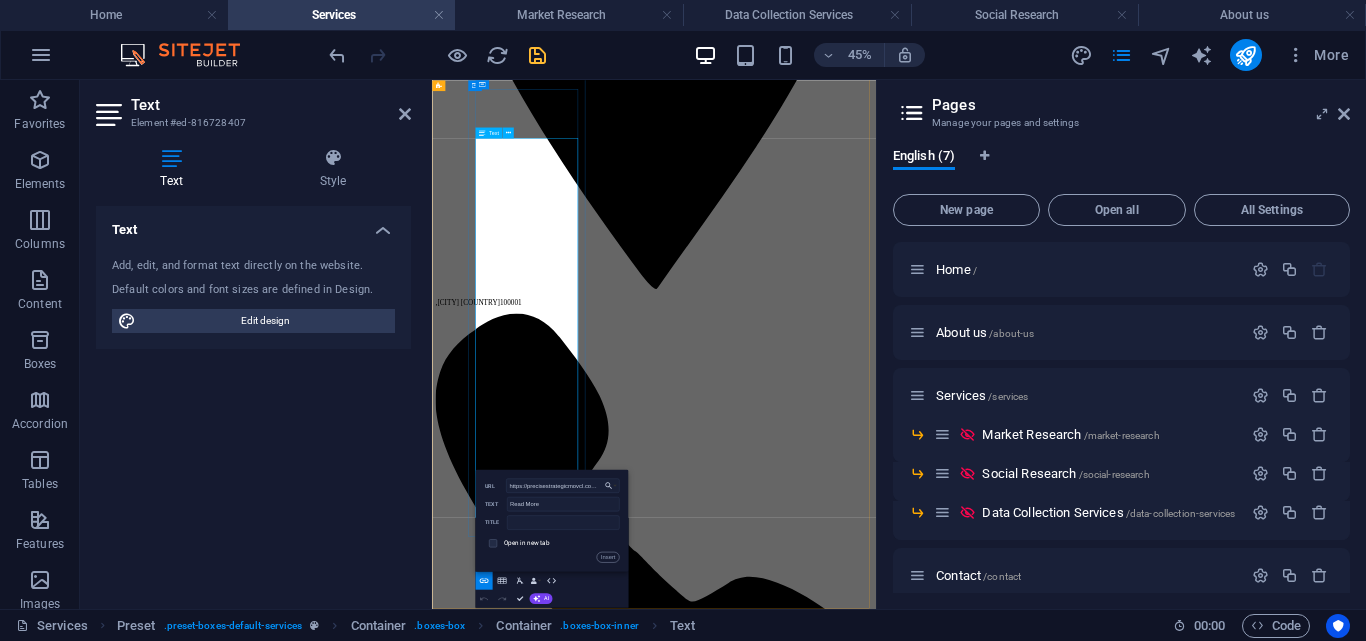 scroll, scrollTop: 0, scrollLeft: 92, axis: horizontal 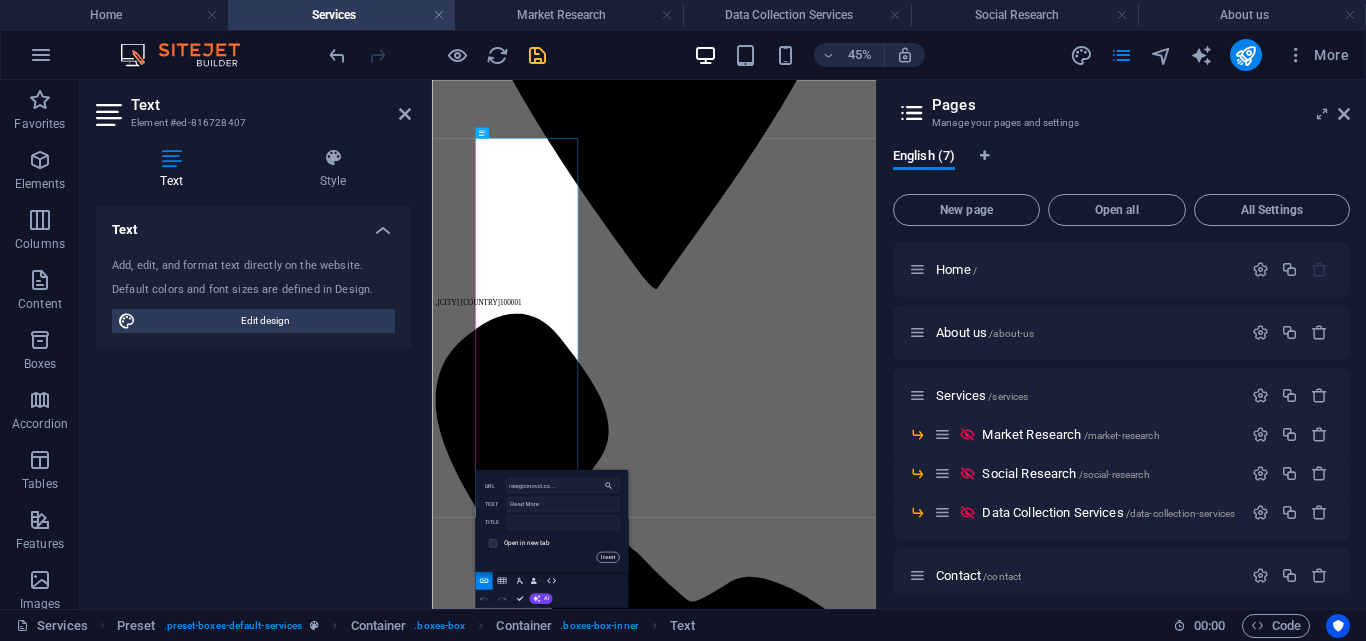 click on "Insert" at bounding box center (607, 557) 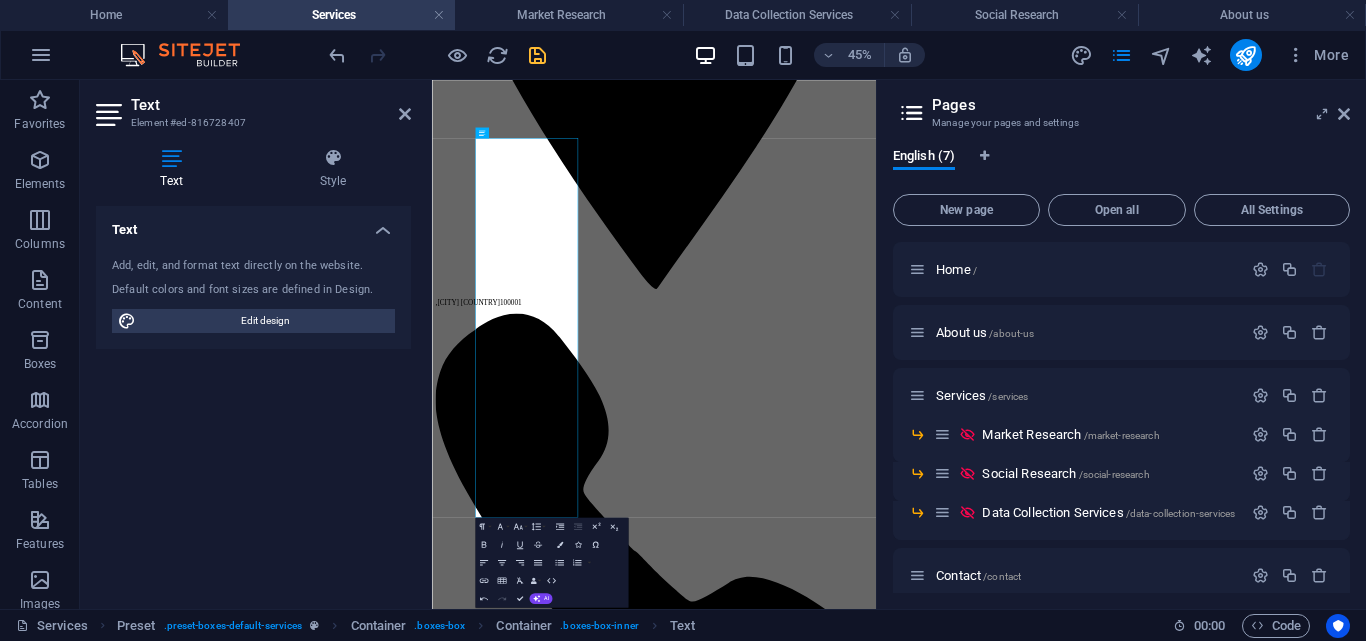 scroll, scrollTop: 0, scrollLeft: 0, axis: both 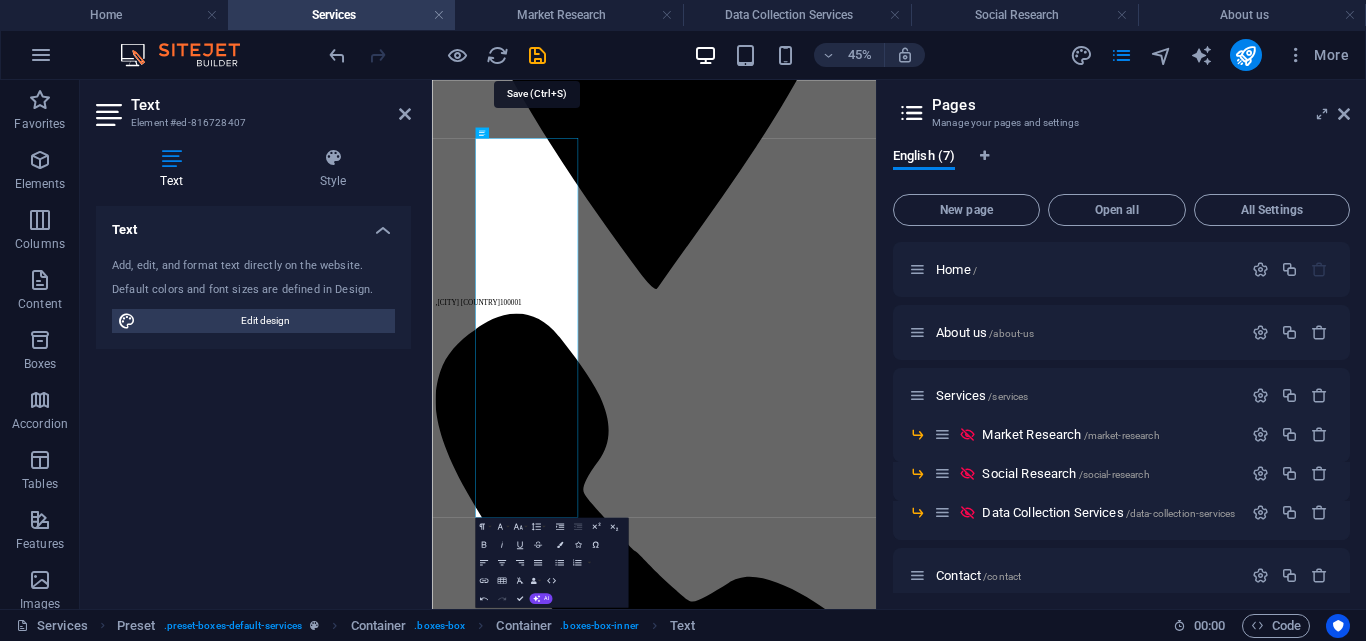drag, startPoint x: 538, startPoint y: 59, endPoint x: 620, endPoint y: 73, distance: 83.18654 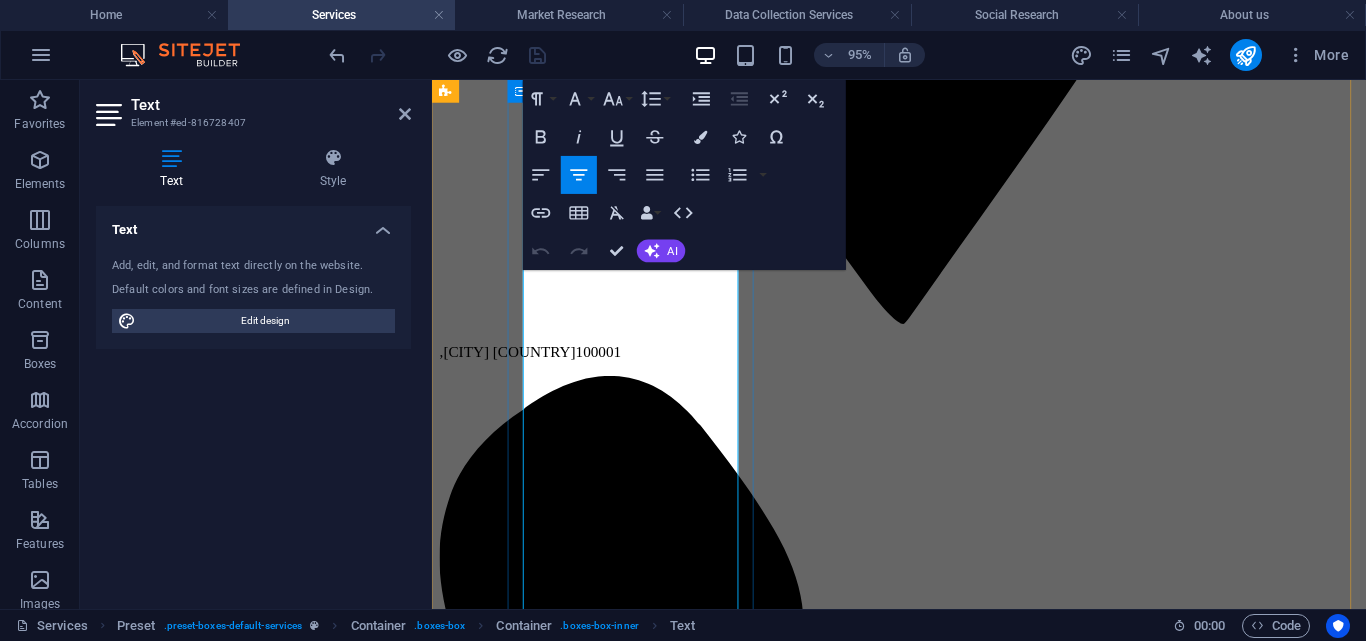 scroll, scrollTop: 1290, scrollLeft: 0, axis: vertical 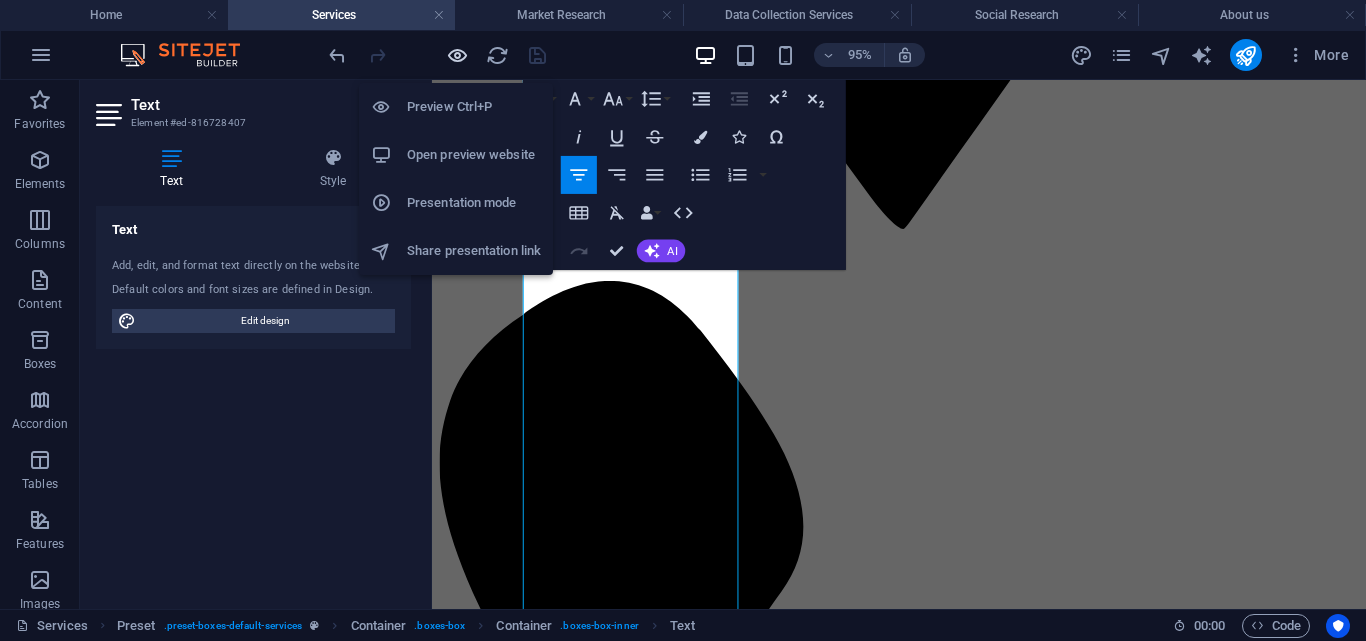 click at bounding box center [457, 55] 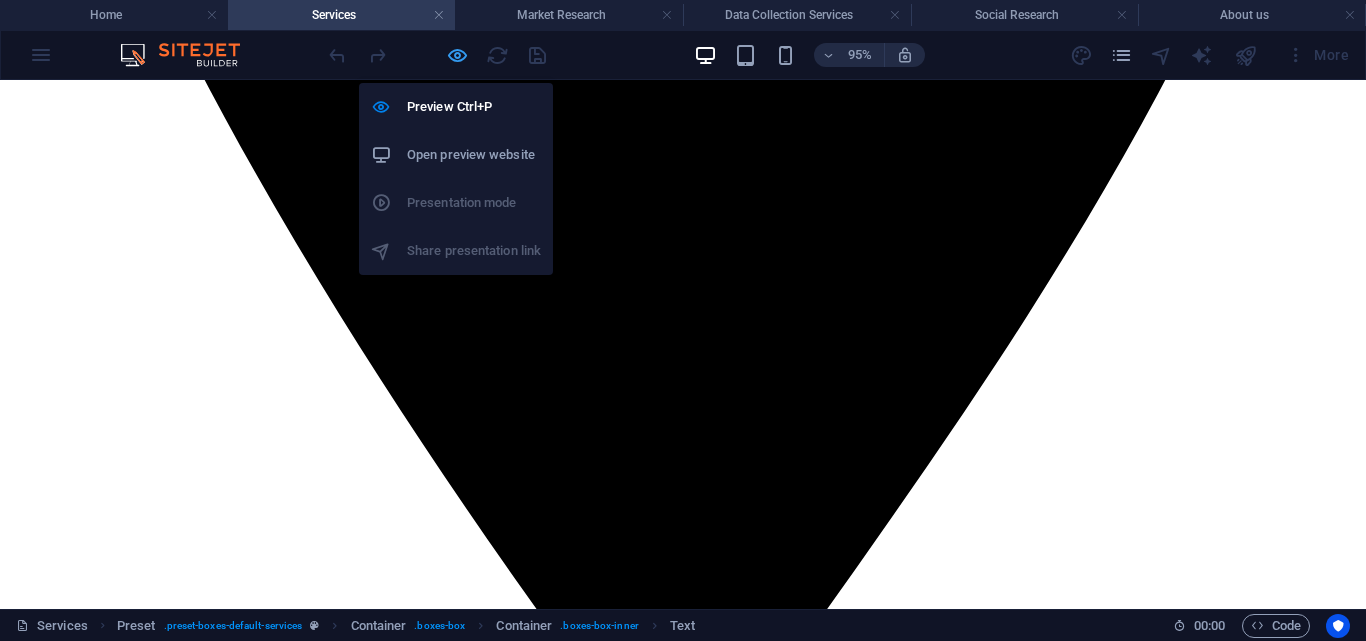 scroll, scrollTop: 1238, scrollLeft: 0, axis: vertical 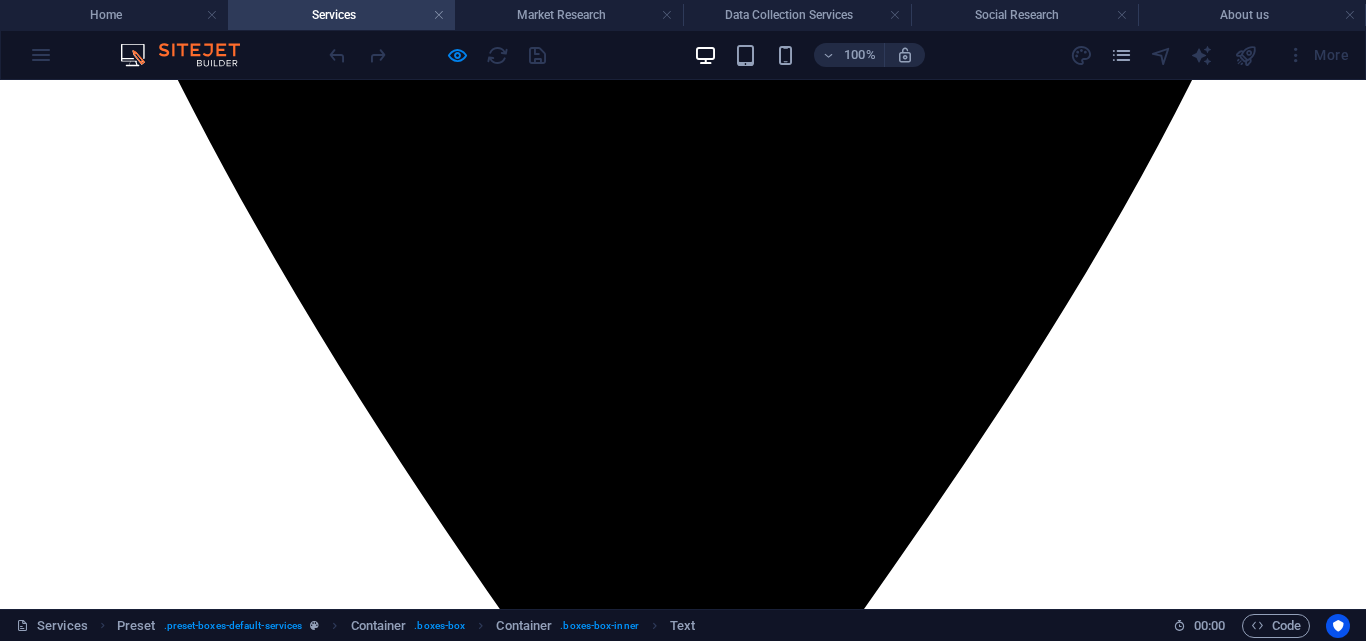 click on "Read More" at bounding box center (48, 13715) 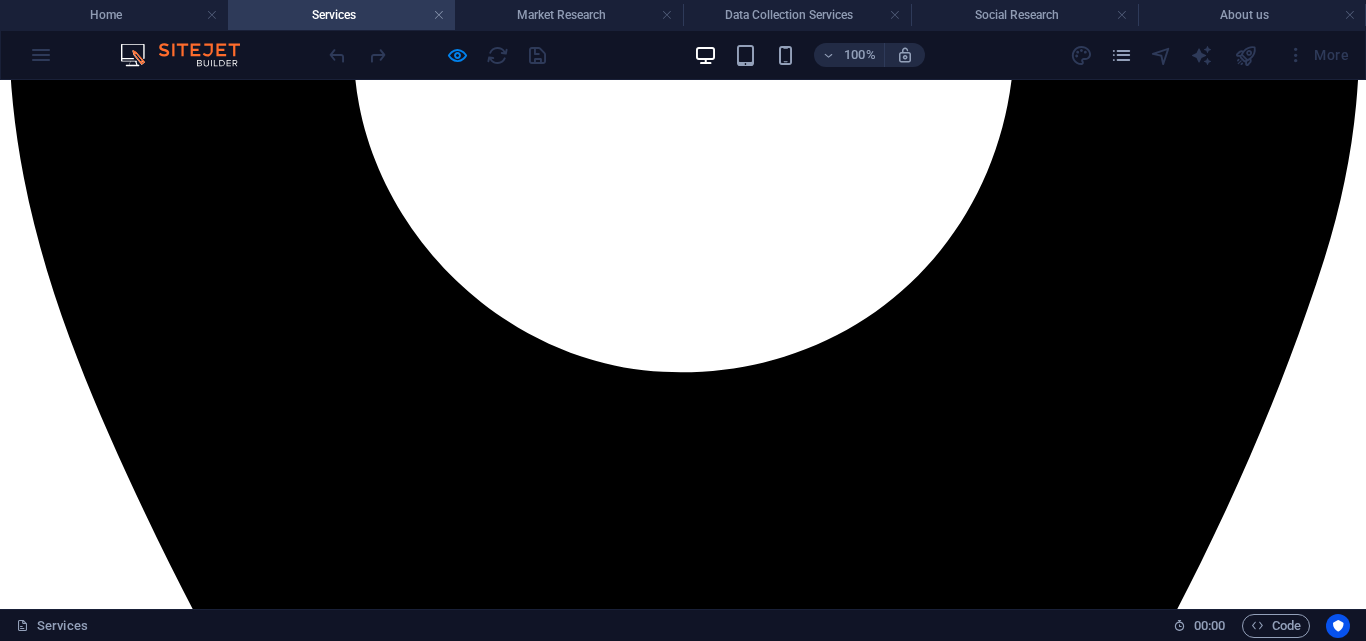 scroll, scrollTop: 438, scrollLeft: 0, axis: vertical 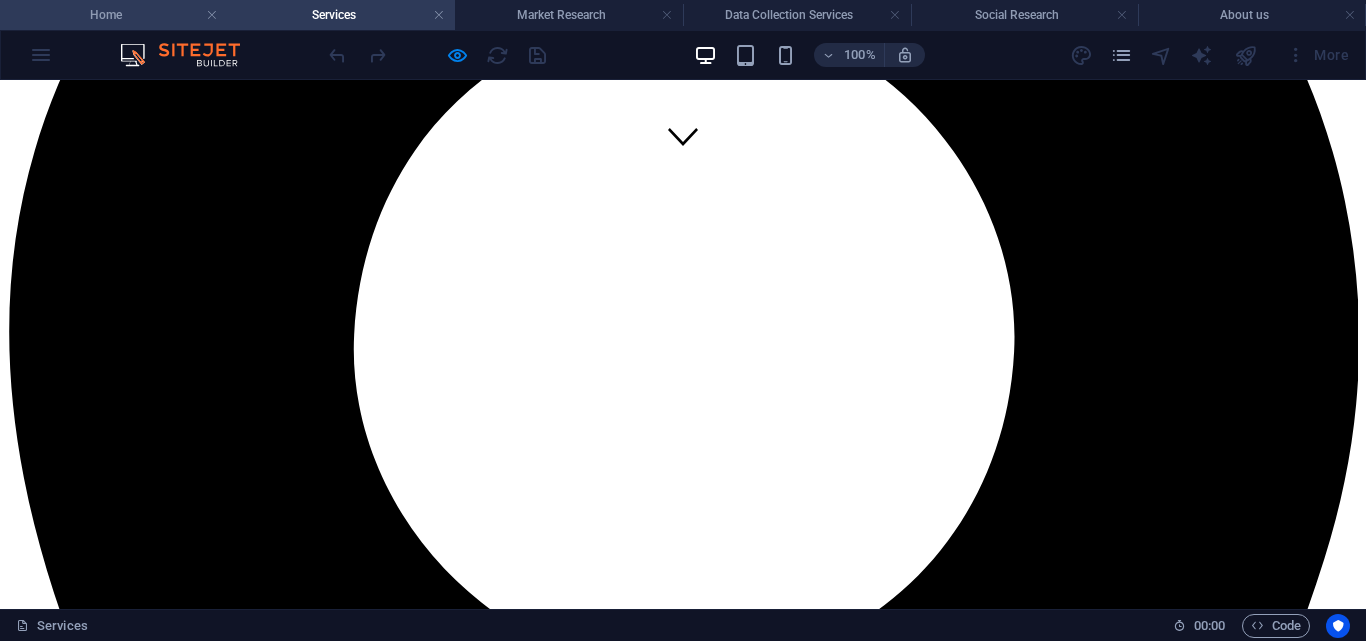 click on "Home" at bounding box center (114, 15) 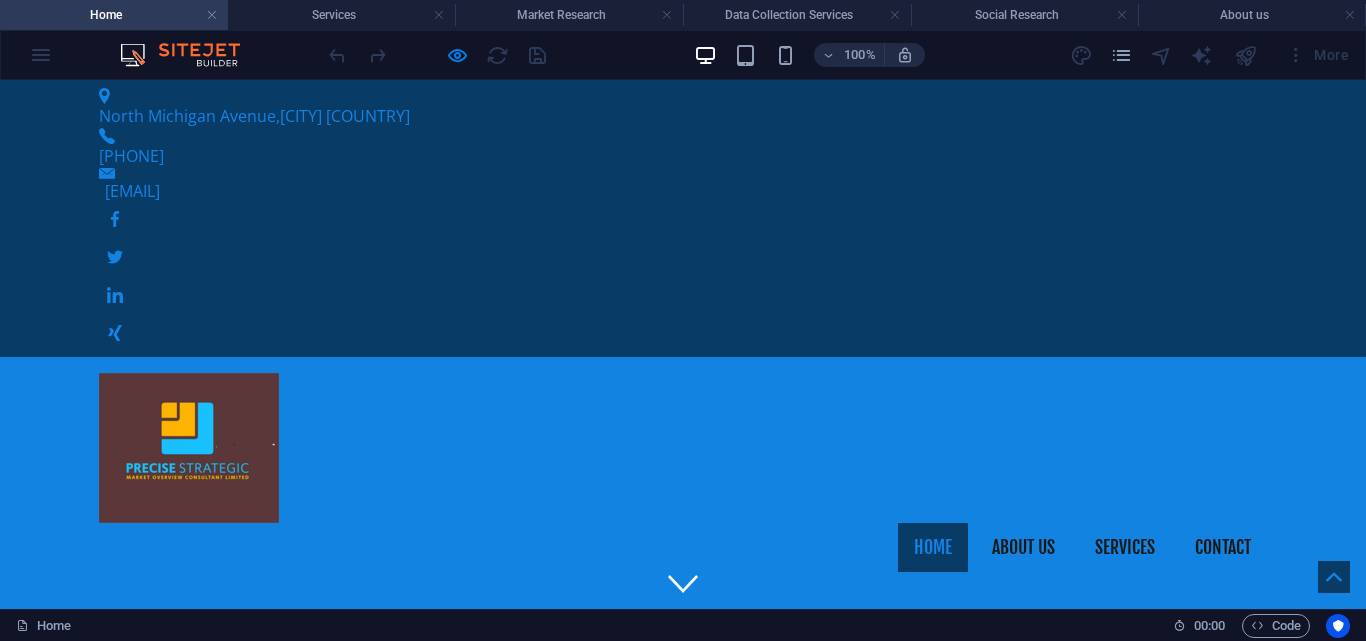 scroll, scrollTop: 400, scrollLeft: 0, axis: vertical 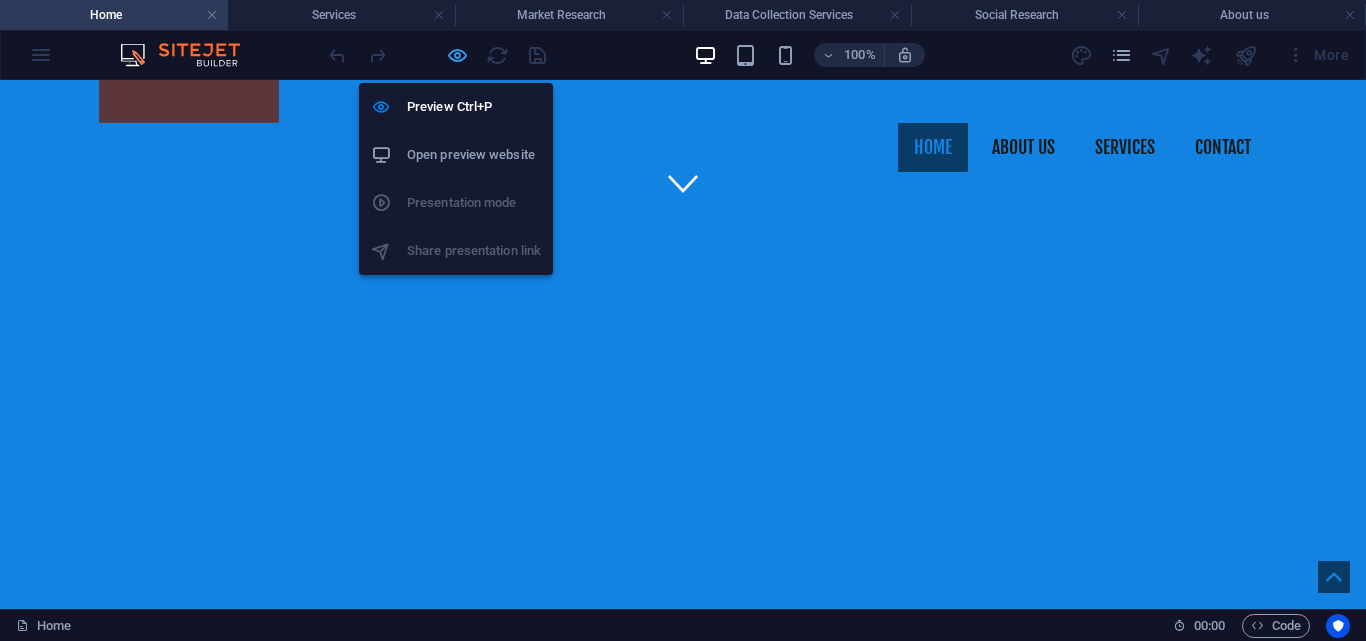 click at bounding box center [457, 55] 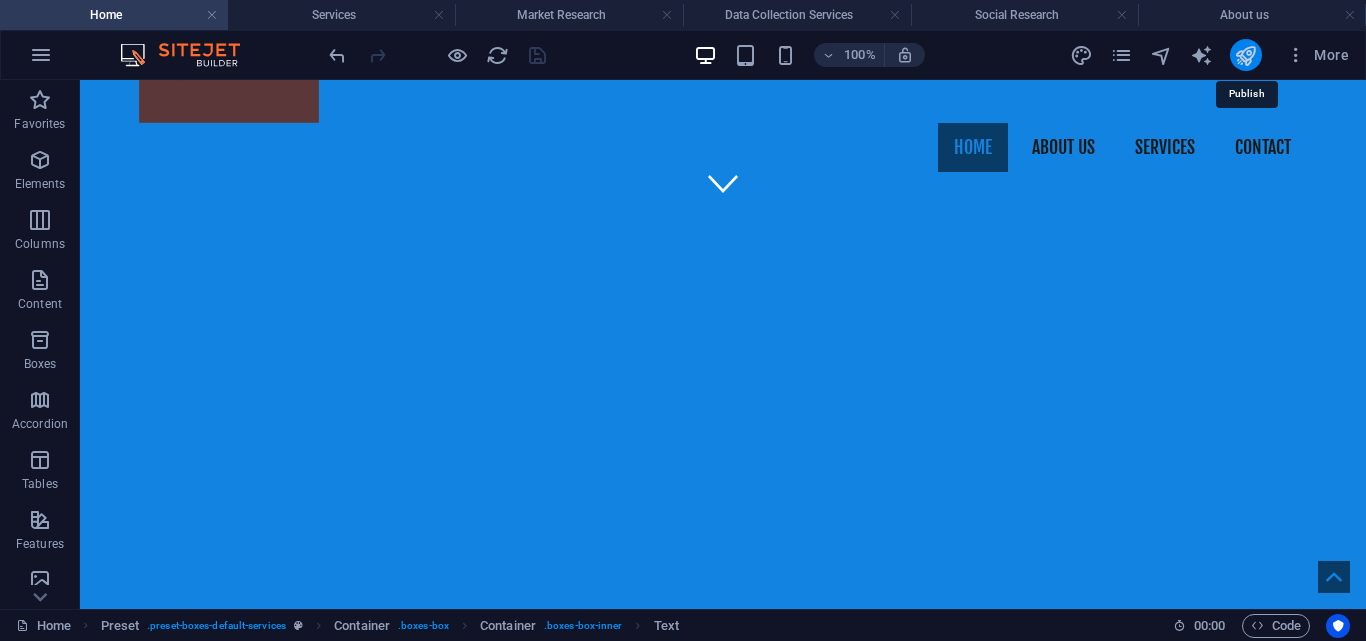 click at bounding box center [1245, 55] 